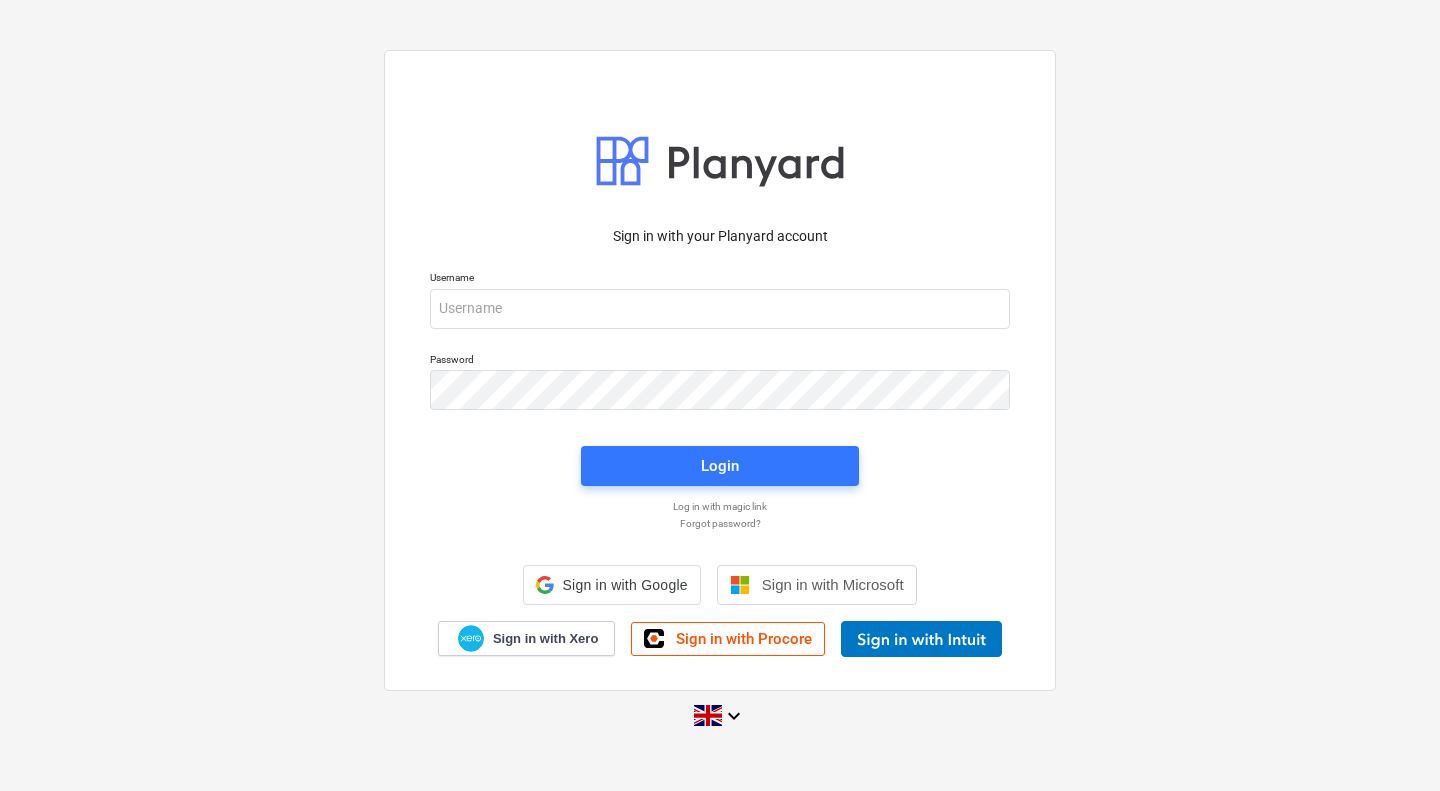 scroll, scrollTop: 0, scrollLeft: 0, axis: both 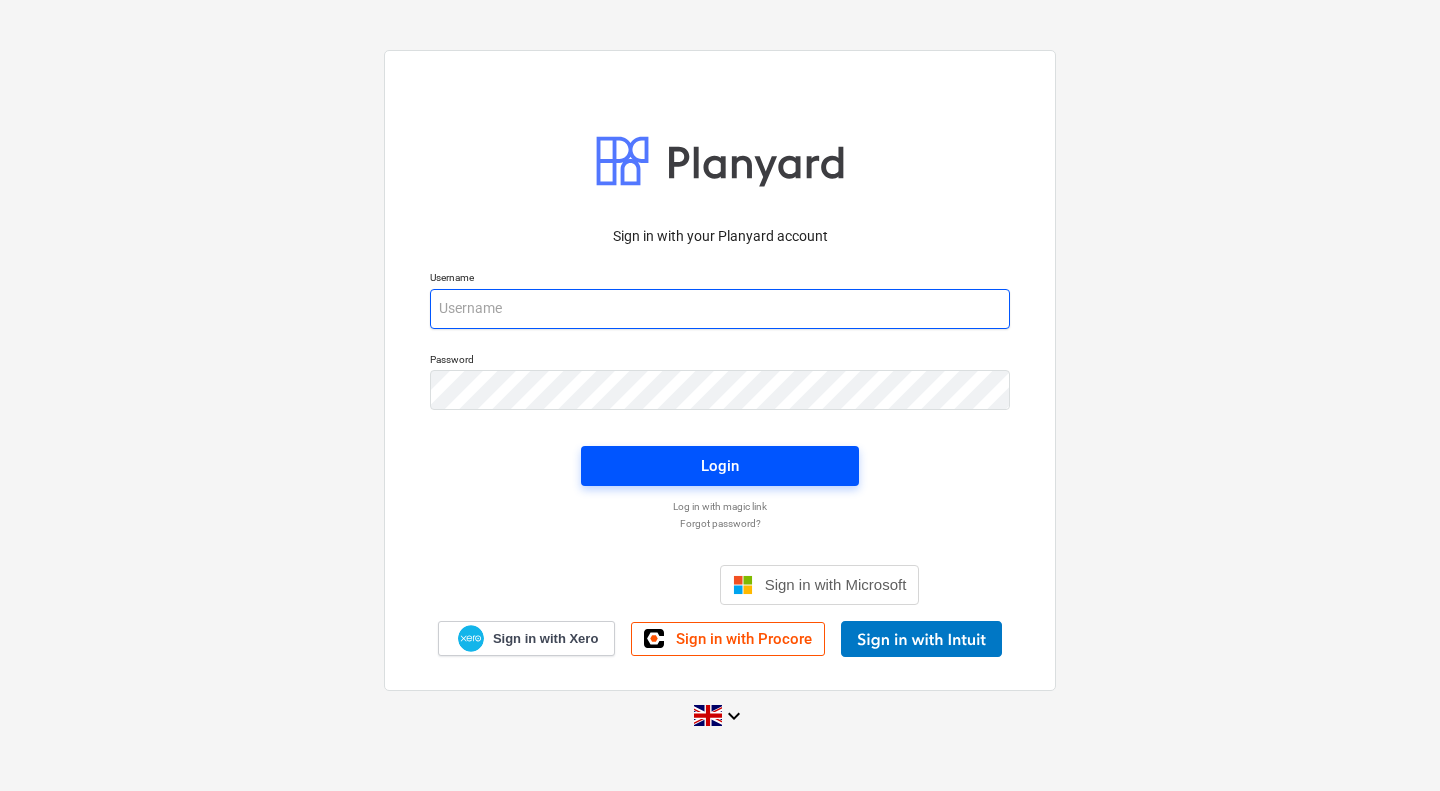 type on "[PERSON_NAME][EMAIL_ADDRESS][PERSON_NAME][DOMAIN_NAME]" 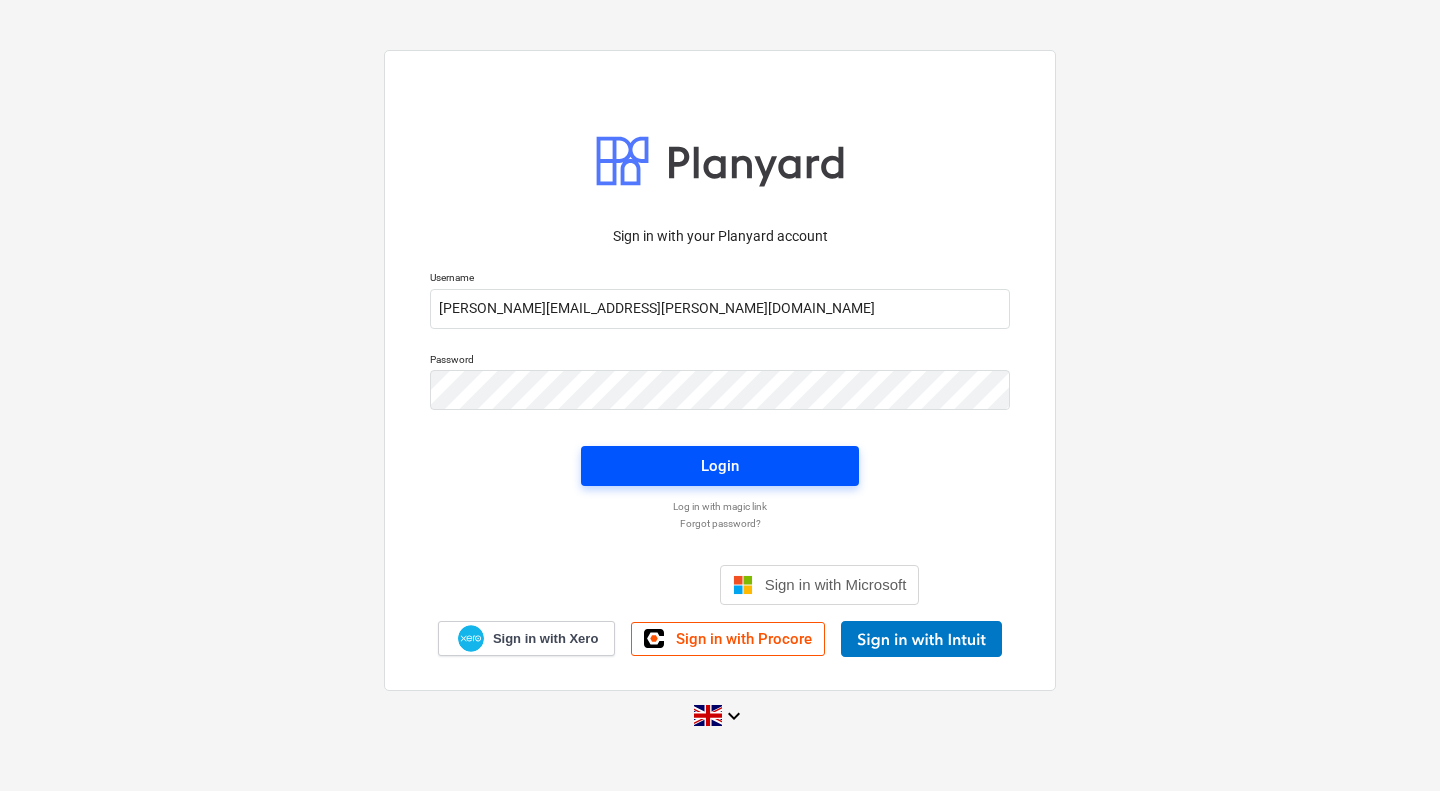 click on "Login" at bounding box center (720, 466) 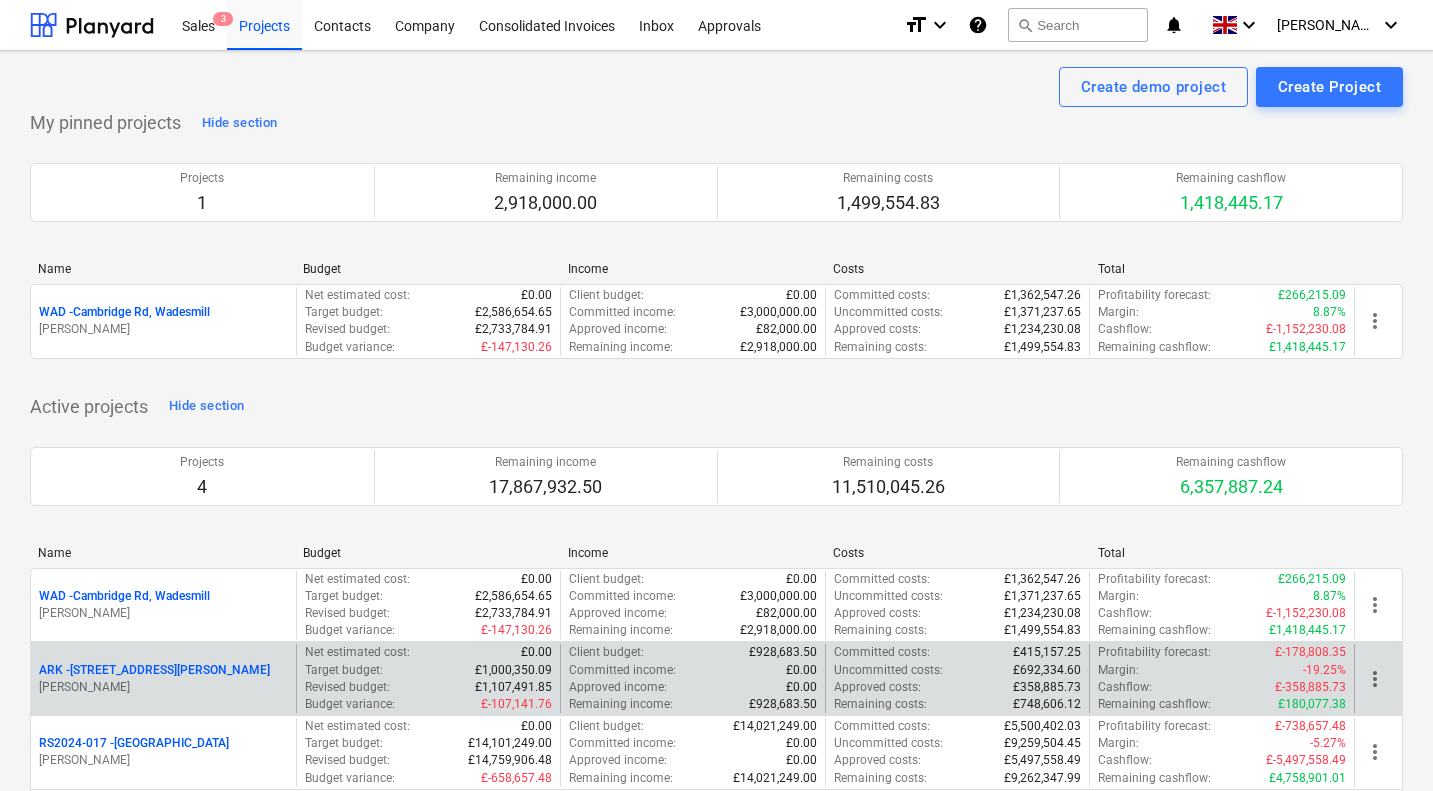 click on "ARK -  2 Galley [PERSON_NAME]" at bounding box center (154, 670) 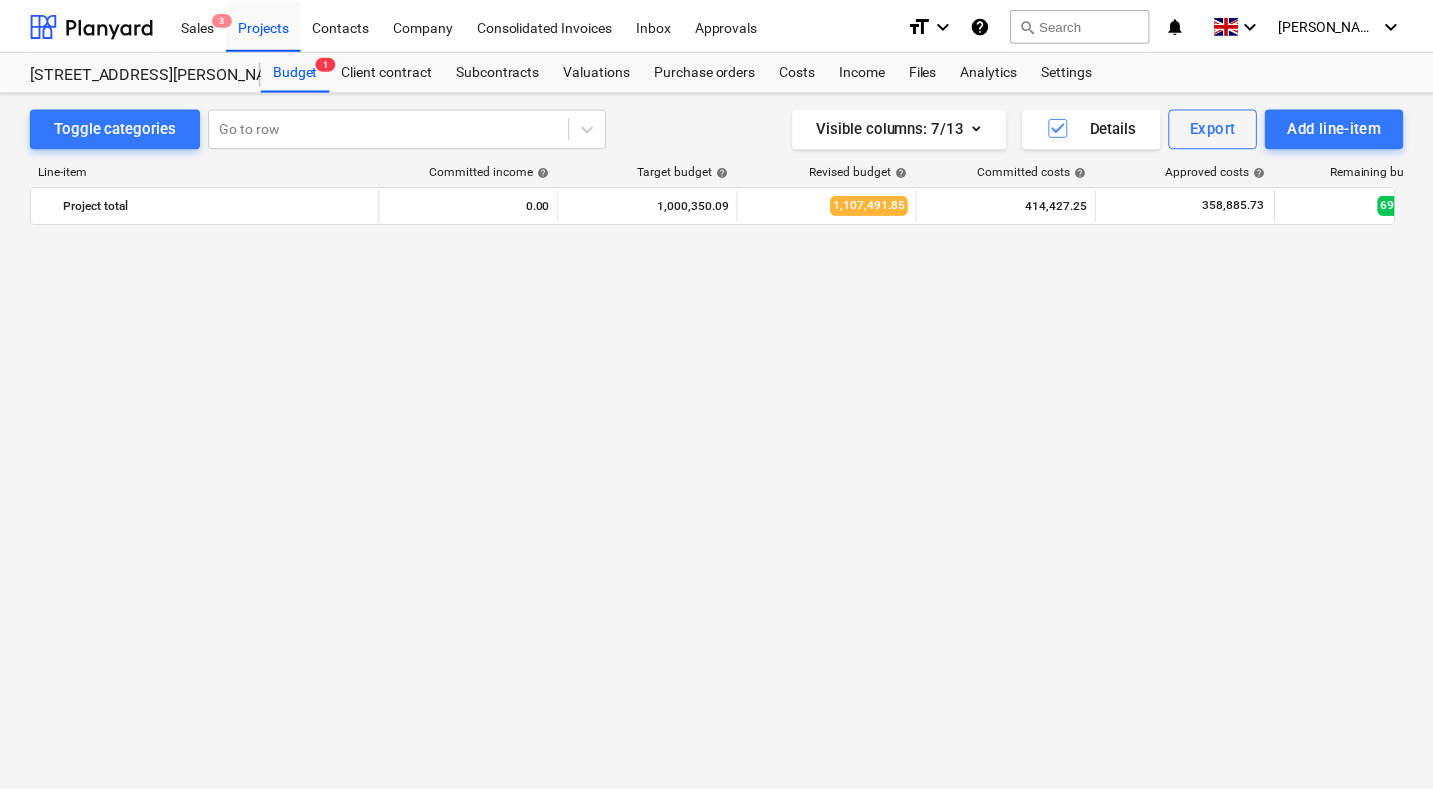 scroll, scrollTop: 1400, scrollLeft: 0, axis: vertical 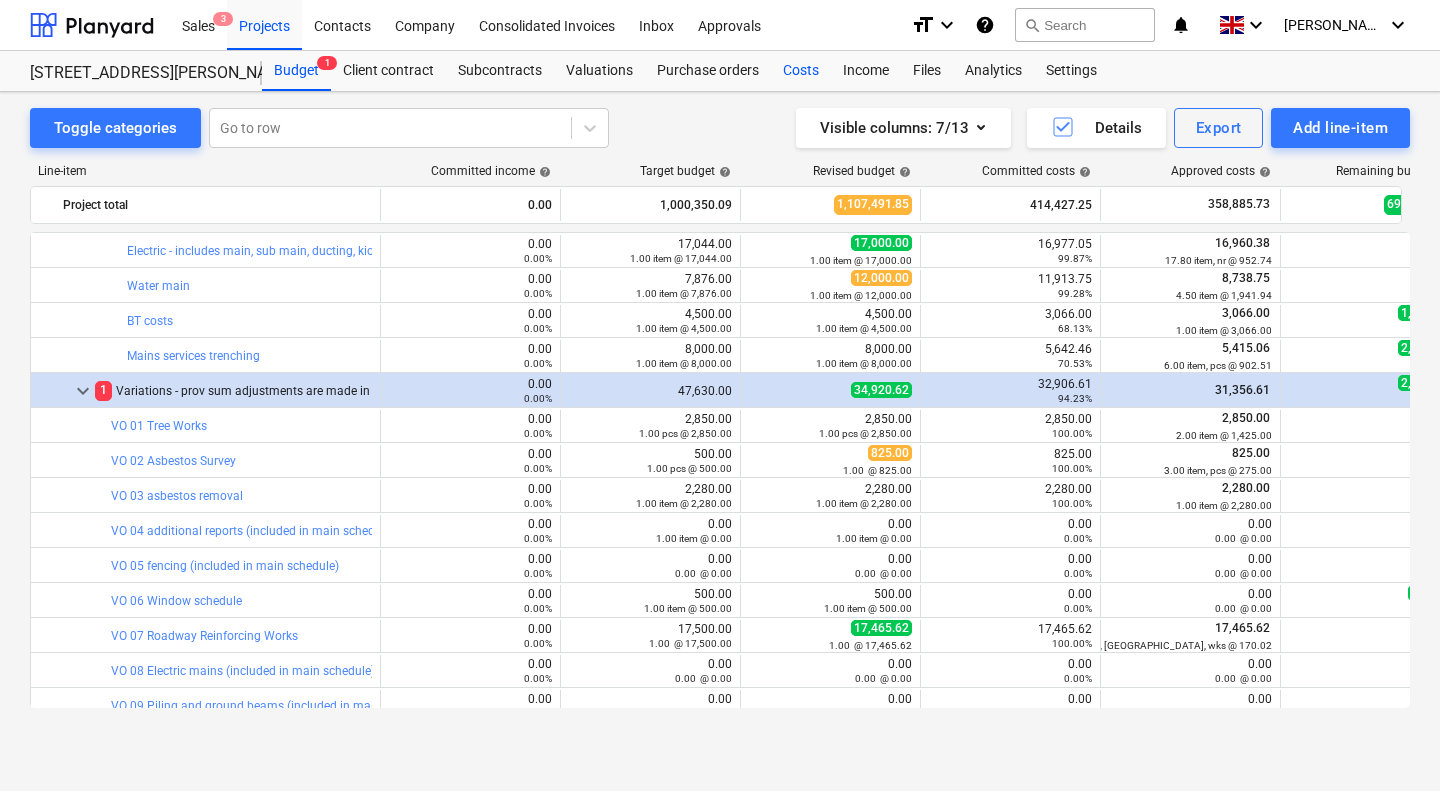 click on "Costs" at bounding box center (801, 71) 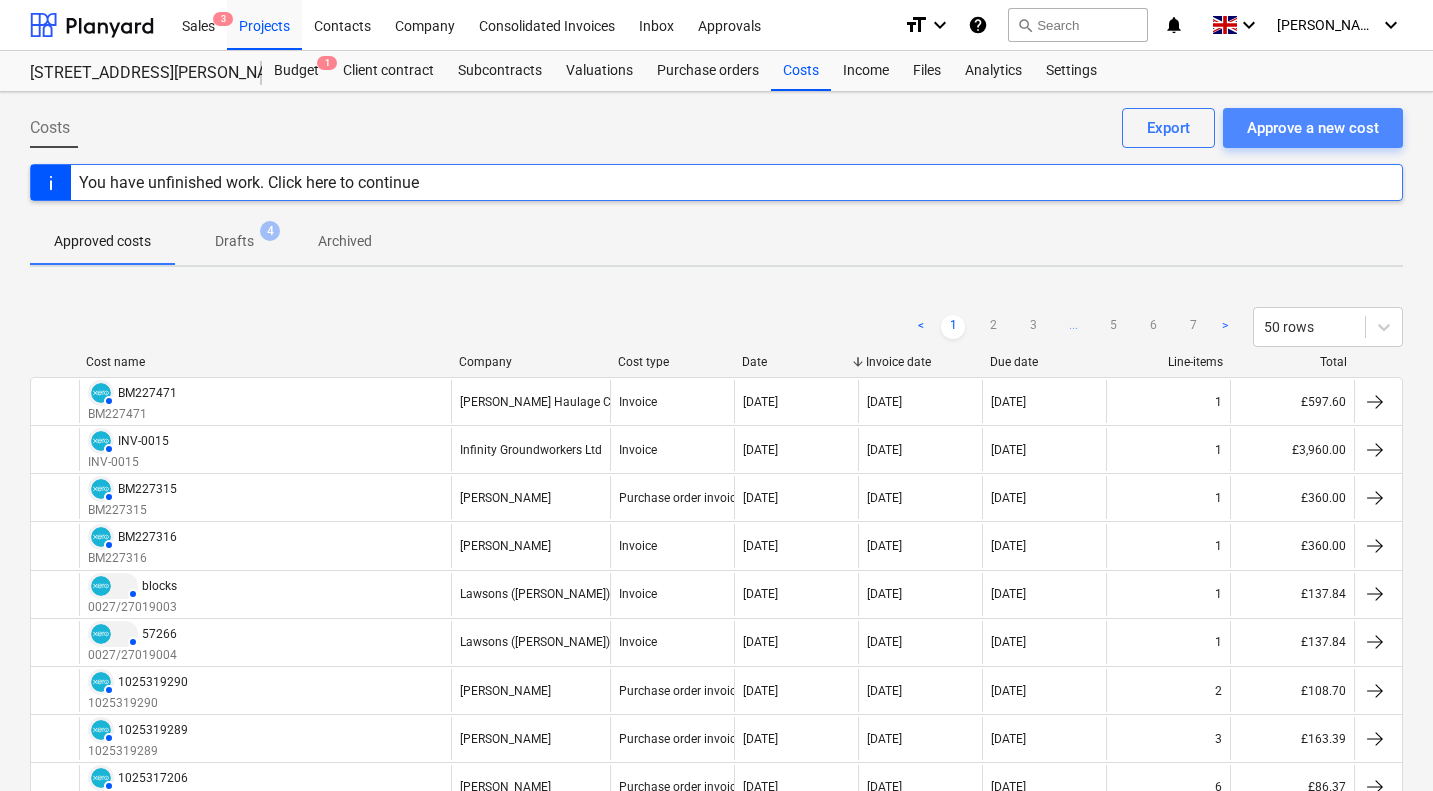 click on "Approve a new cost" at bounding box center (1313, 128) 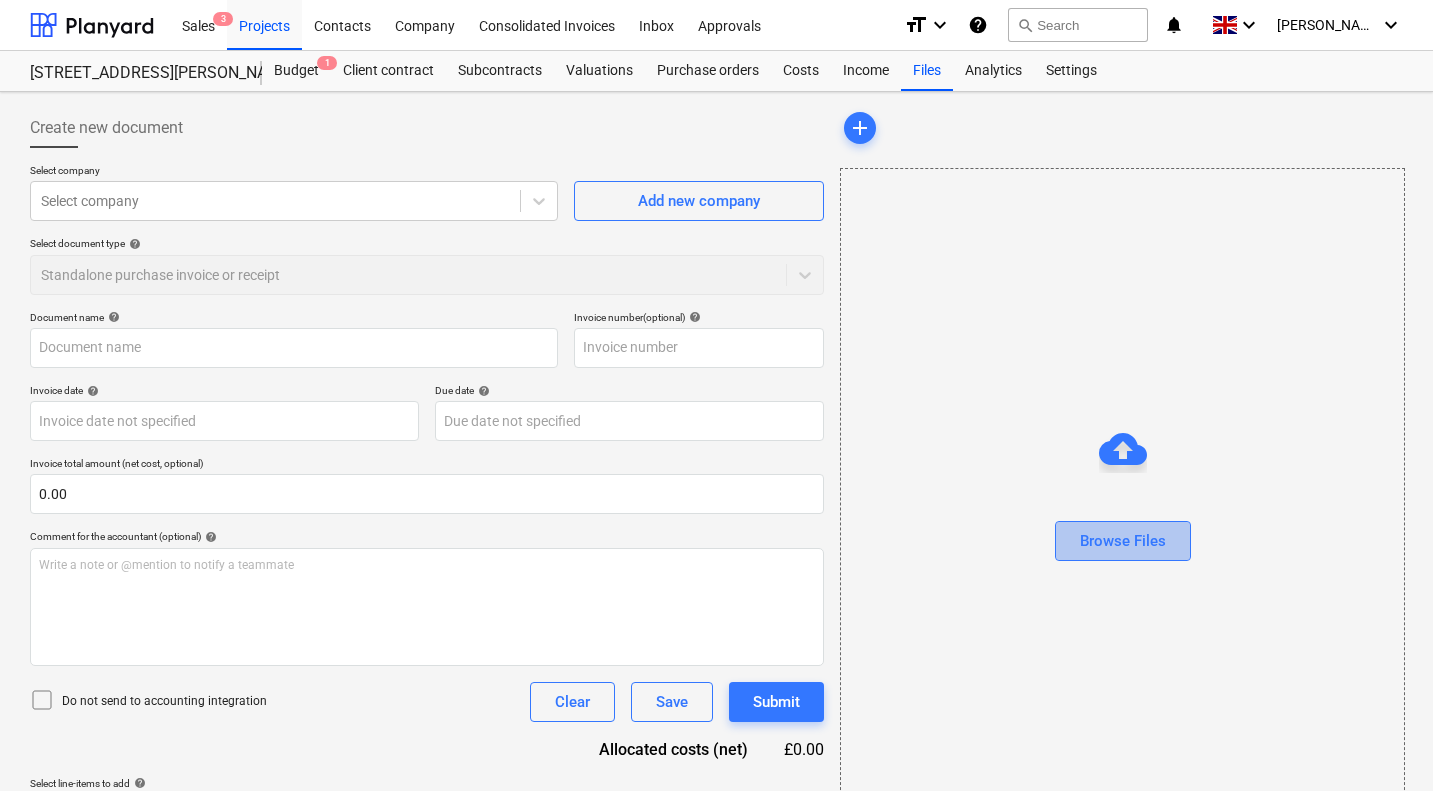 click on "Browse Files" at bounding box center [1123, 541] 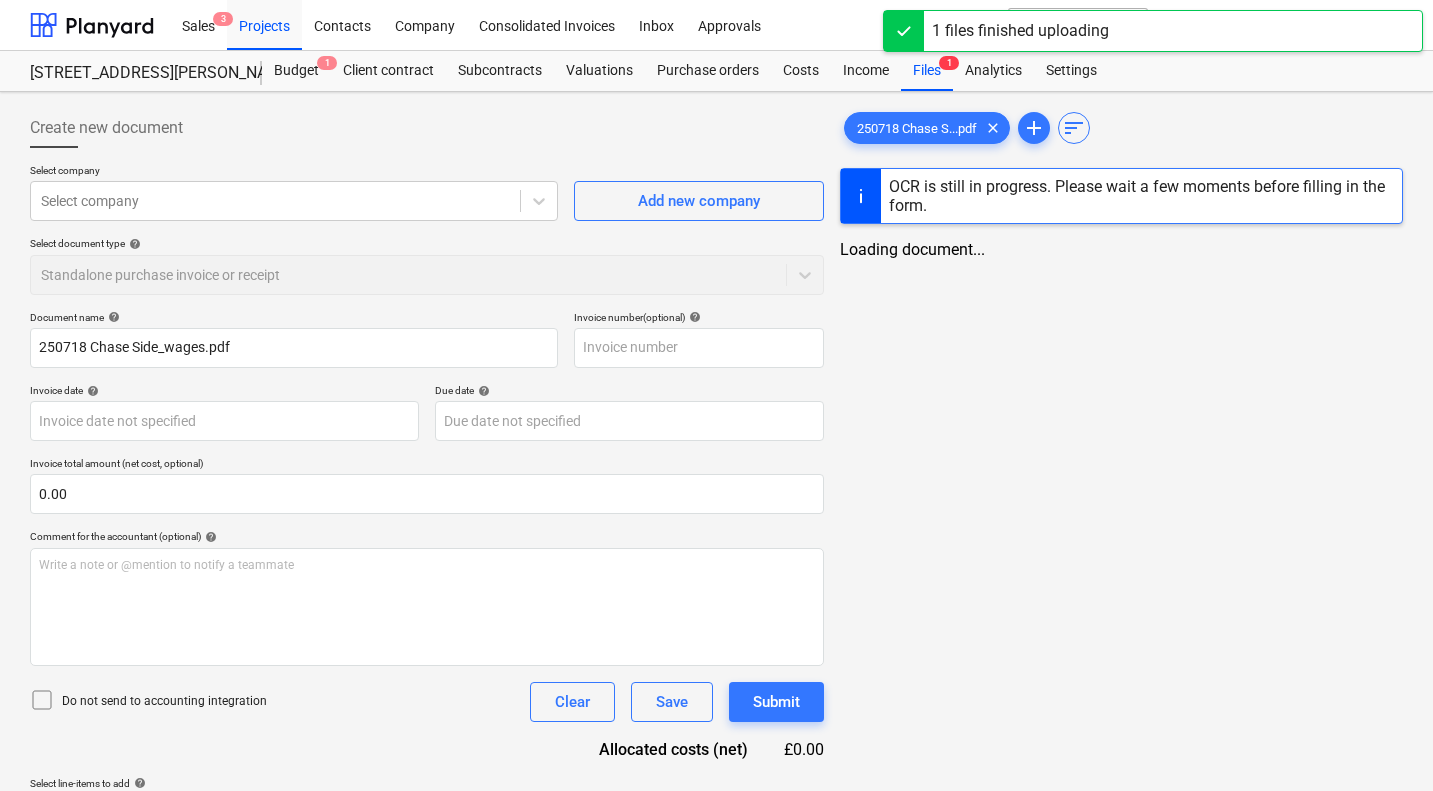 type on "250718 Chase Side_wages.pdf" 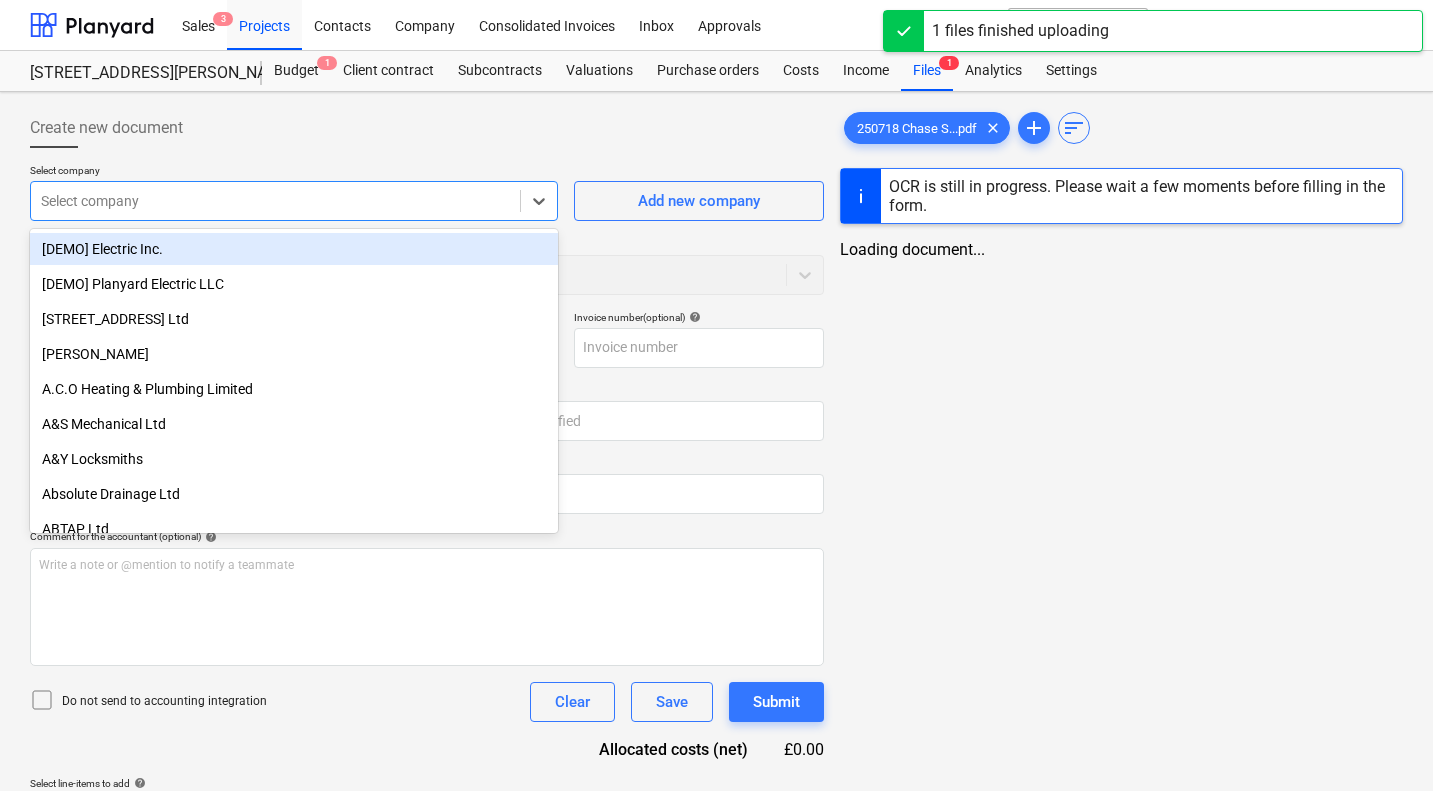 click at bounding box center (275, 201) 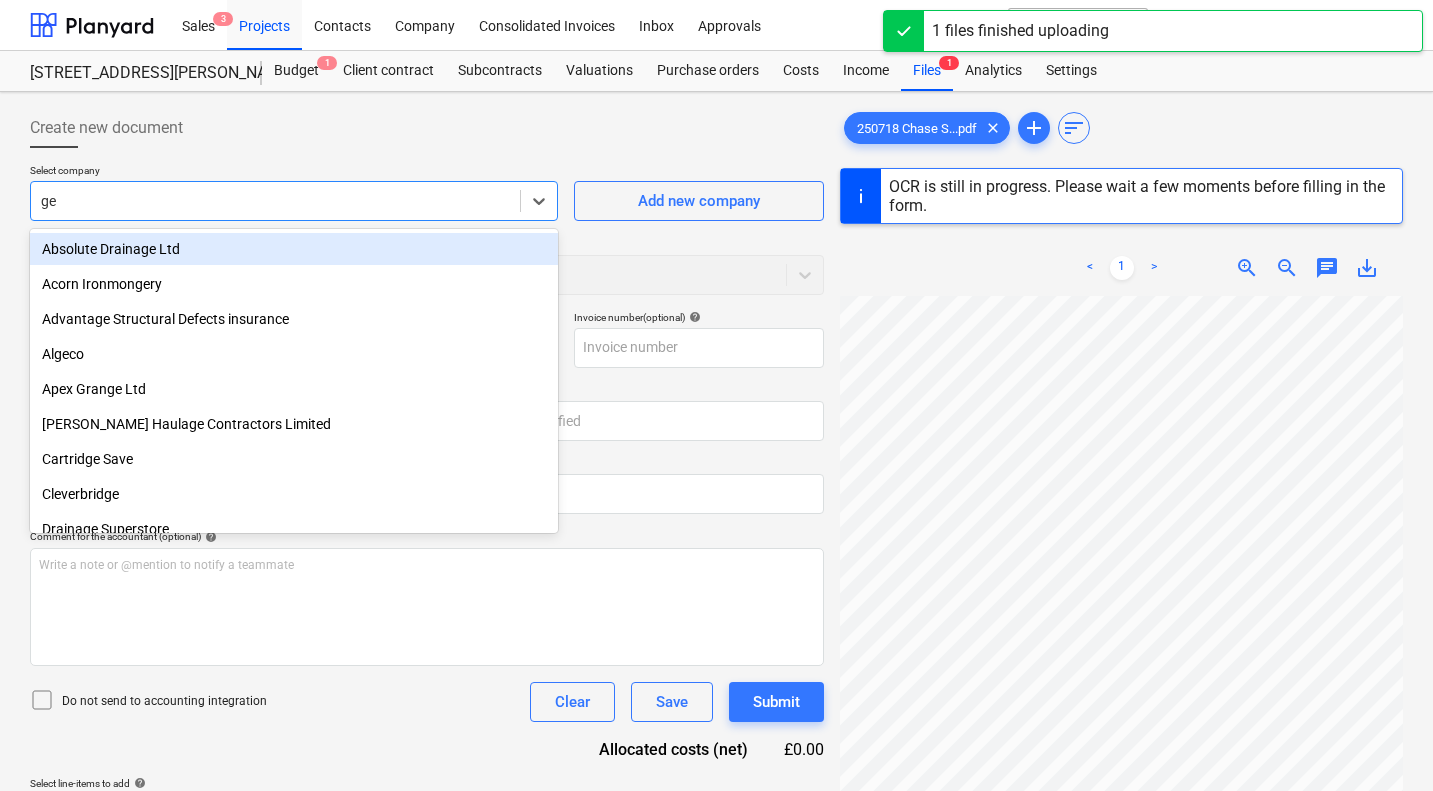 type on "ger" 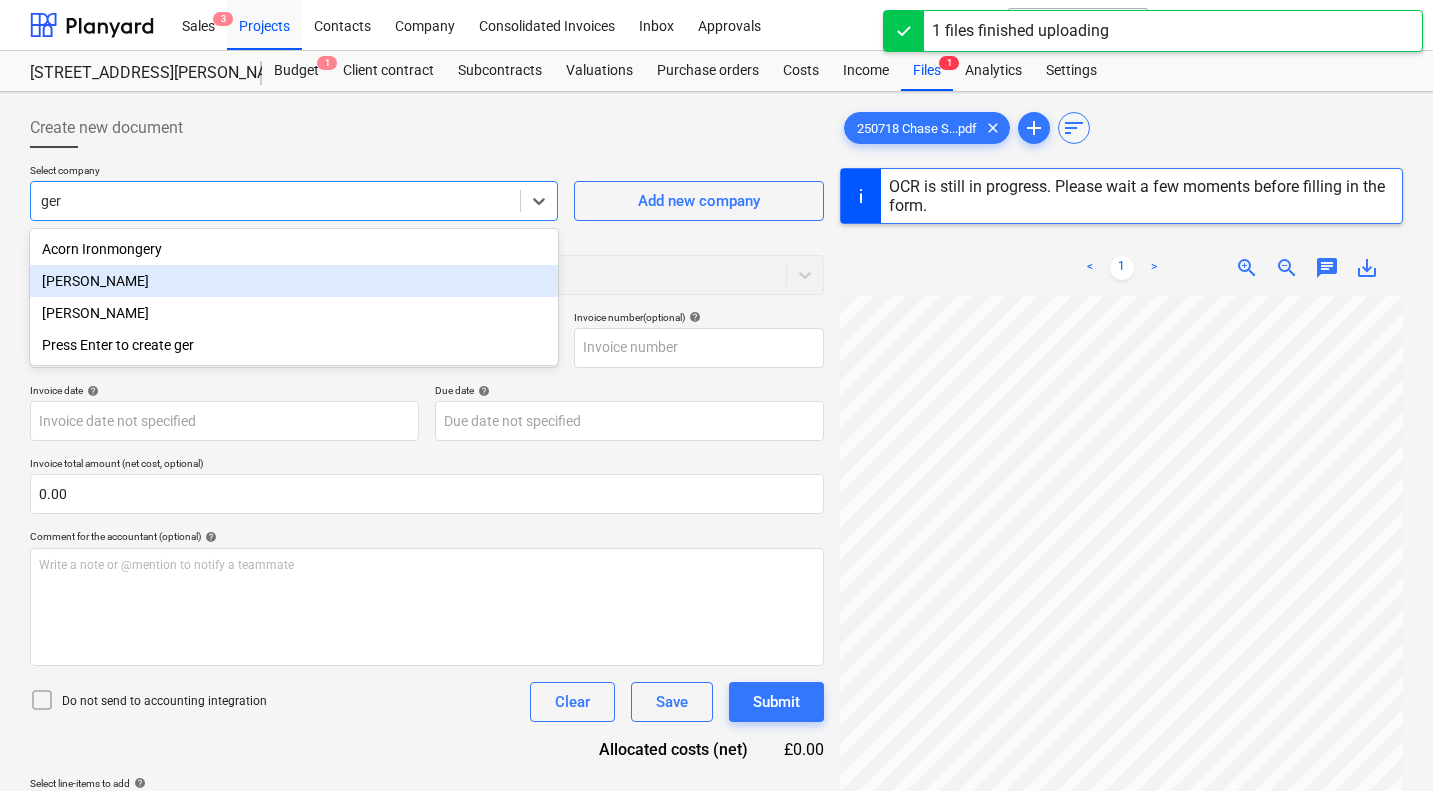 type 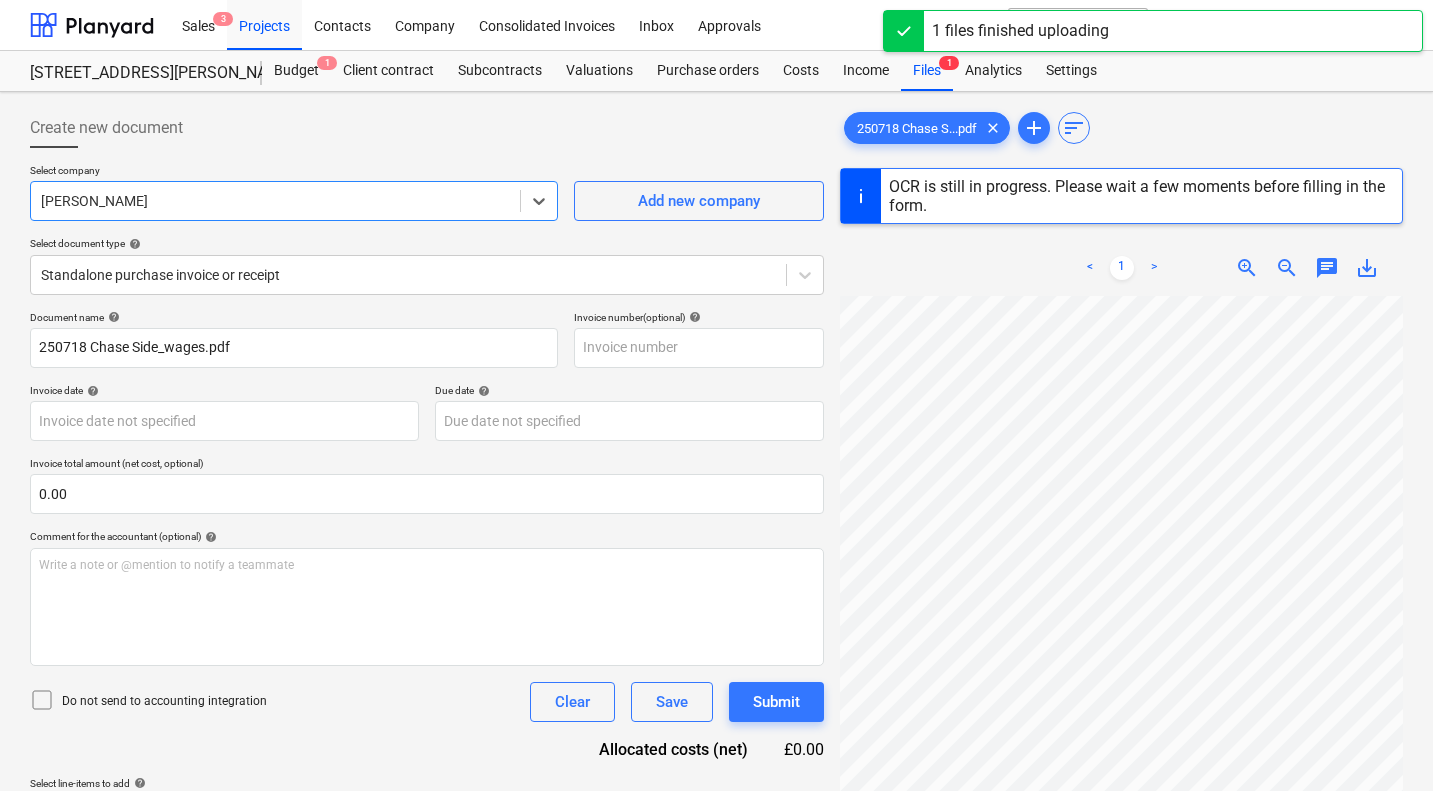 type 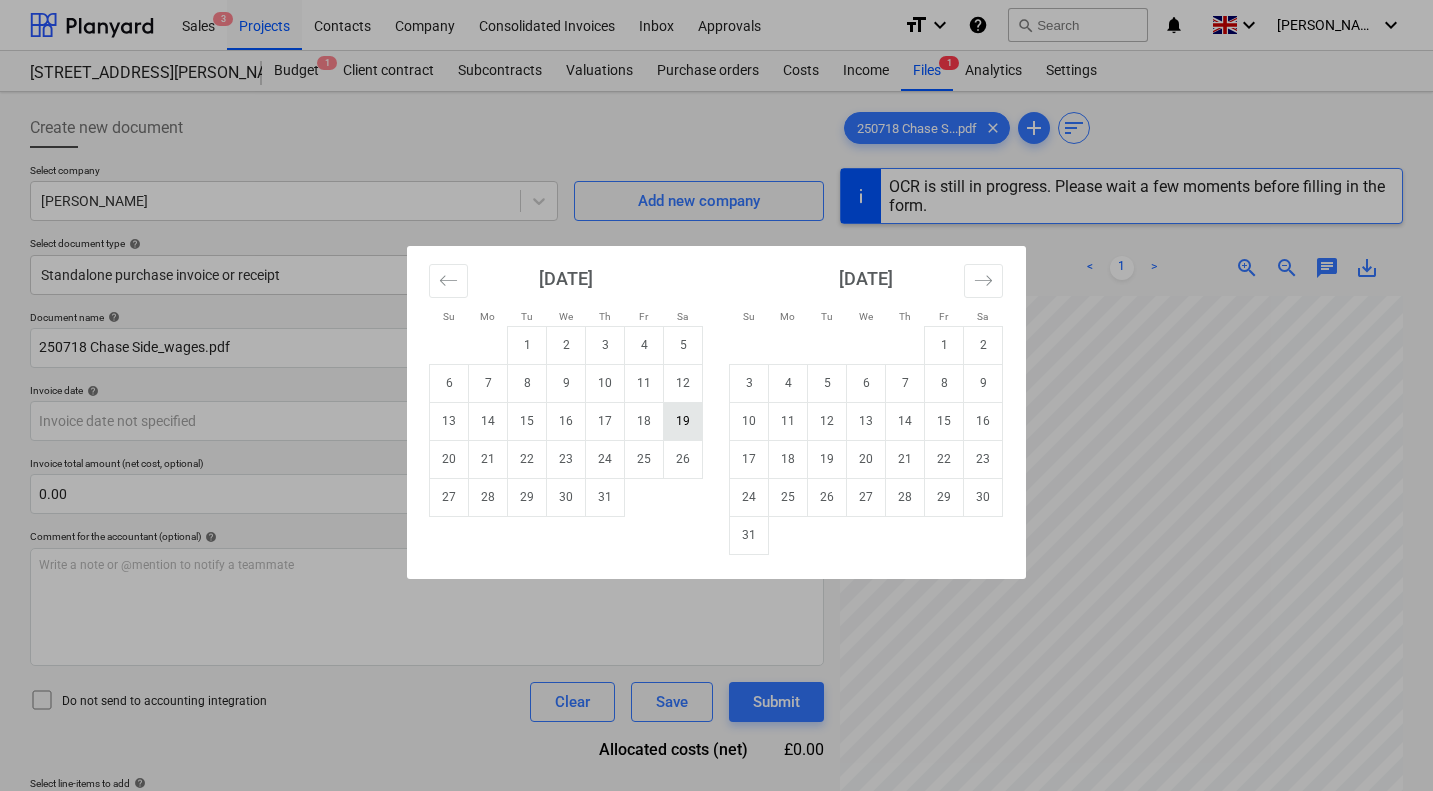 click on "19" at bounding box center (683, 421) 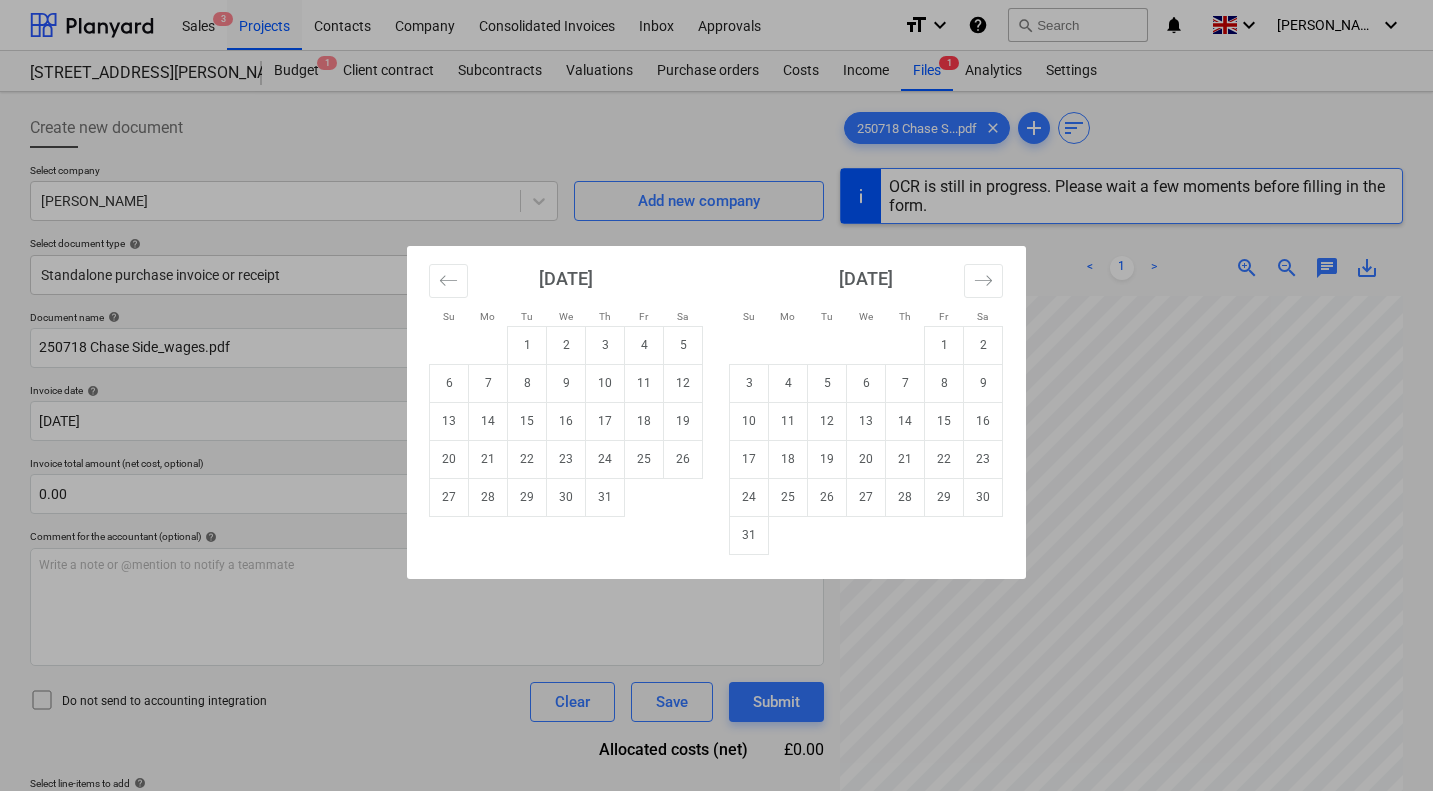 click on "Sales 3 Projects Contacts Company Consolidated Invoices Inbox Approvals format_size keyboard_arrow_down help search Search notifications 0 keyboard_arrow_down S. Jarman keyboard_arrow_down 2 Galley Lane Arkley Budget 1 Client contract Subcontracts Valuations Purchase orders Costs Income Files 1 Analytics Settings Create new document Select company Gerard Cooke   Add new company Select document type help Standalone purchase invoice or receipt Document name help 250718 Chase Side_wages.pdf Invoice number  (optional) help Invoice date help 19 Jul 2025 19.07.2025 Press the down arrow key to interact with the calendar and
select a date. Press the question mark key to get the keyboard shortcuts for changing dates. Due date help Press the down arrow key to interact with the calendar and
select a date. Press the question mark key to get the keyboard shortcuts for changing dates. Invoice total amount (net cost, optional) 0.00 Comment for the accountant (optional) help ﻿ Clear Save Submit £0.00 help clear" at bounding box center [716, 395] 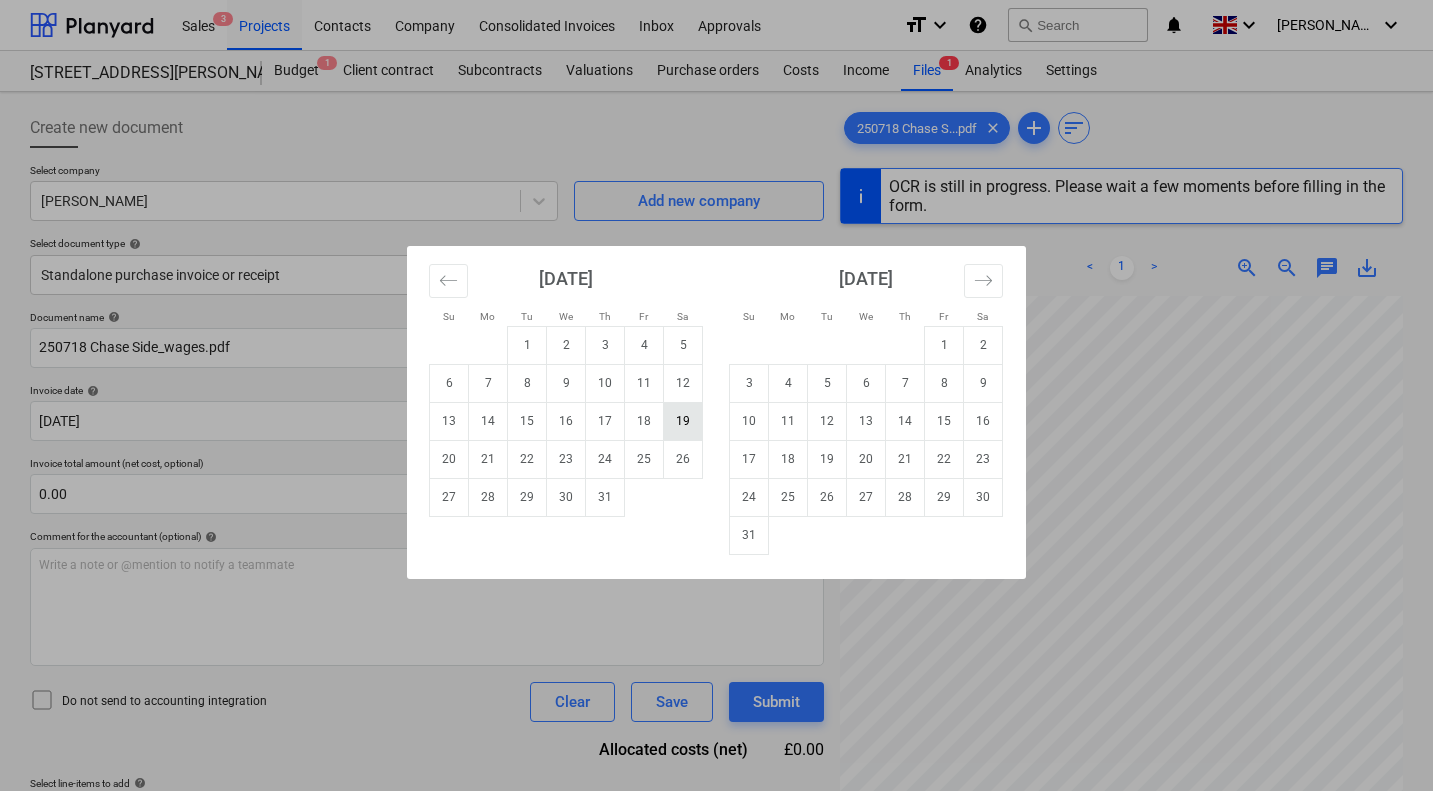 click on "19" at bounding box center [683, 421] 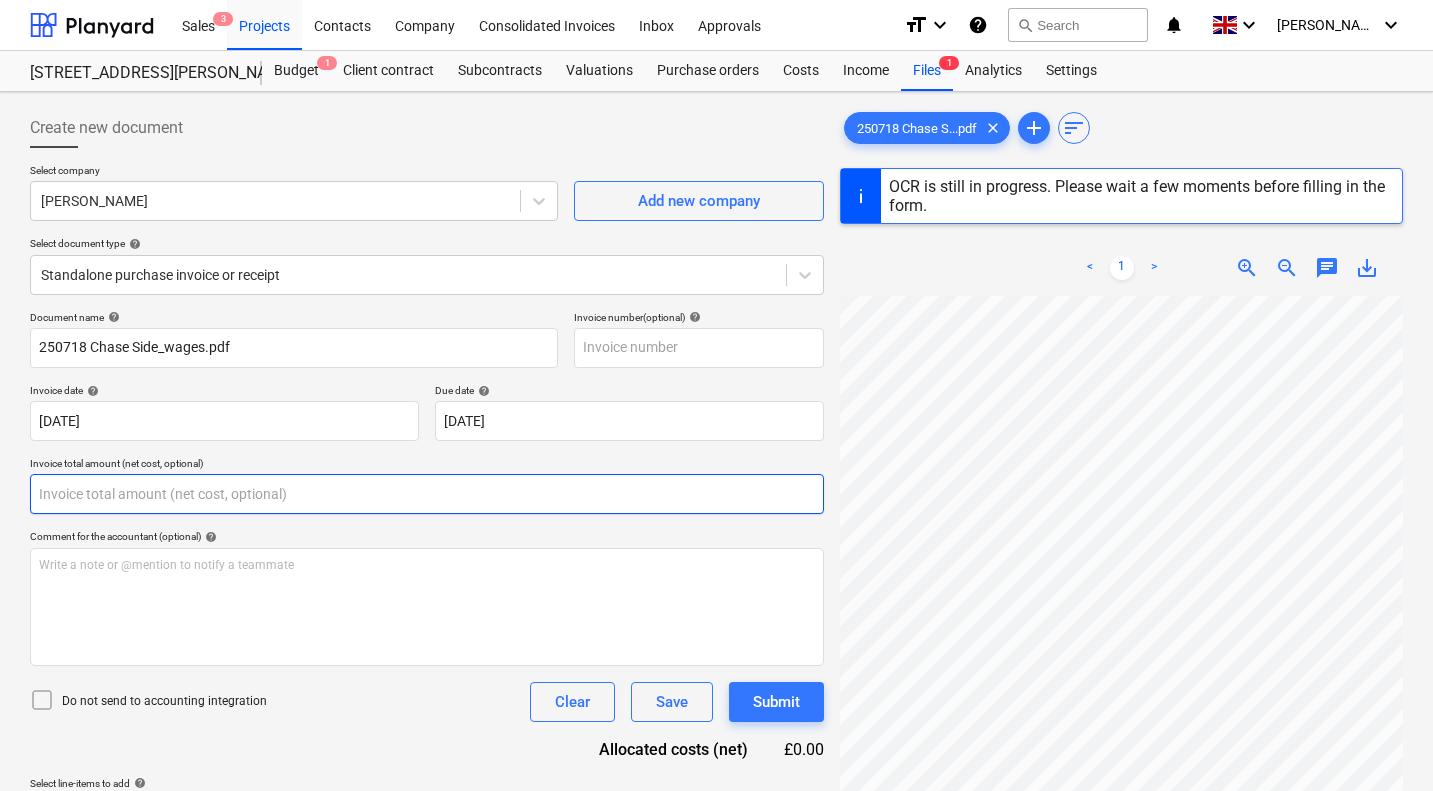 click at bounding box center [427, 494] 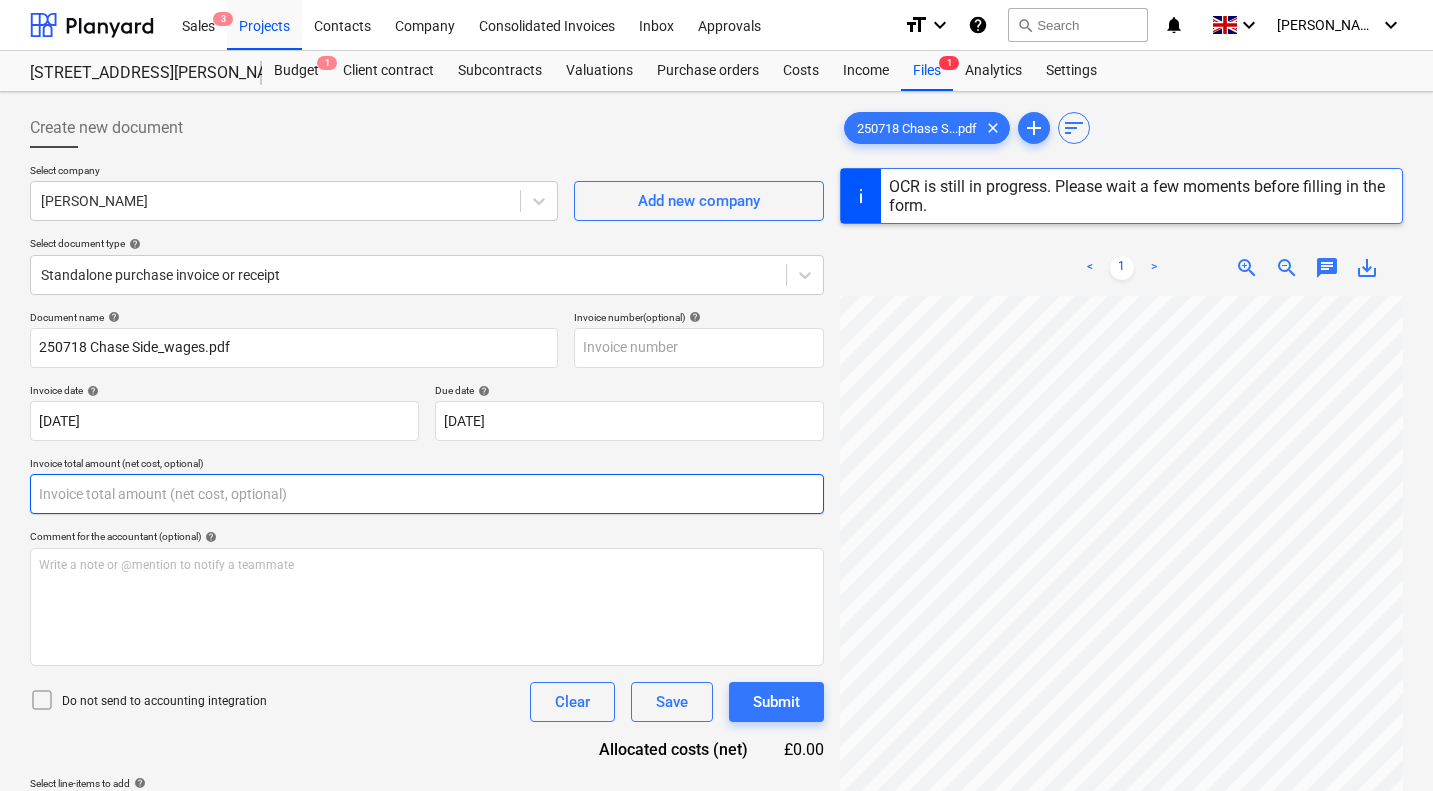 scroll, scrollTop: 239, scrollLeft: 0, axis: vertical 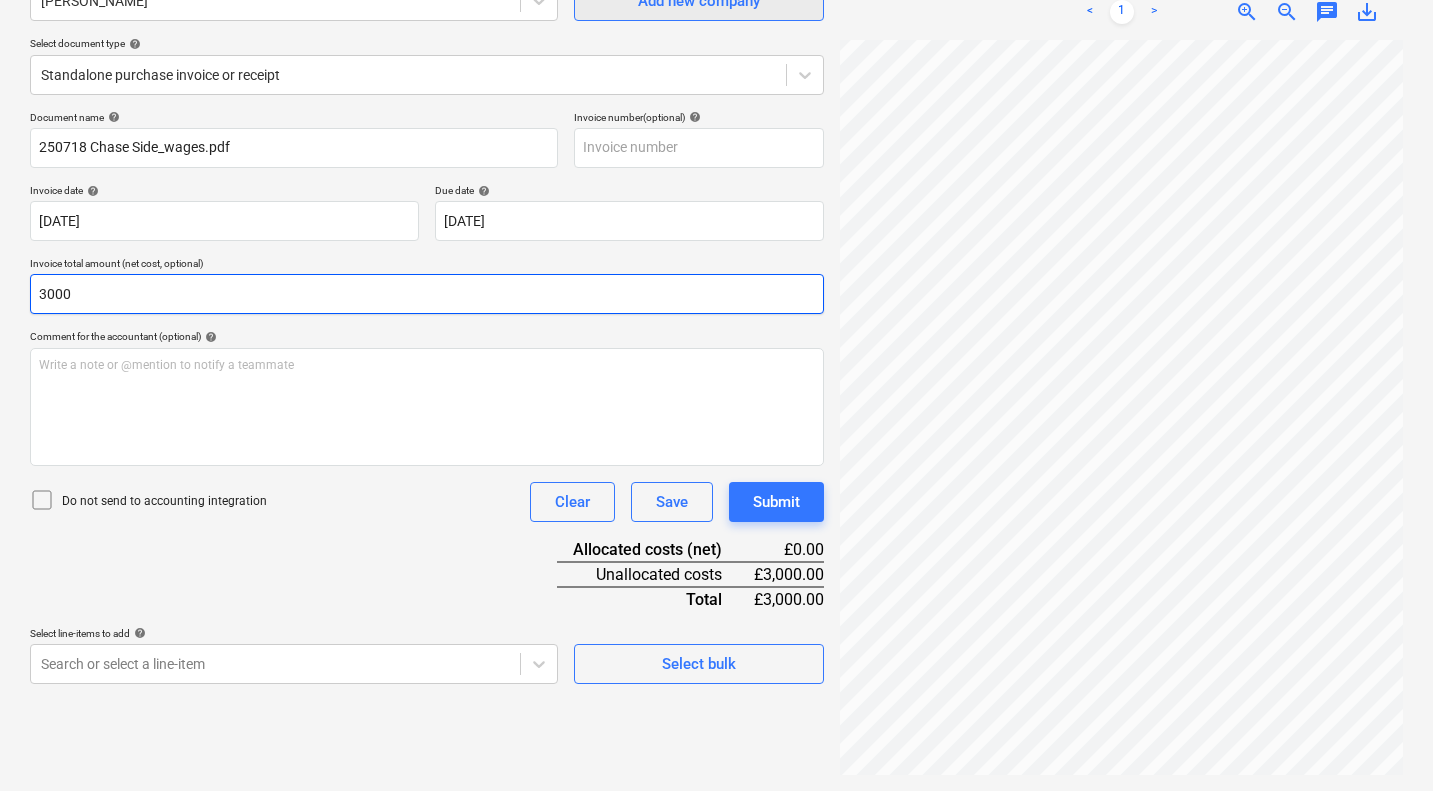 type on "3000" 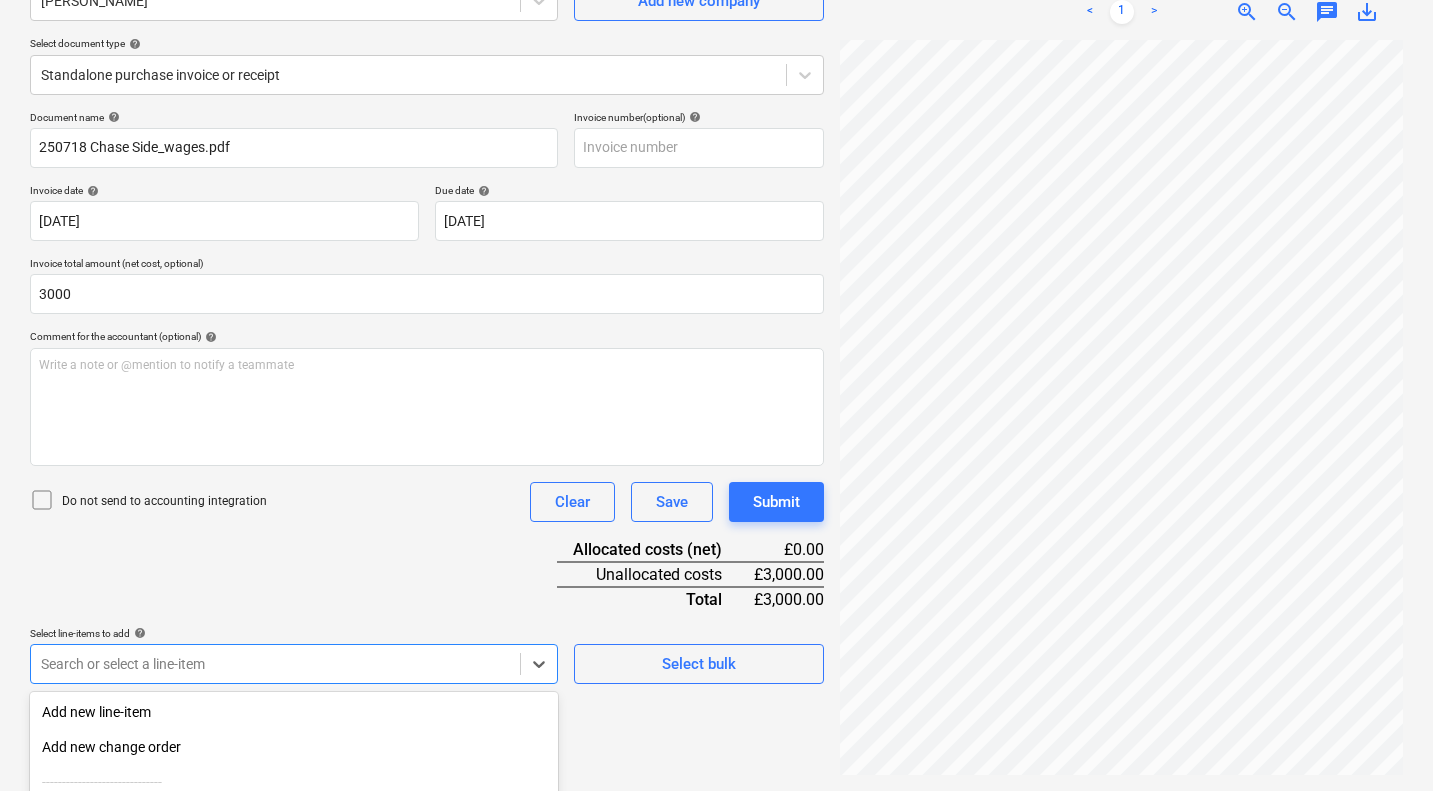 scroll, scrollTop: 405, scrollLeft: 0, axis: vertical 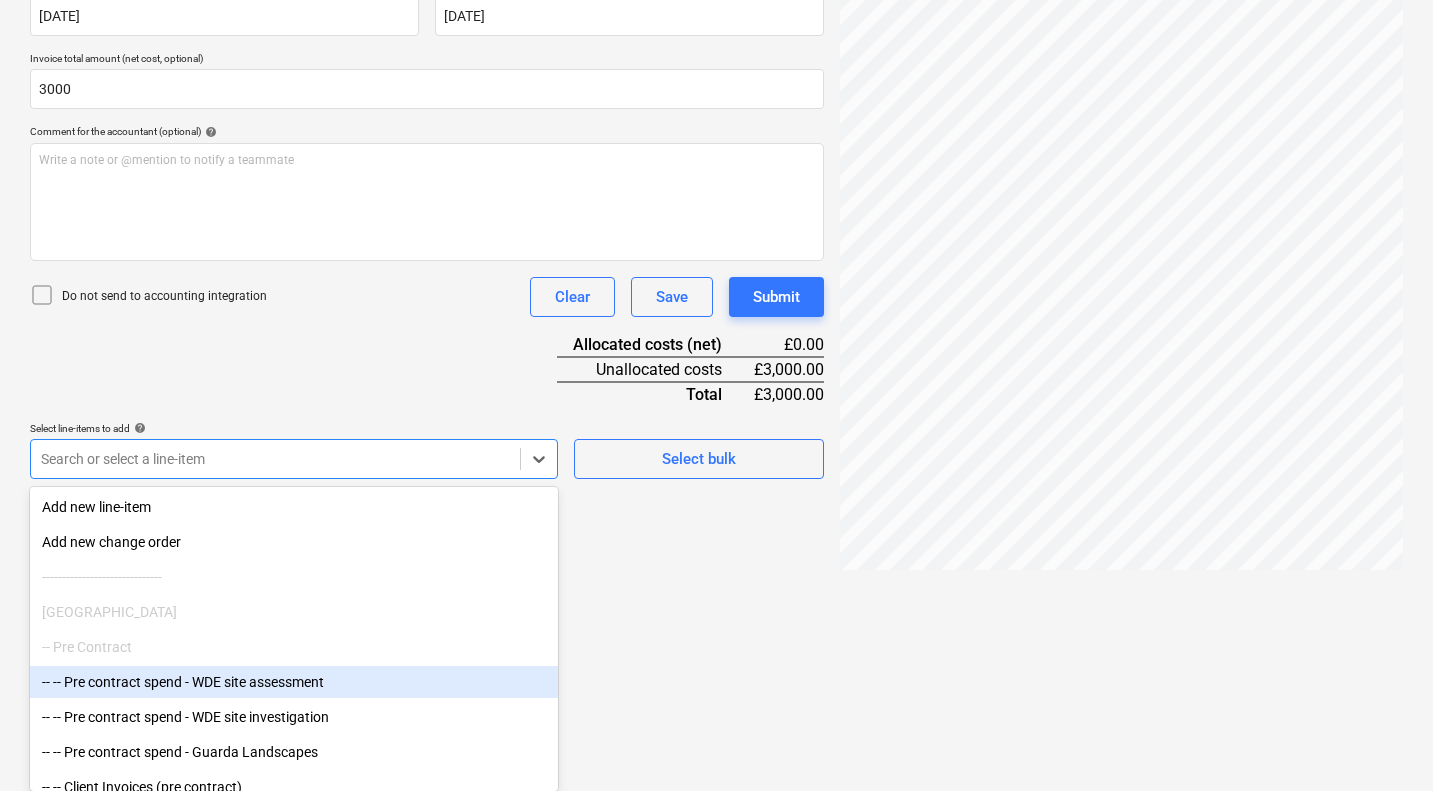 click on "Sales 3 Projects Contacts Company Consolidated Invoices Inbox Approvals format_size keyboard_arrow_down help search Search notifications 0 keyboard_arrow_down S. Jarman keyboard_arrow_down 2 Galley Lane Arkley Budget 1 Client contract Subcontracts Valuations Purchase orders Costs Income Files 1 Analytics Settings Create new document Select company Gerard Cooke   Add new company Select document type help Standalone purchase invoice or receipt Document name help 250718 Chase Side_wages.pdf Invoice number  (optional) help Invoice date help 19 Jul 2025 19.07.2025 Press the down arrow key to interact with the calendar and
select a date. Press the question mark key to get the keyboard shortcuts for changing dates. Due date help 19 Jul 2025 19.07.2025 Press the down arrow key to interact with the calendar and
select a date. Press the question mark key to get the keyboard shortcuts for changing dates. Invoice total amount (net cost, optional) 3000 Comment for the accountant (optional) help ﻿ Clear Save <" at bounding box center (716, -10) 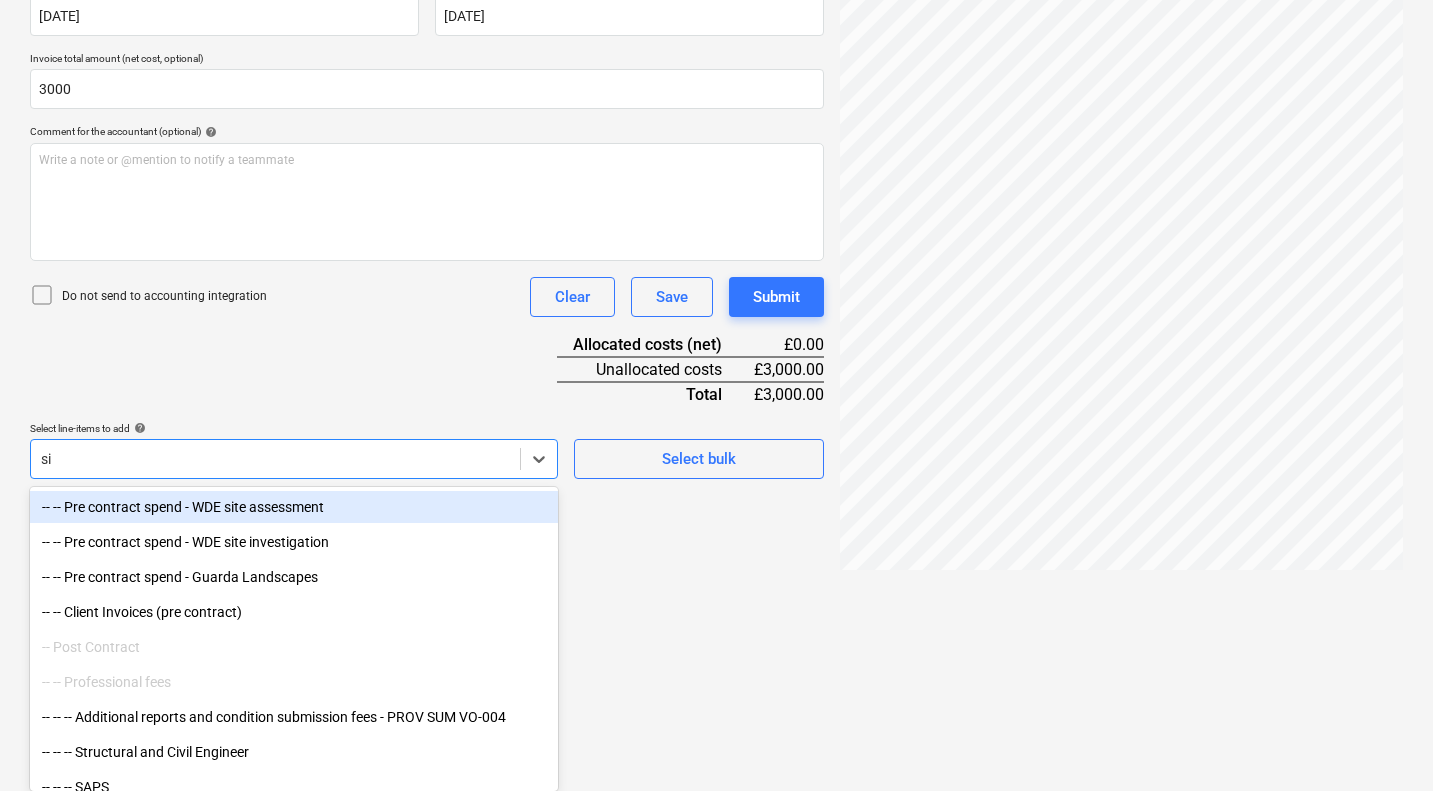 scroll, scrollTop: 241, scrollLeft: 0, axis: vertical 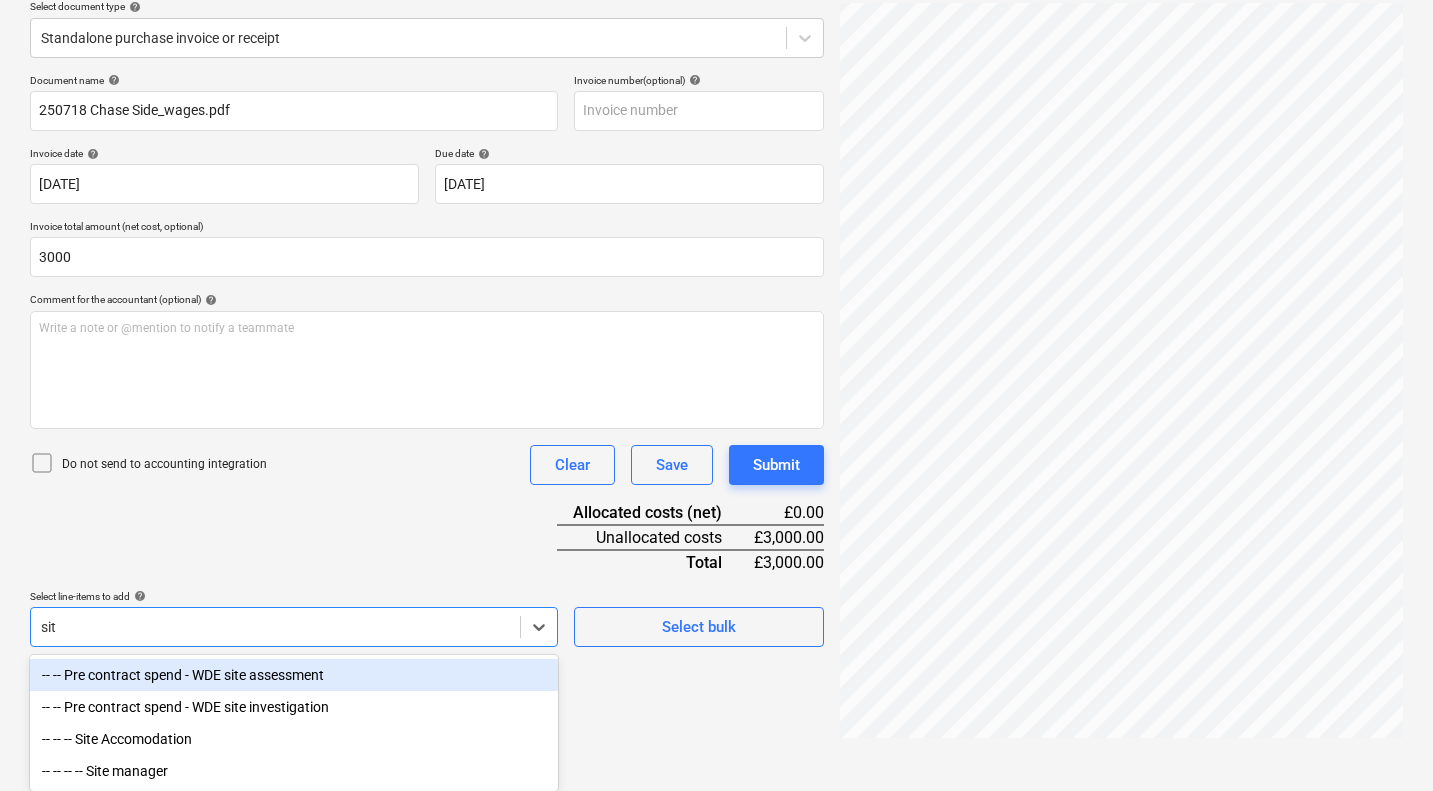 type on "site" 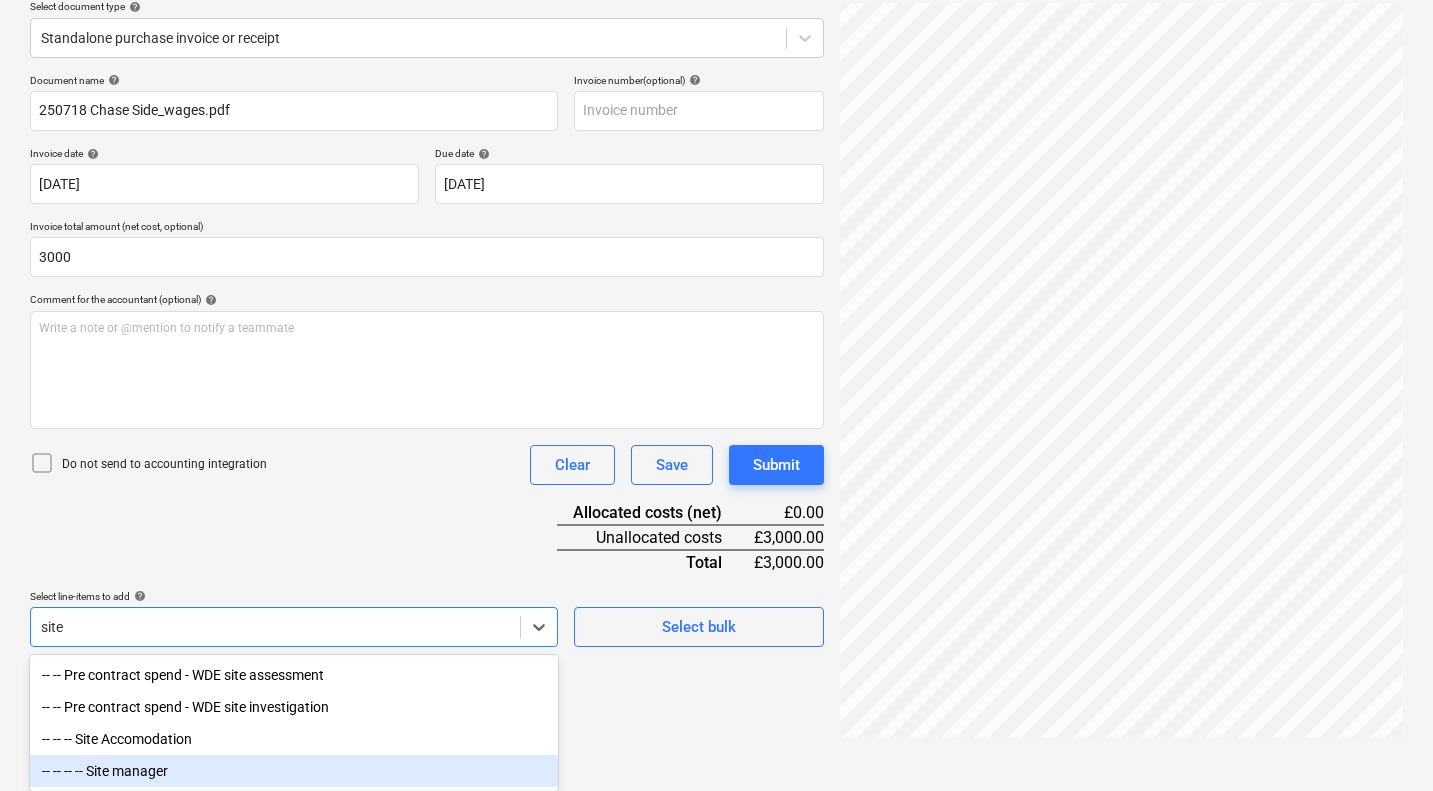 type 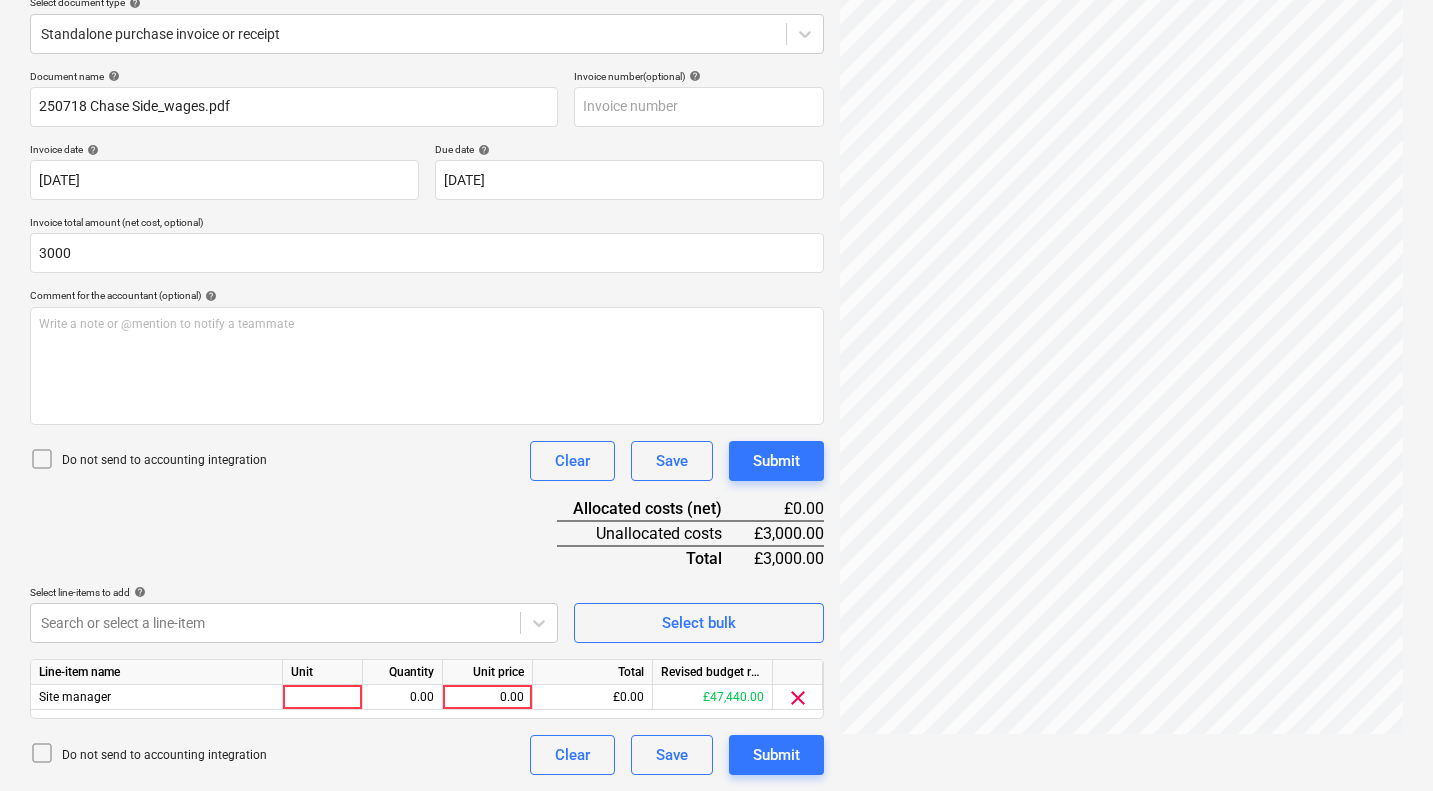 click on "Document name help 250718 Chase Side_wages.pdf Invoice number  (optional) help Invoice date help 19 Jul 2025 19.07.2025 Press the down arrow key to interact with the calendar and
select a date. Press the question mark key to get the keyboard shortcuts for changing dates. Due date help 19 Jul 2025 19.07.2025 Press the down arrow key to interact with the calendar and
select a date. Press the question mark key to get the keyboard shortcuts for changing dates. Invoice total amount (net cost, optional) 3000 Comment for the accountant (optional) help Write a note or @mention to notify a teammate ﻿ Do not send to accounting integration Clear Save Submit Allocated costs (net) £0.00 Unallocated costs £3,000.00 Total £3,000.00 Select line-items to add help Search or select a line-item Select bulk Line-item name Unit Quantity Unit price Total Revised budget remaining  Site manager 0.00 0.00 £0.00 £47,440.00 clear Do not send to accounting integration Clear Save Submit" at bounding box center [427, 422] 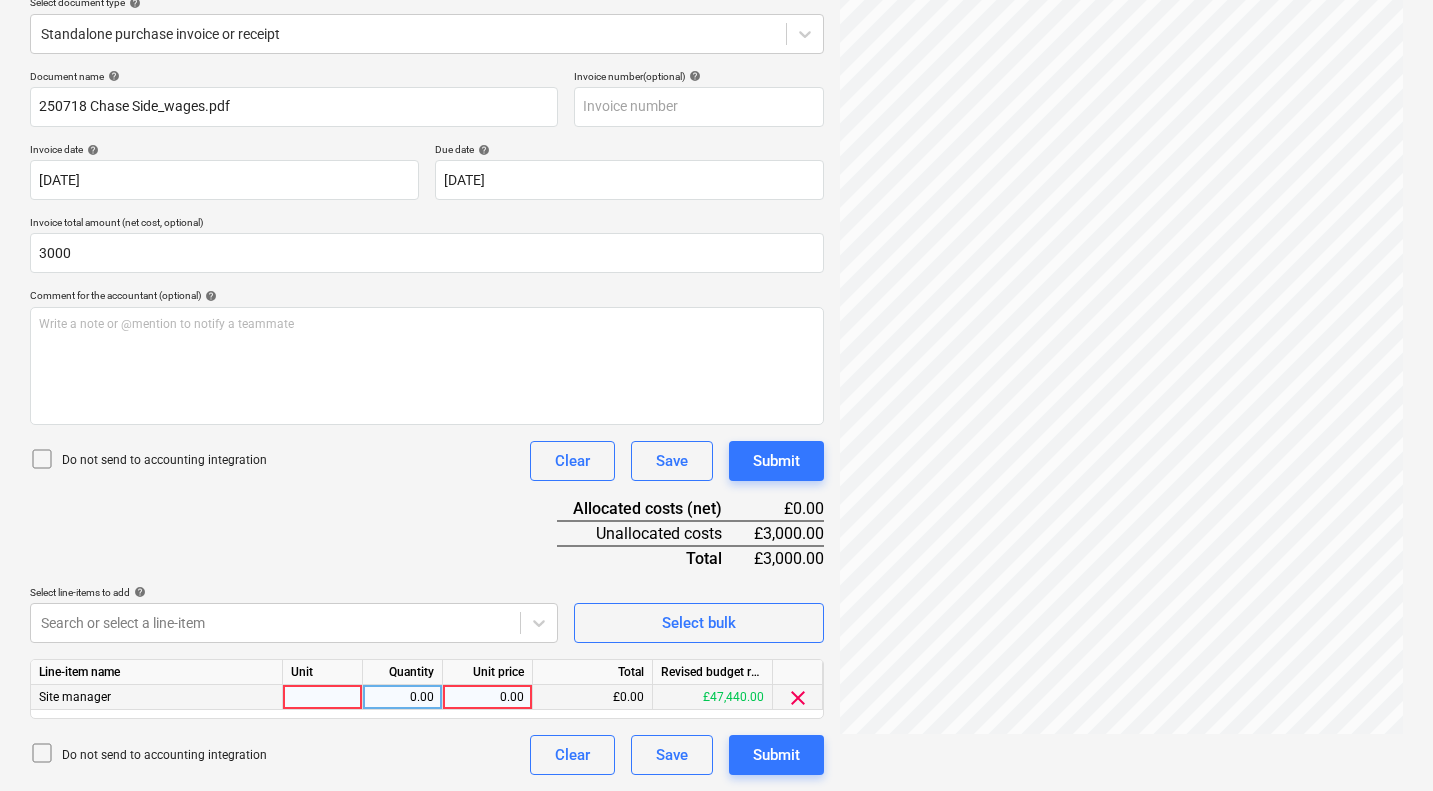 click at bounding box center (323, 697) 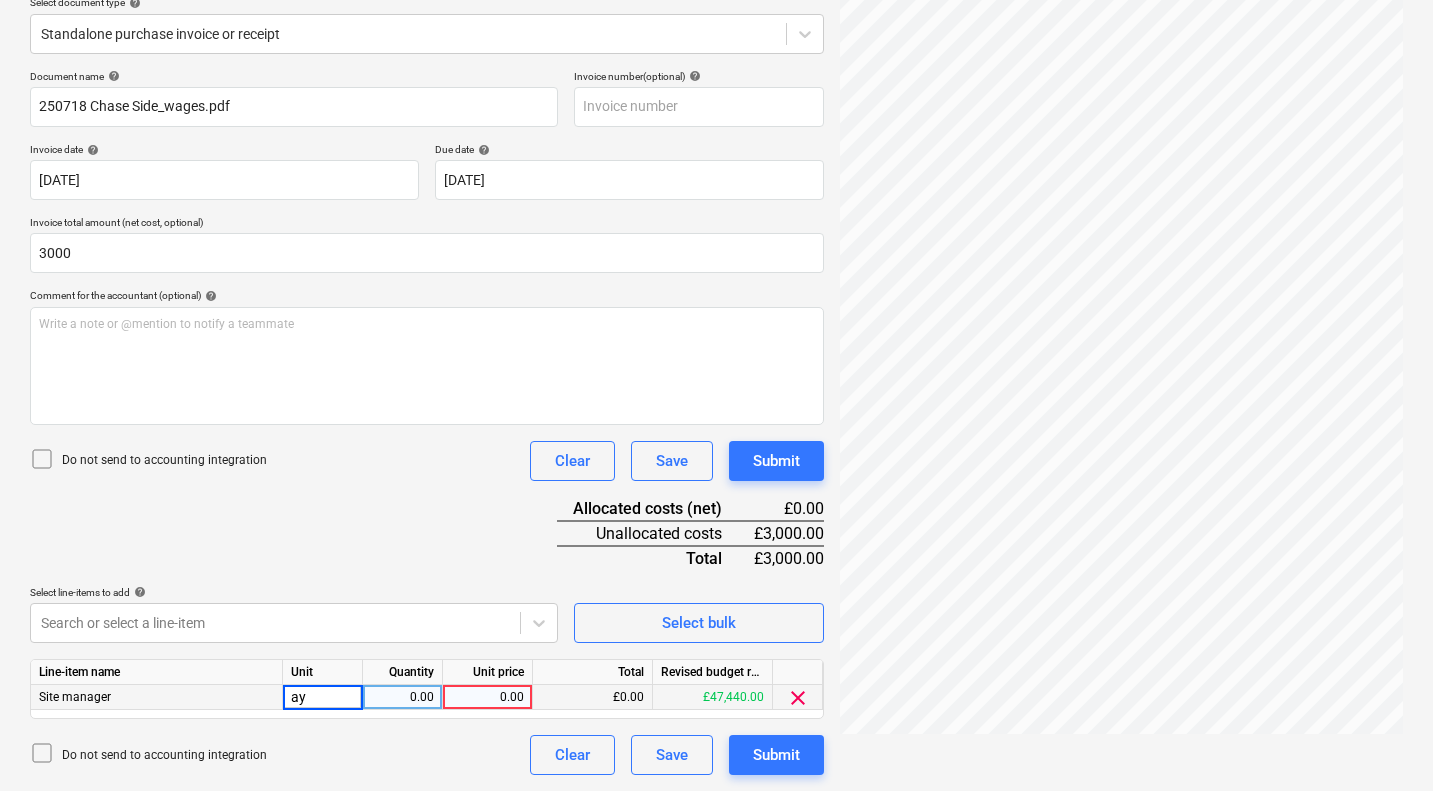type on "ays" 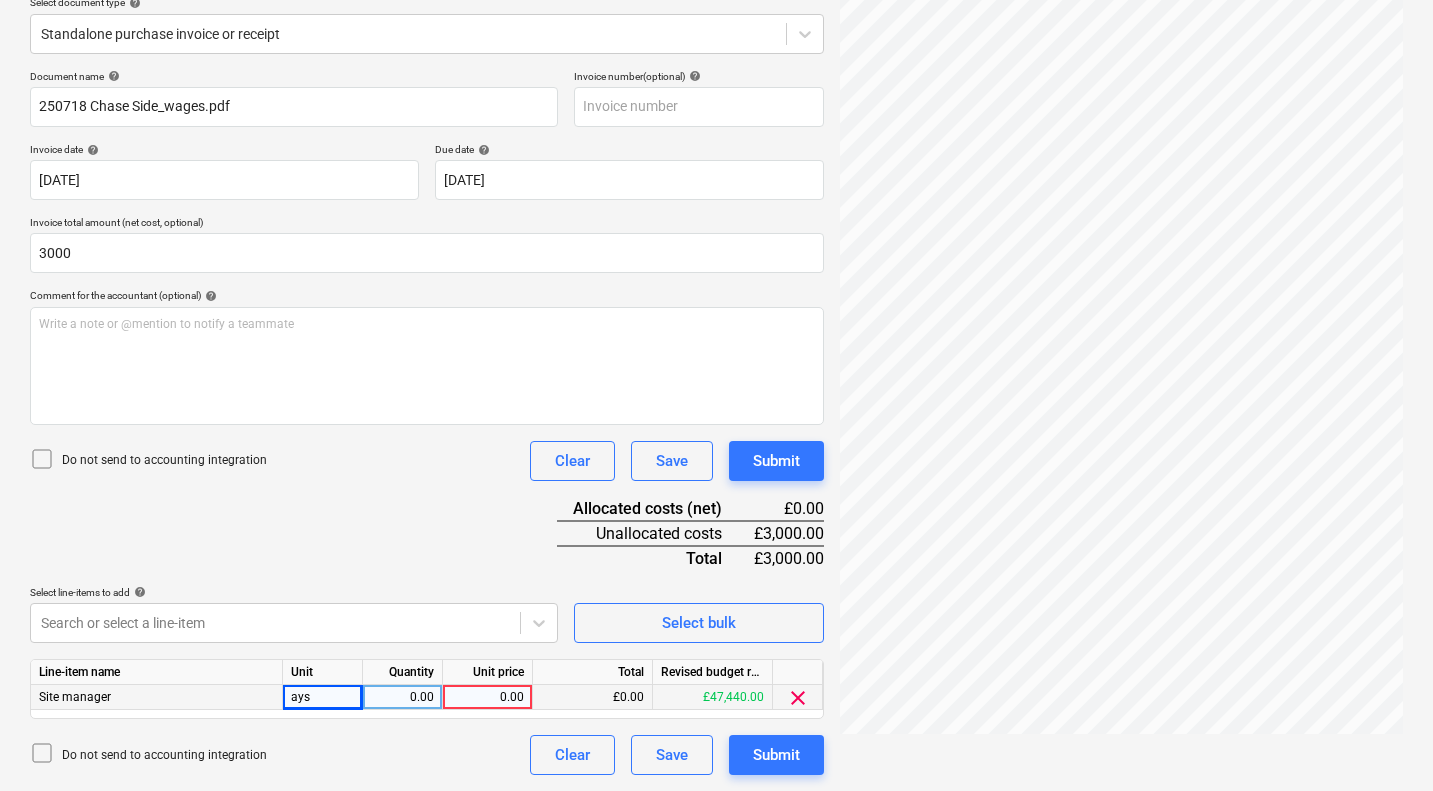 click on "ays" at bounding box center (323, 697) 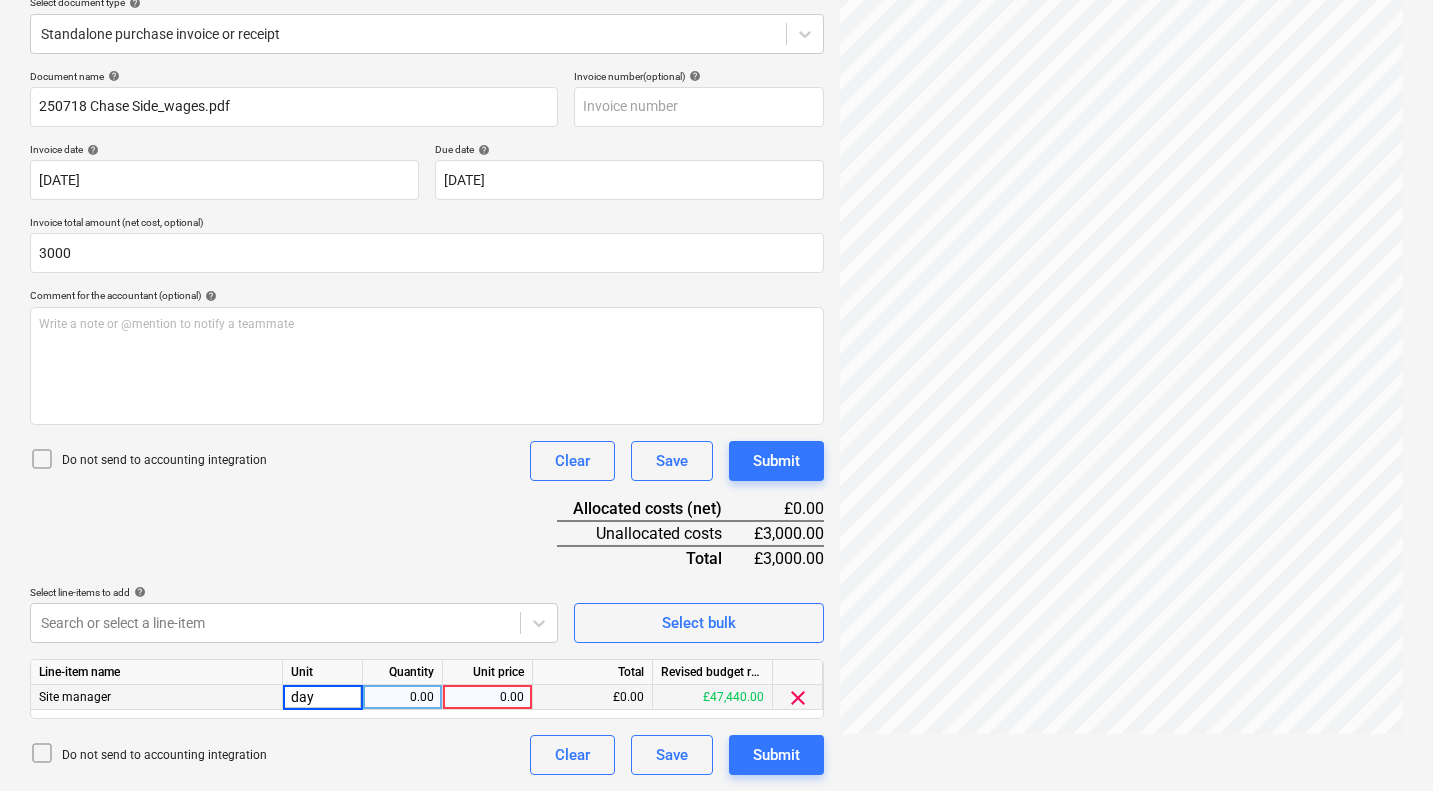type on "days" 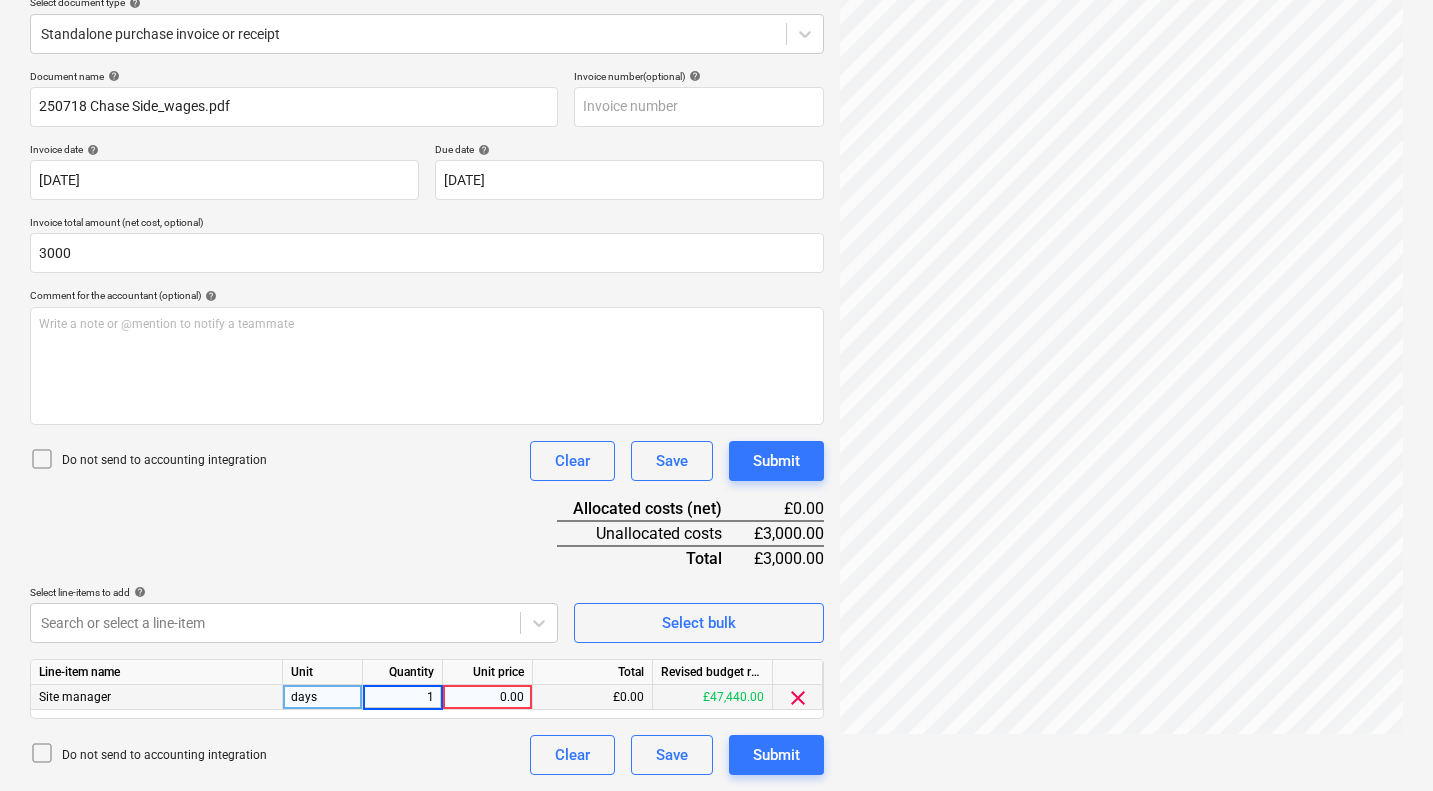type on "10" 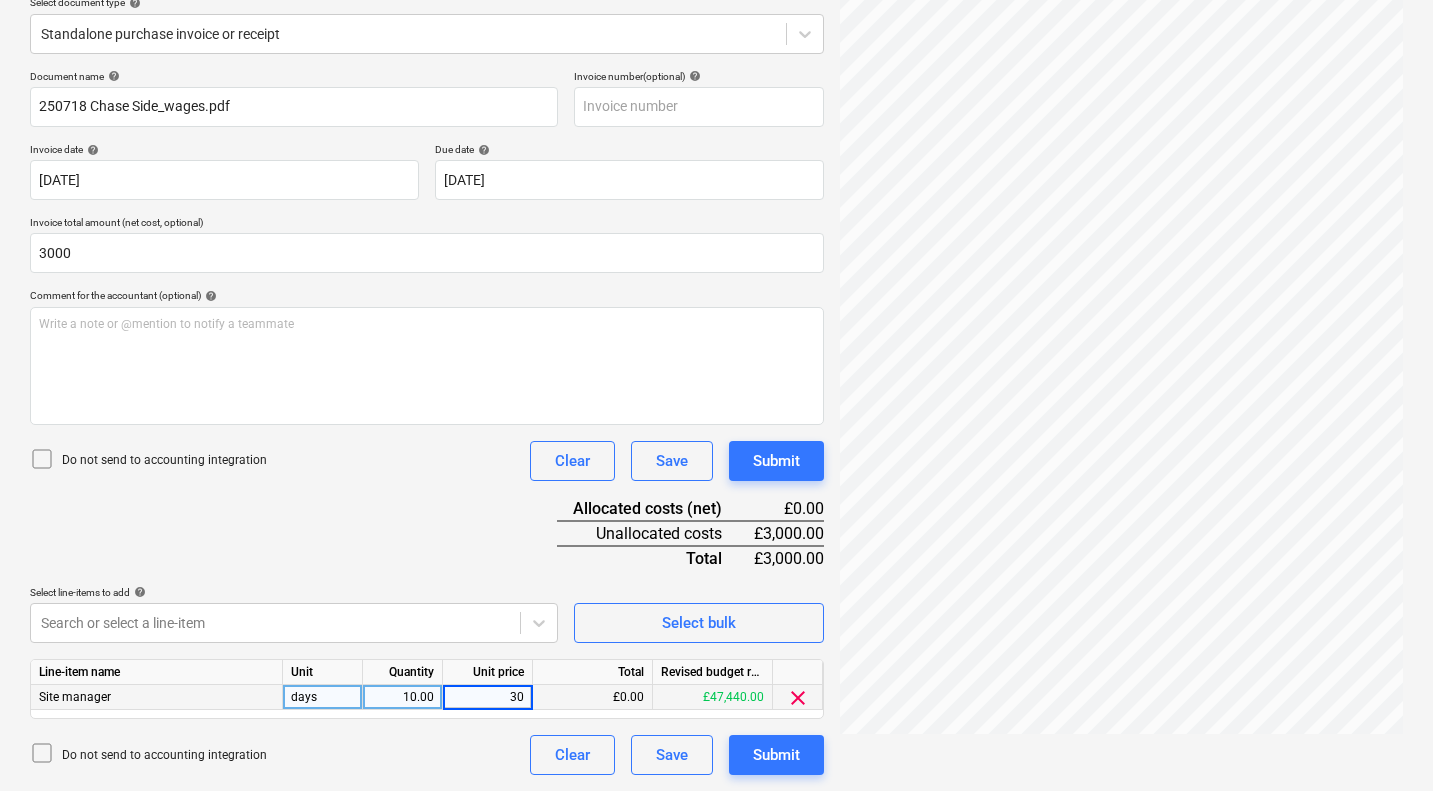 type on "300" 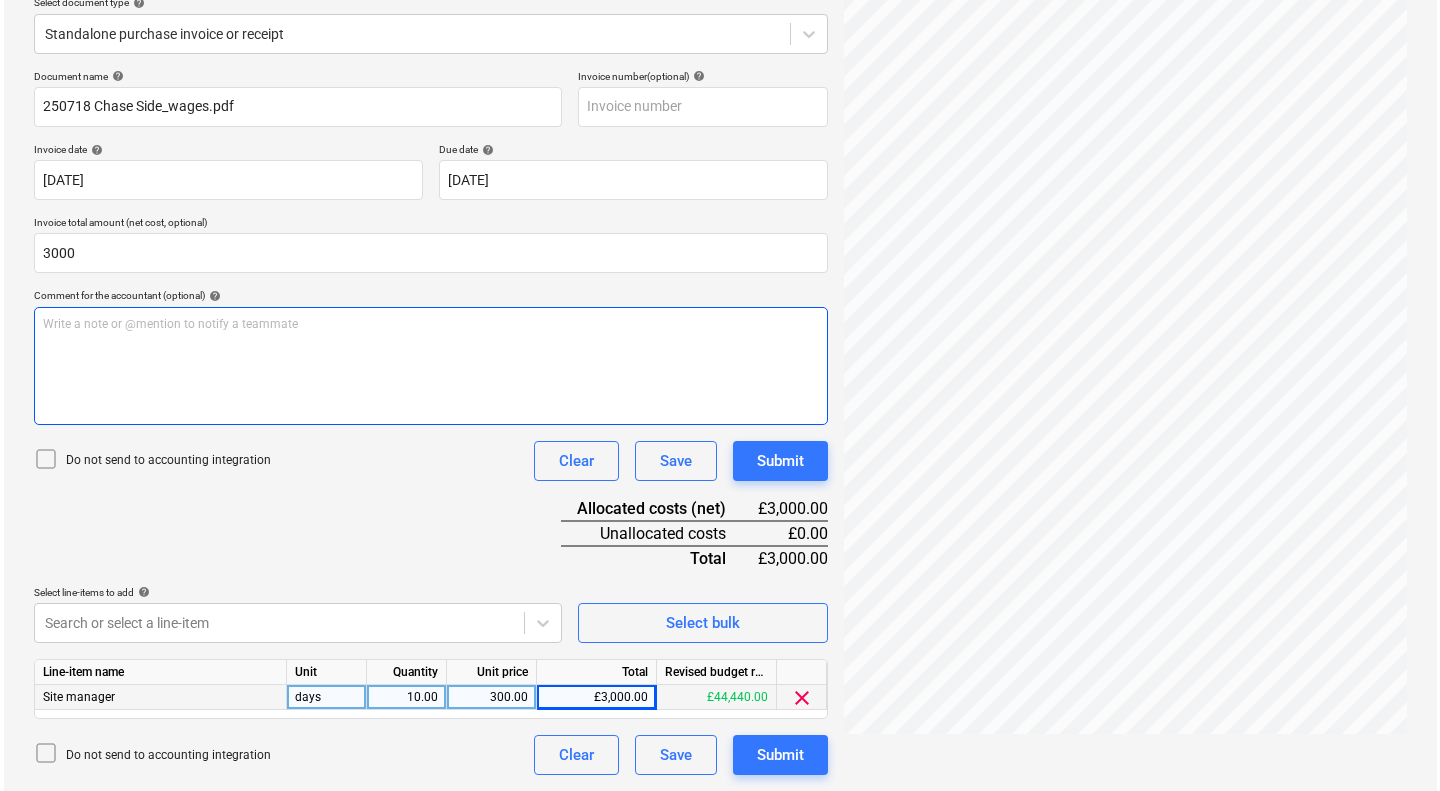 scroll, scrollTop: 239, scrollLeft: 0, axis: vertical 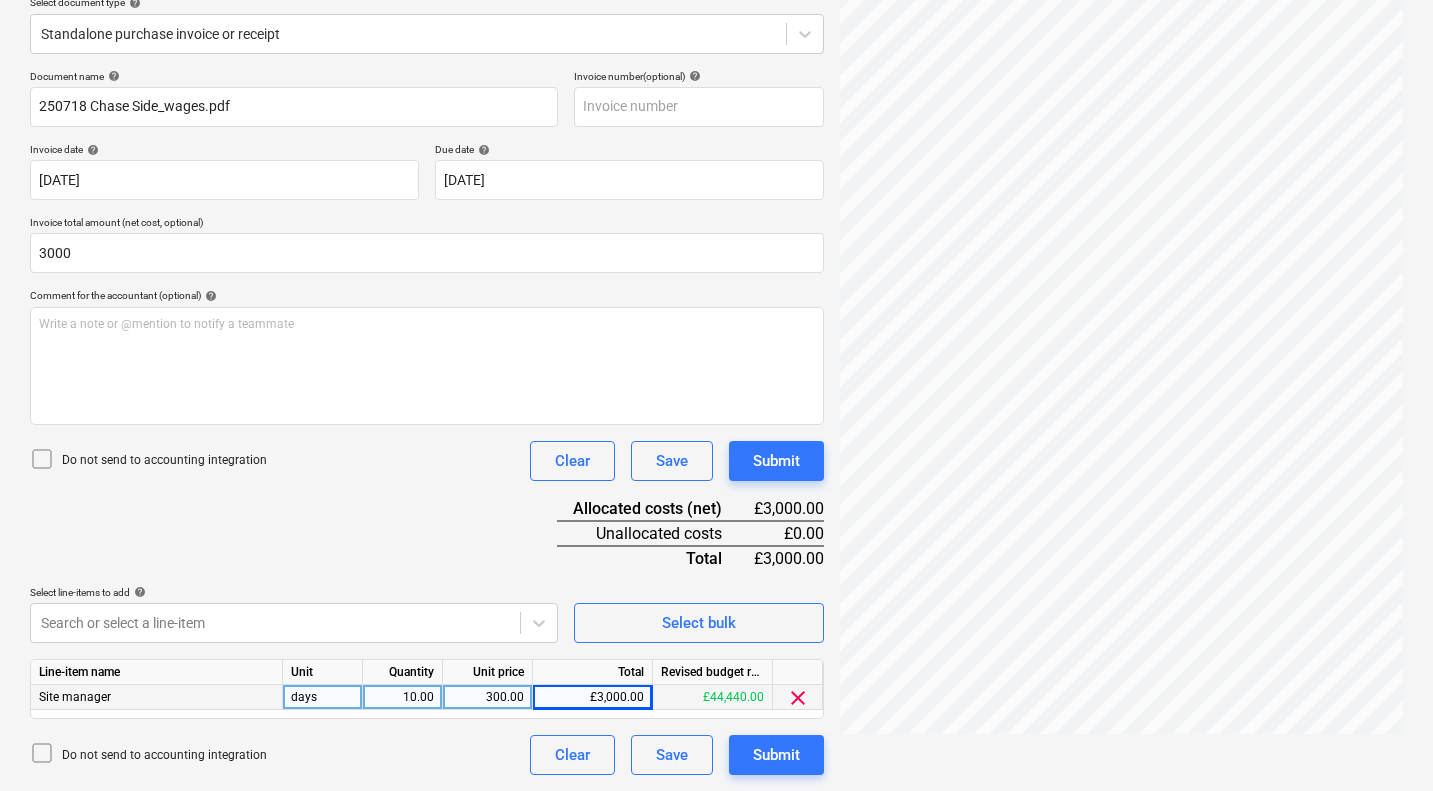 click on "Document name help 250718 Chase Side_wages.pdf Invoice number  (optional) help Invoice date help 19 Jul 2025 19.07.2025 Press the down arrow key to interact with the calendar and
select a date. Press the question mark key to get the keyboard shortcuts for changing dates. Due date help 19 Jul 2025 19.07.2025 Press the down arrow key to interact with the calendar and
select a date. Press the question mark key to get the keyboard shortcuts for changing dates. Invoice total amount (net cost, optional) 3000 Comment for the accountant (optional) help Write a note or @mention to notify a teammate ﻿ Do not send to accounting integration Clear Save Submit Allocated costs (net) £3,000.00 Unallocated costs £0.00 Total £3,000.00 Select line-items to add help Search or select a line-item Select bulk Line-item name Unit Quantity Unit price Total Revised budget remaining  Site manager days 10.00 300.00 £3,000.00 £44,440.00 clear Do not send to accounting integration Clear Save Submit" at bounding box center (427, 422) 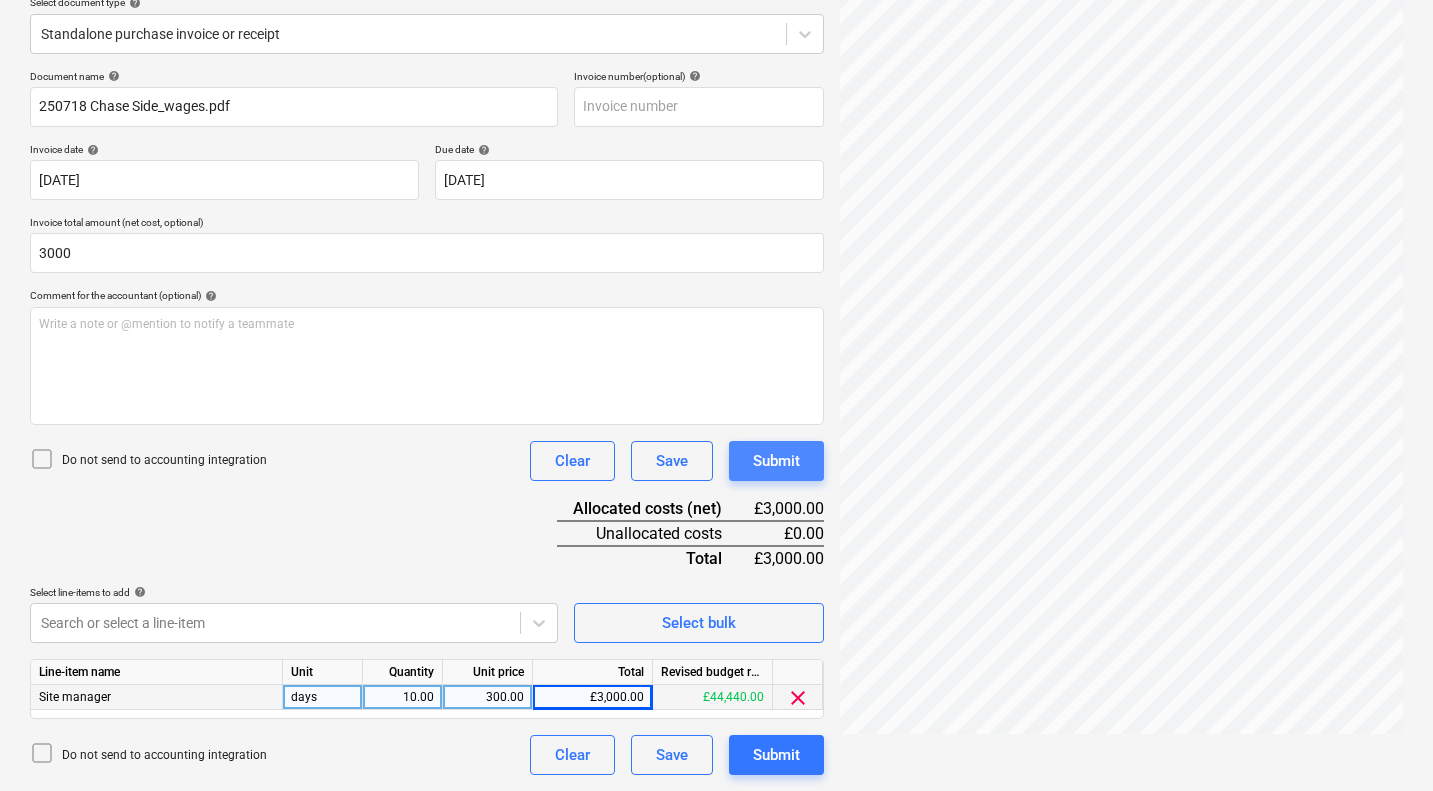 click on "Submit" at bounding box center [776, 461] 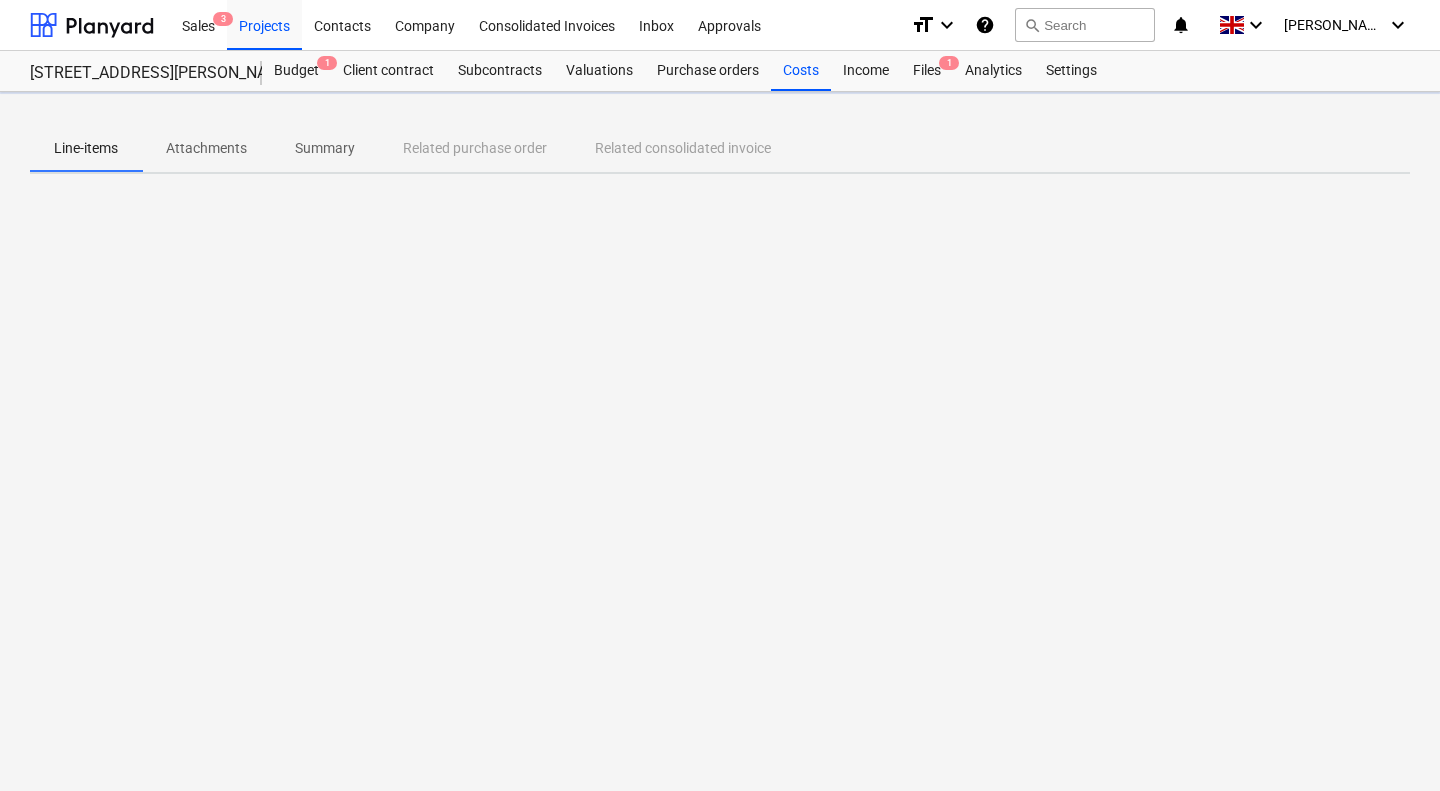 scroll, scrollTop: 0, scrollLeft: 0, axis: both 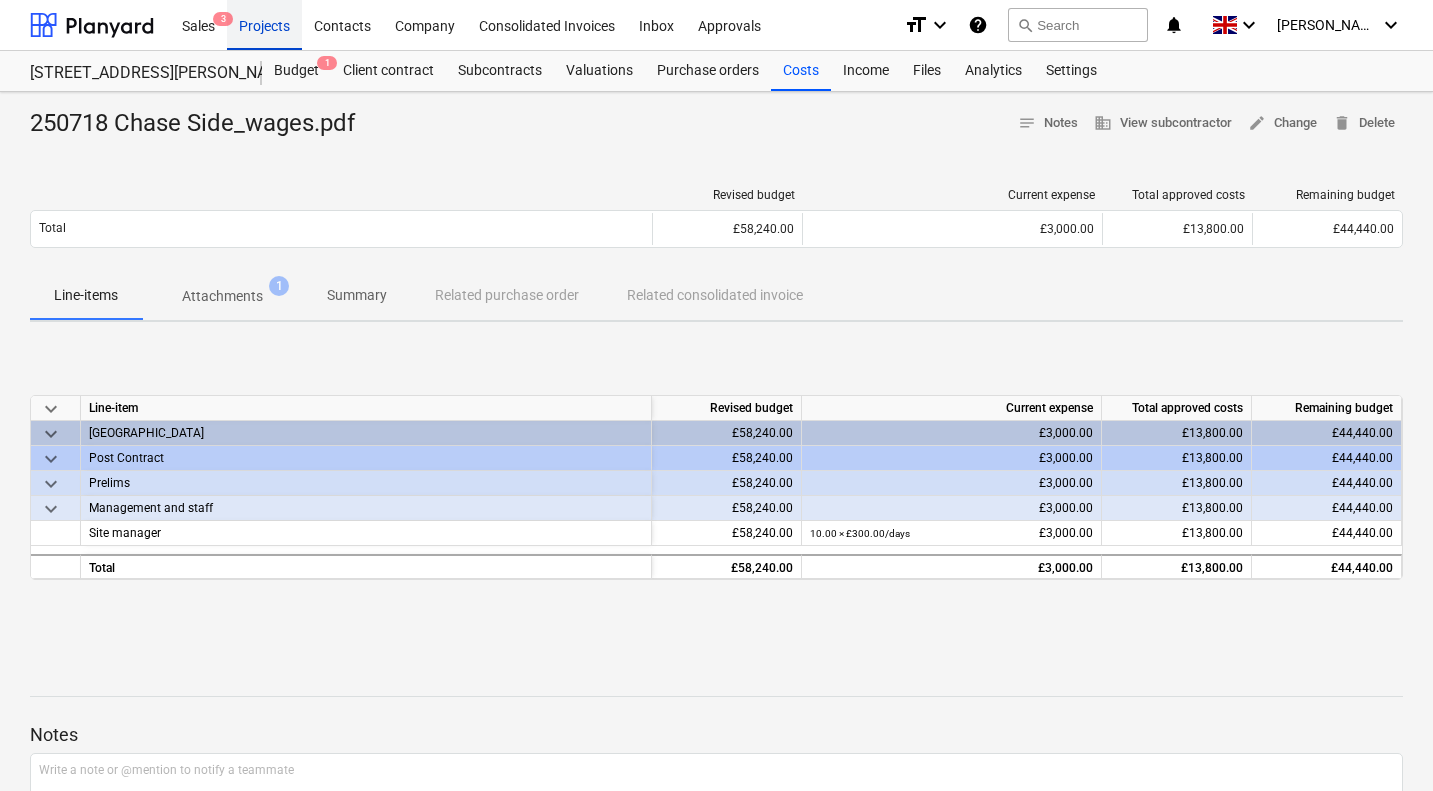 click on "Projects" at bounding box center [264, 24] 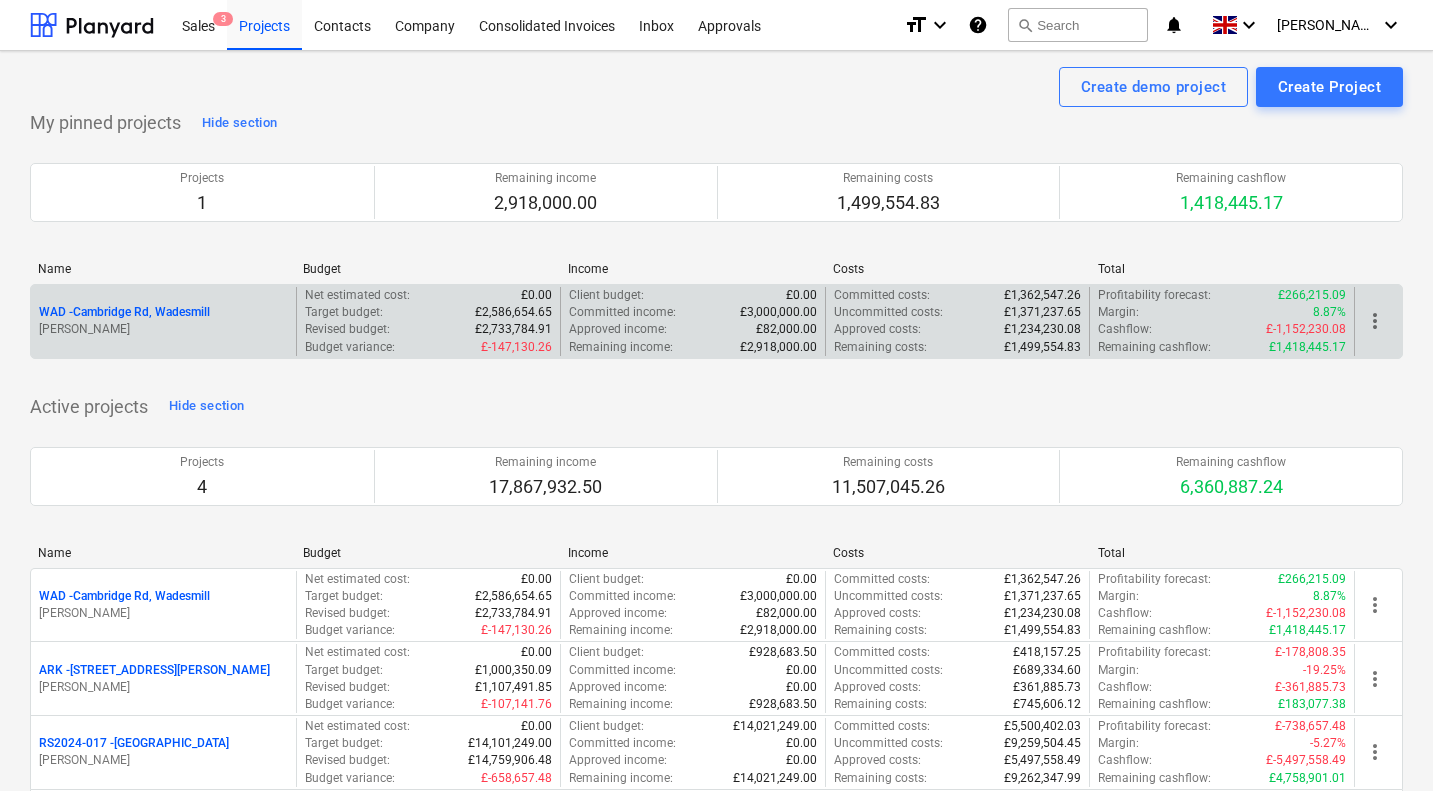 click on "WAD -  Cambridge Rd, Wadesmill" at bounding box center (124, 312) 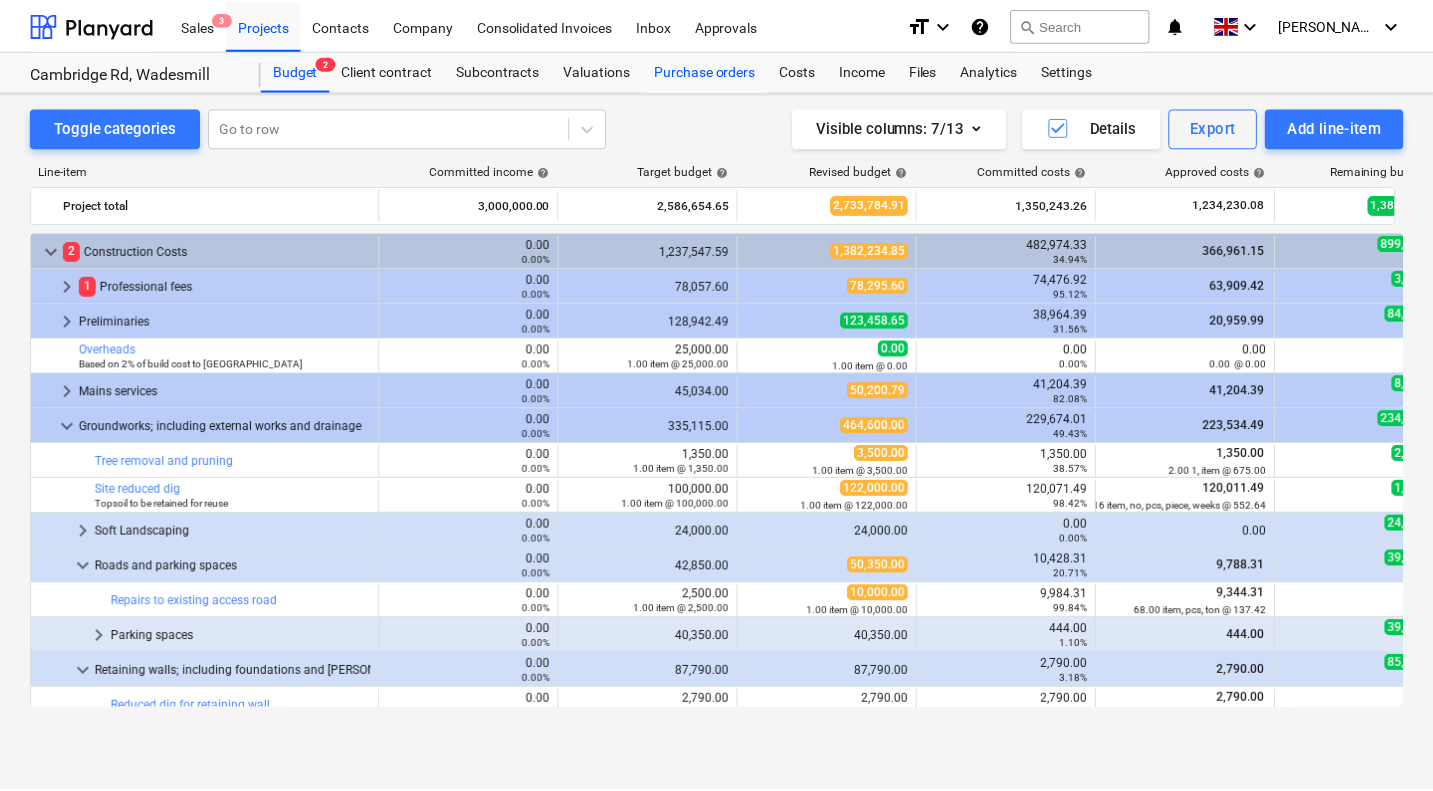 scroll, scrollTop: 286, scrollLeft: 0, axis: vertical 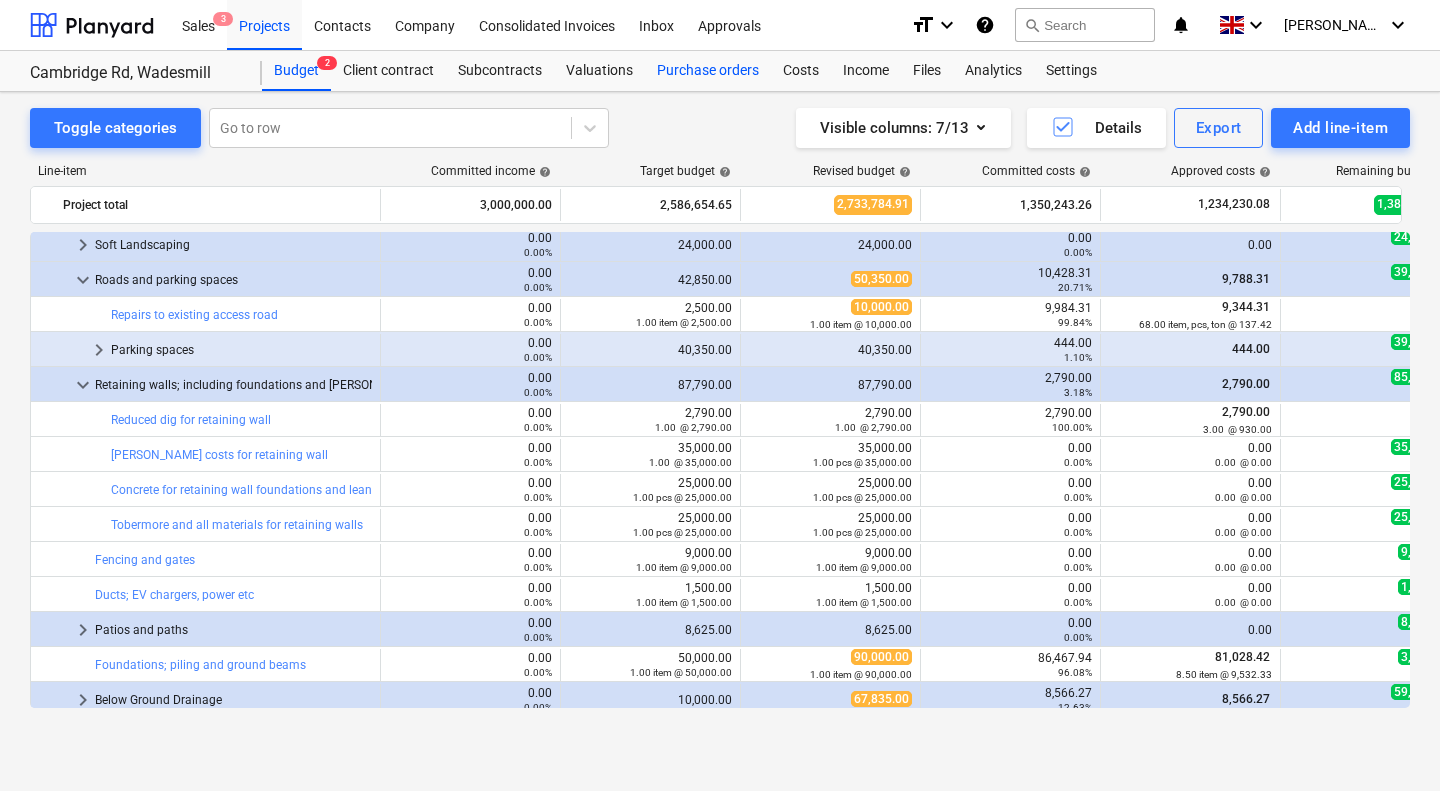 click on "Purchase orders" at bounding box center (708, 71) 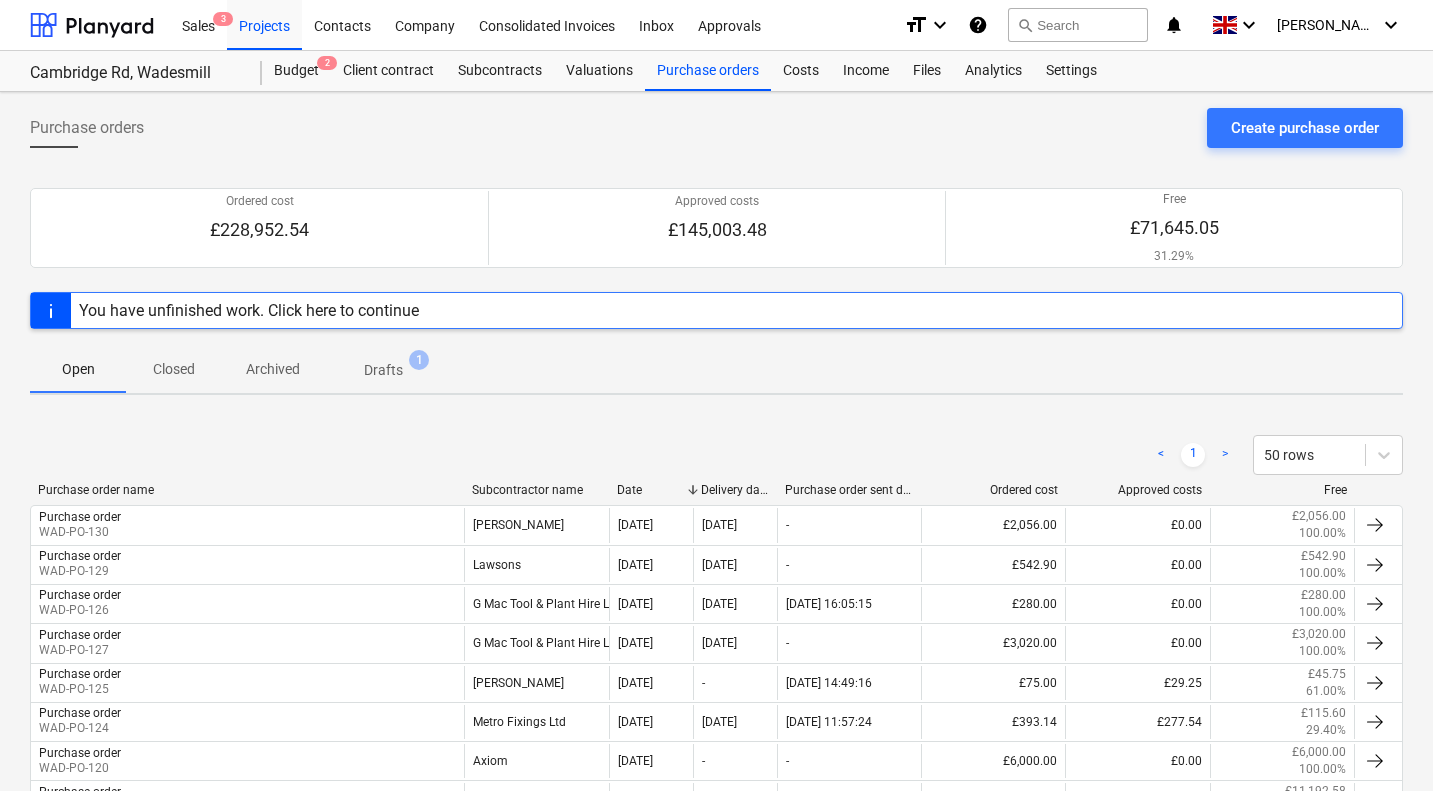 click on "Subcontractor name" at bounding box center (536, 490) 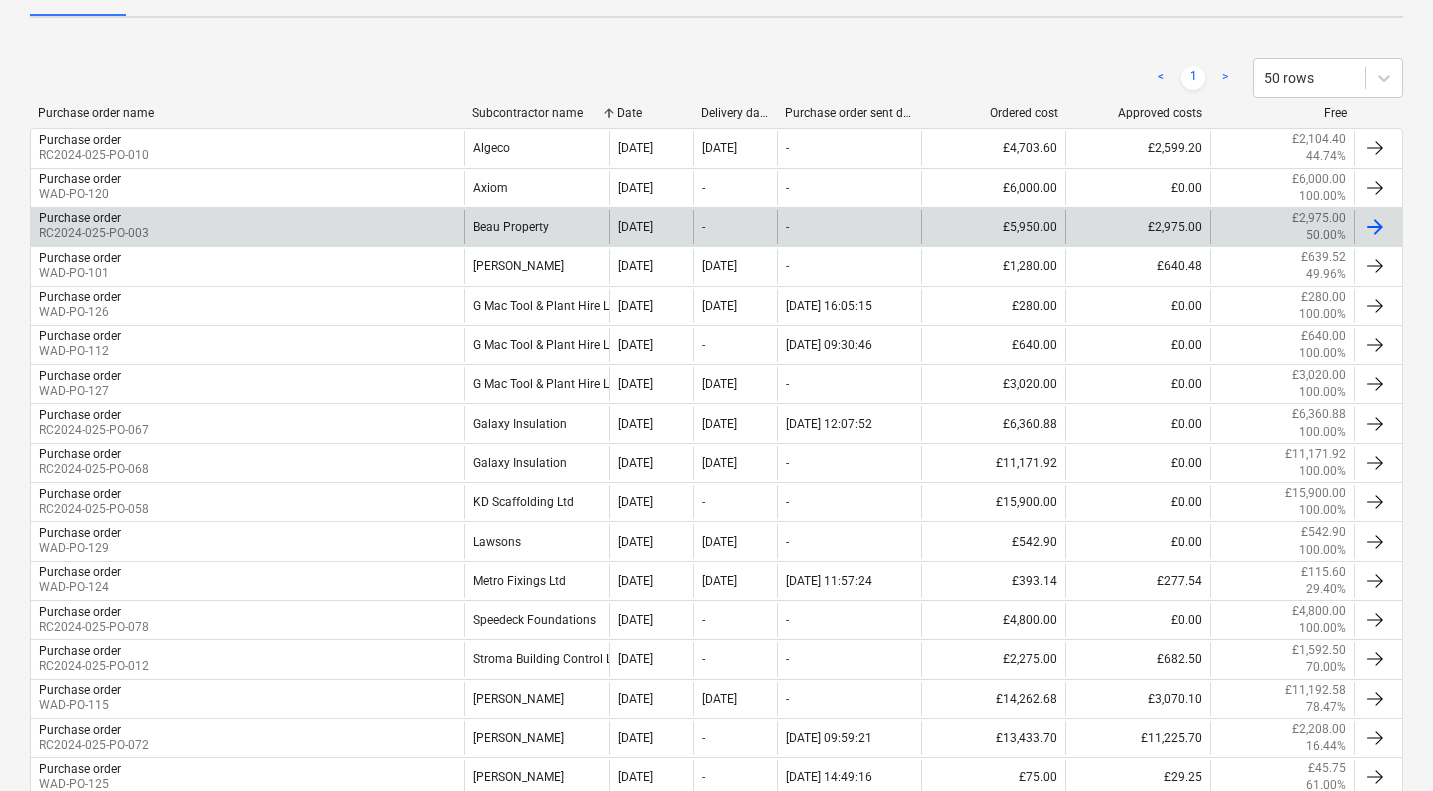 scroll, scrollTop: 402, scrollLeft: 0, axis: vertical 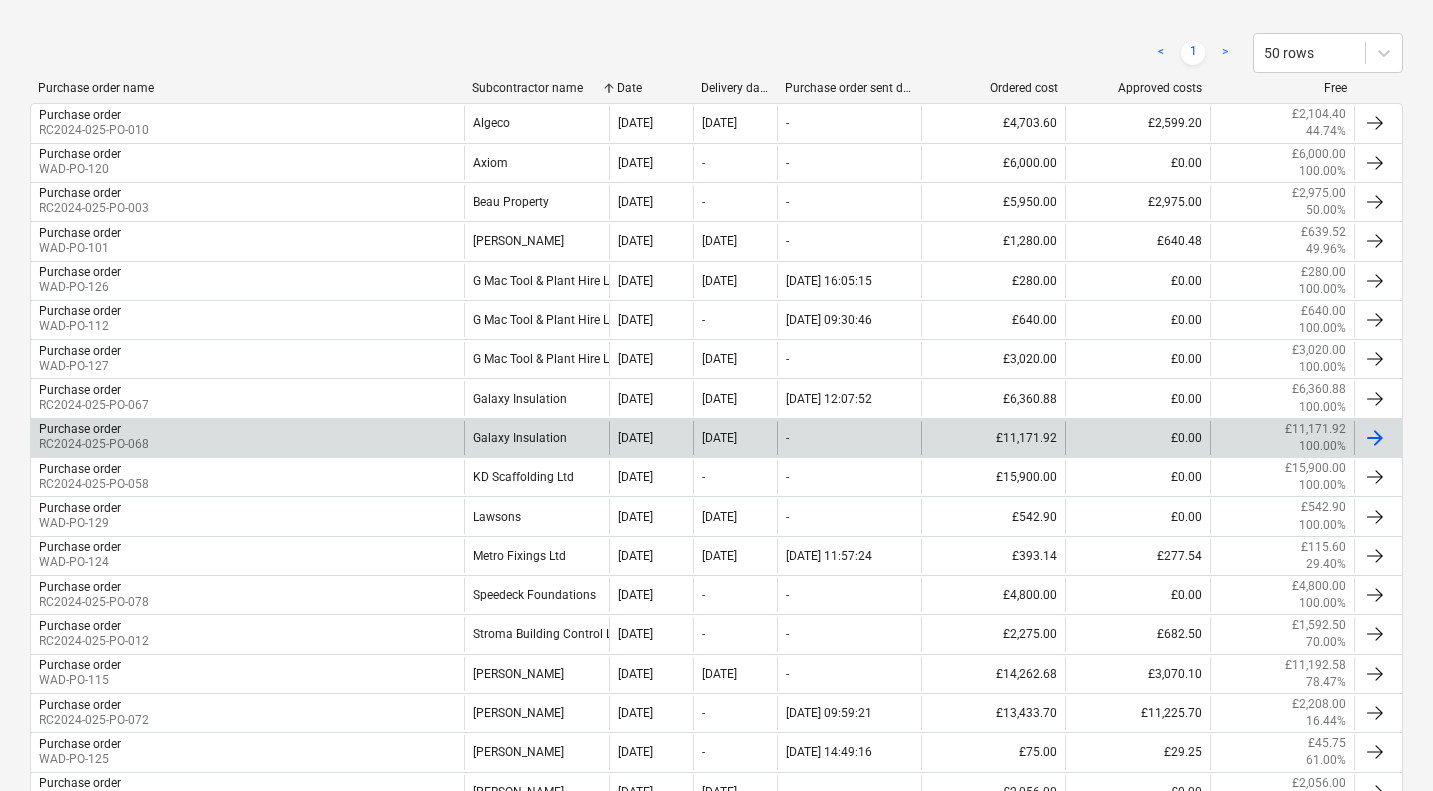 click on "Galaxy Insulation" at bounding box center (536, 438) 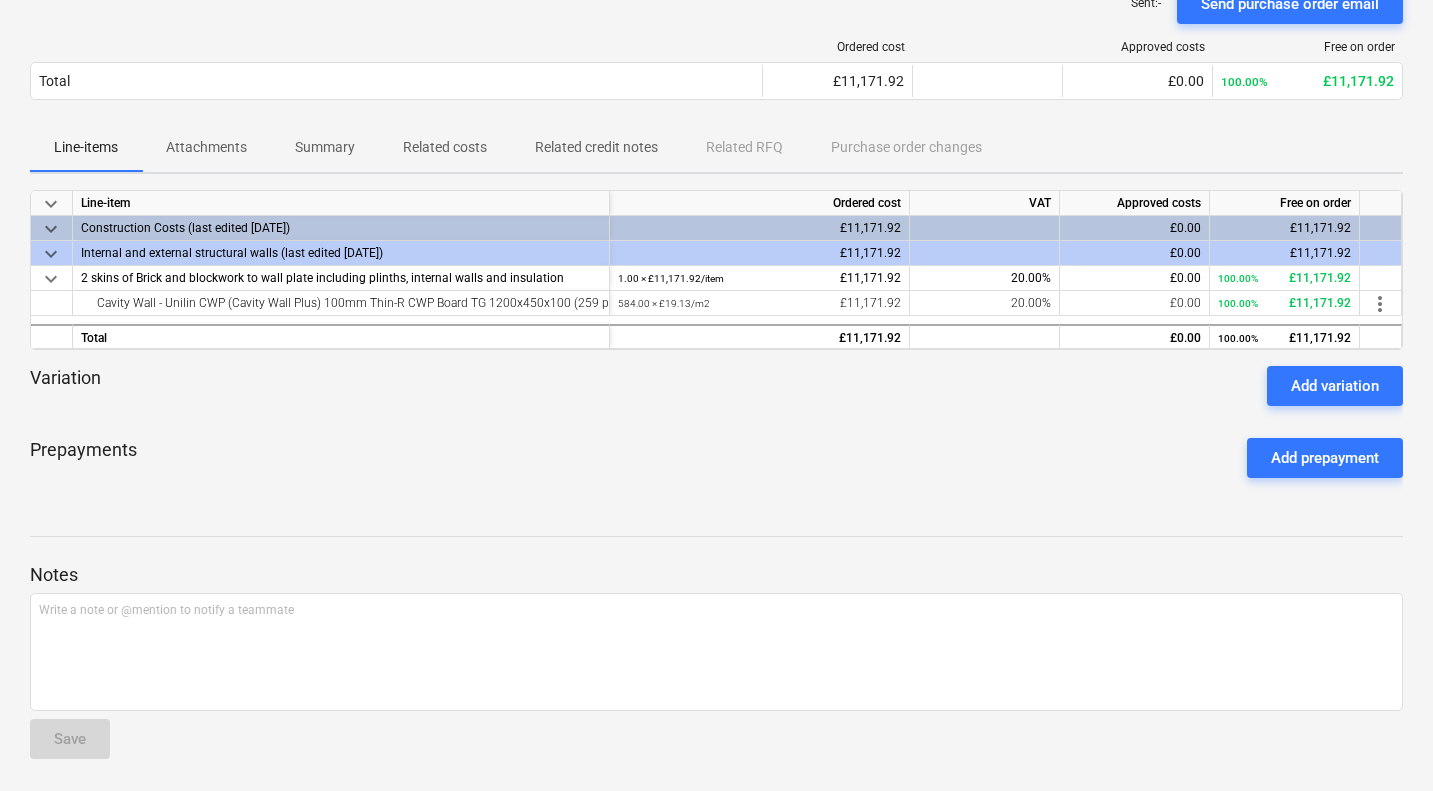 scroll, scrollTop: 0, scrollLeft: 0, axis: both 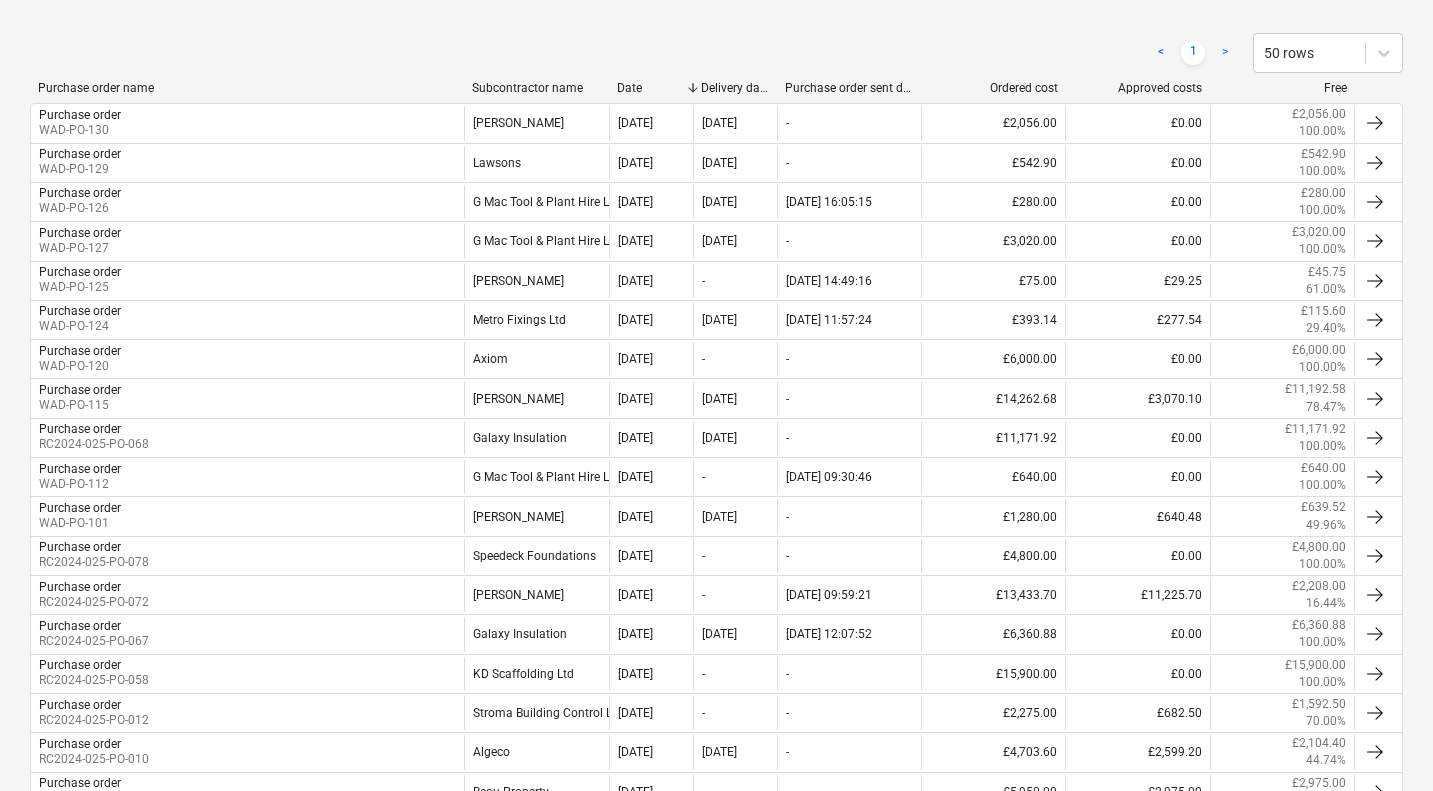 click on "Subcontractor name" at bounding box center [536, 88] 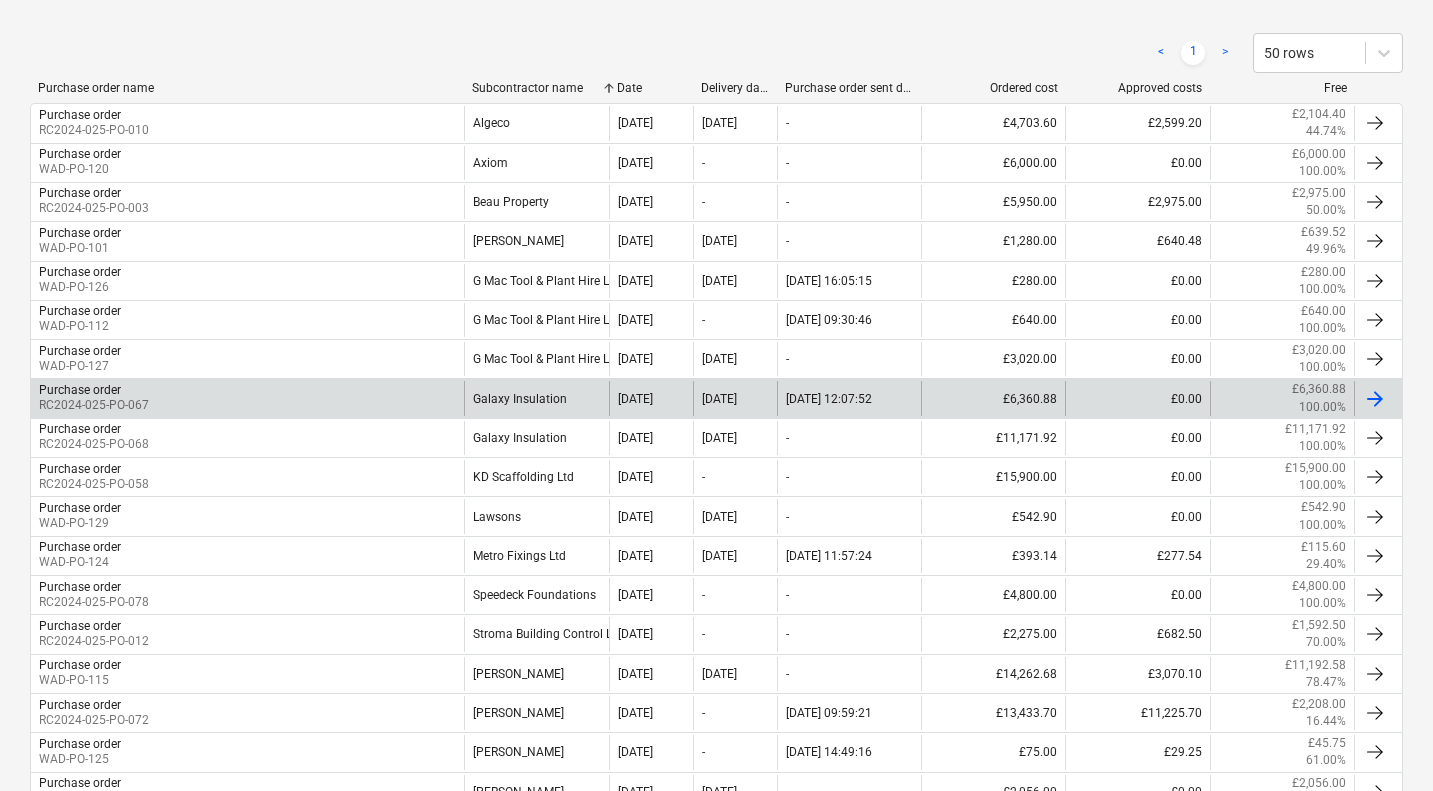click on "Galaxy Insulation" at bounding box center [536, 398] 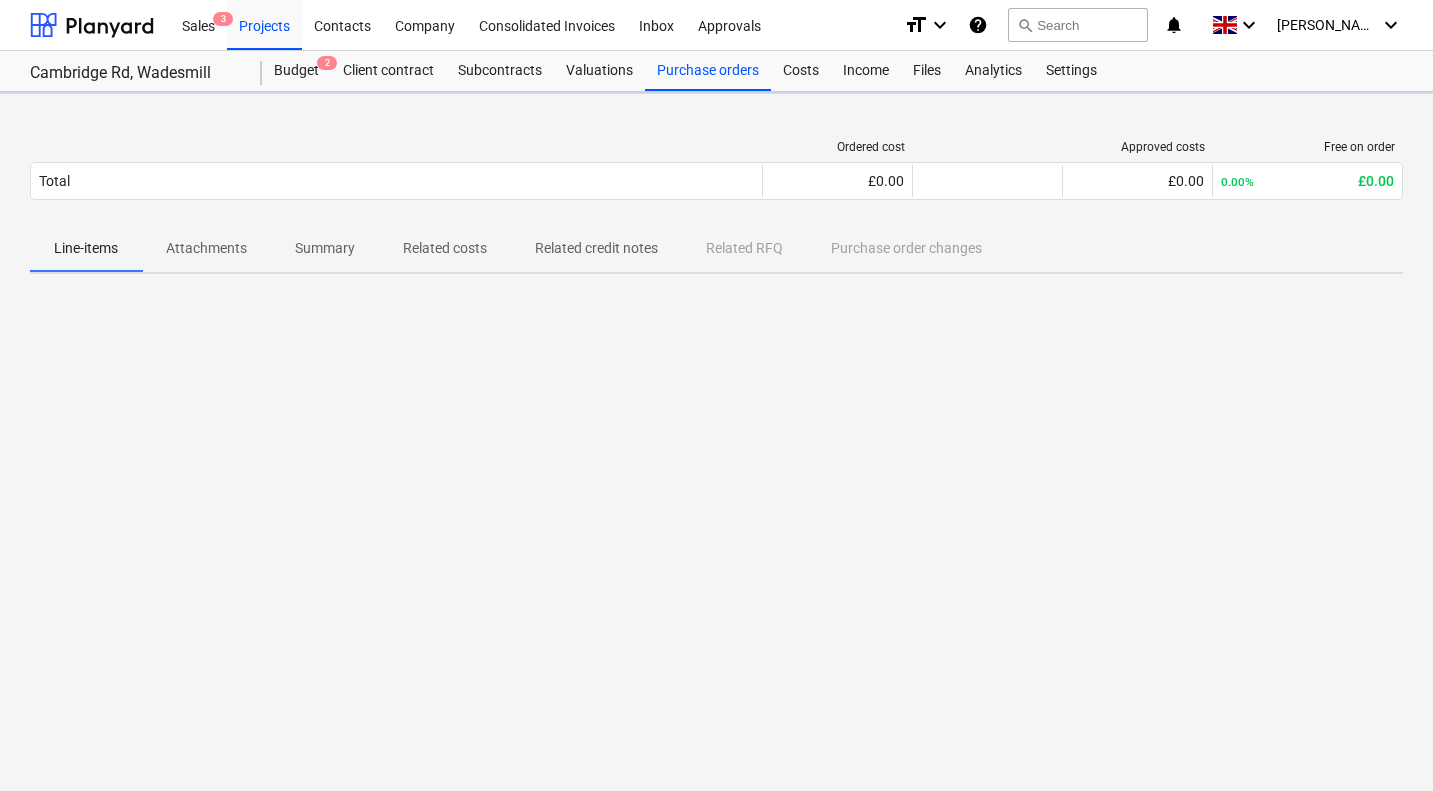 scroll, scrollTop: 0, scrollLeft: 0, axis: both 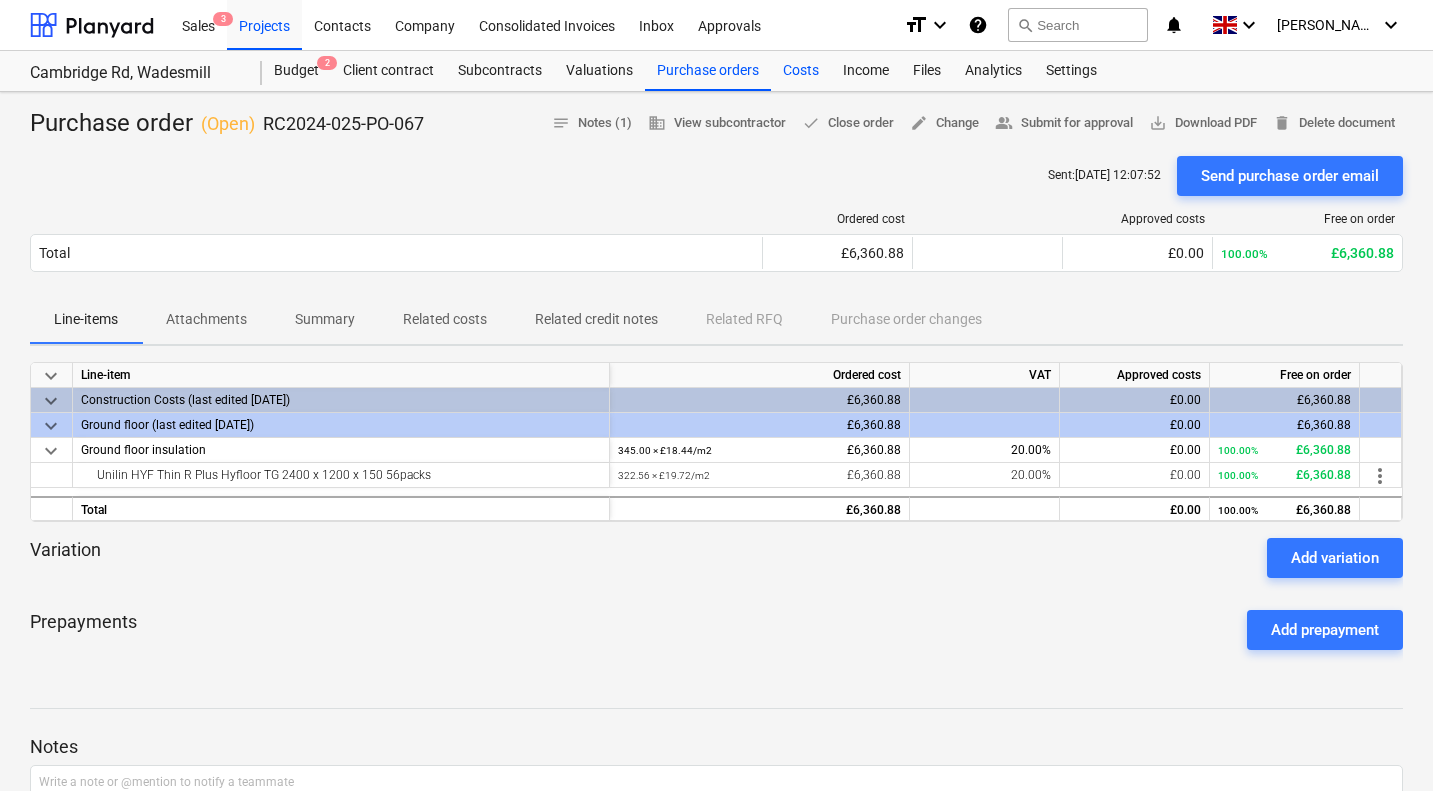 click on "Costs" at bounding box center (801, 71) 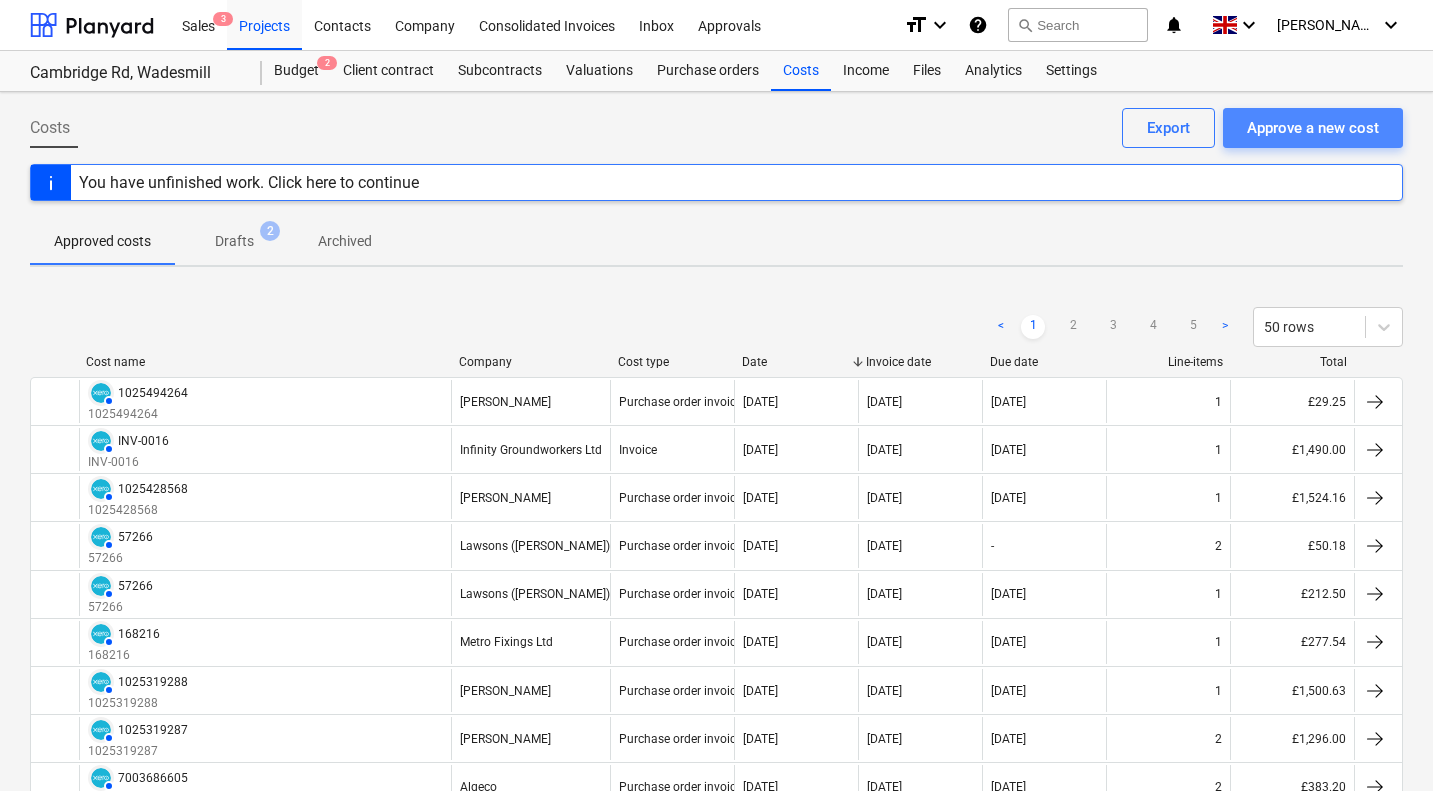 click on "Approve a new cost" at bounding box center [1313, 128] 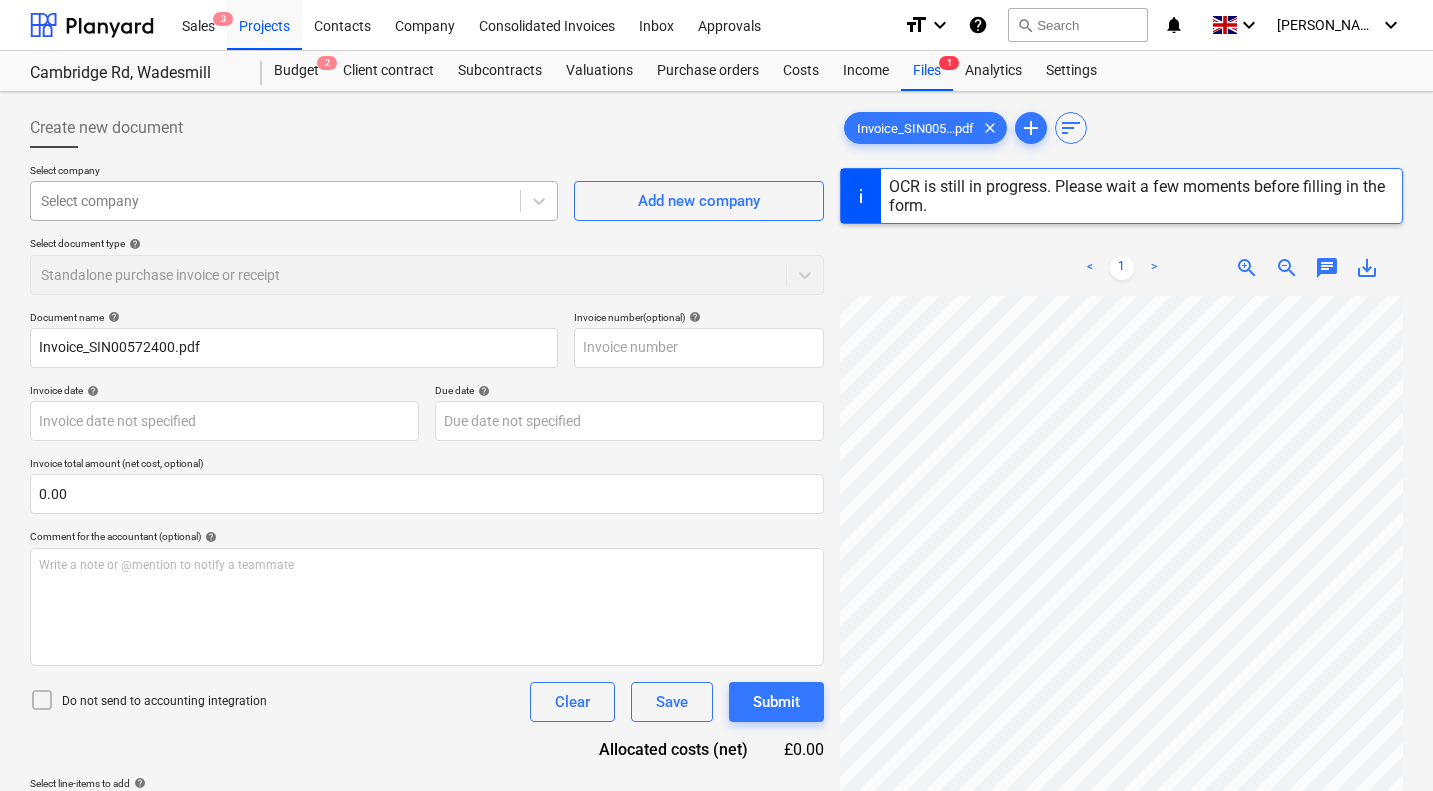type on "SIN00572400" 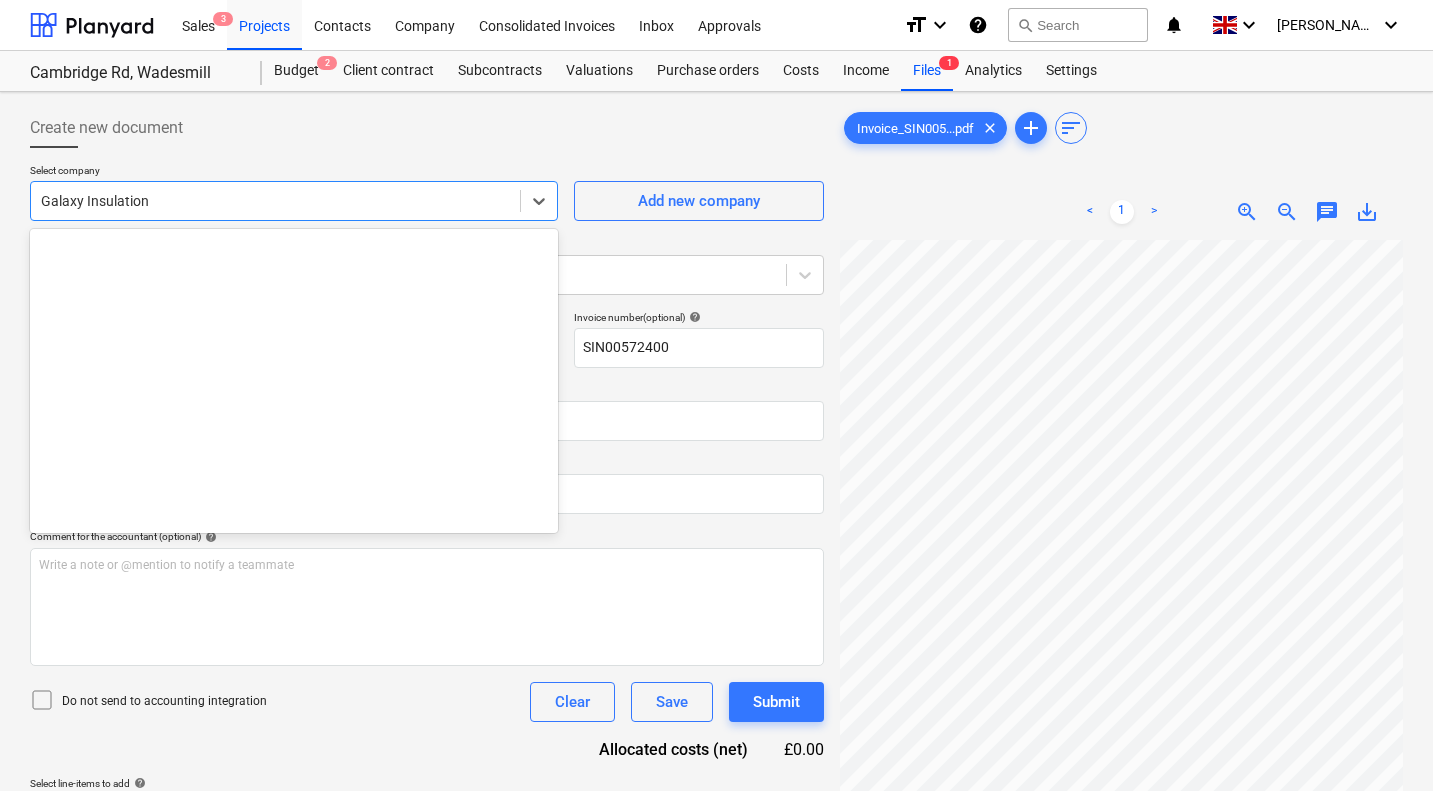 scroll, scrollTop: 6265, scrollLeft: 0, axis: vertical 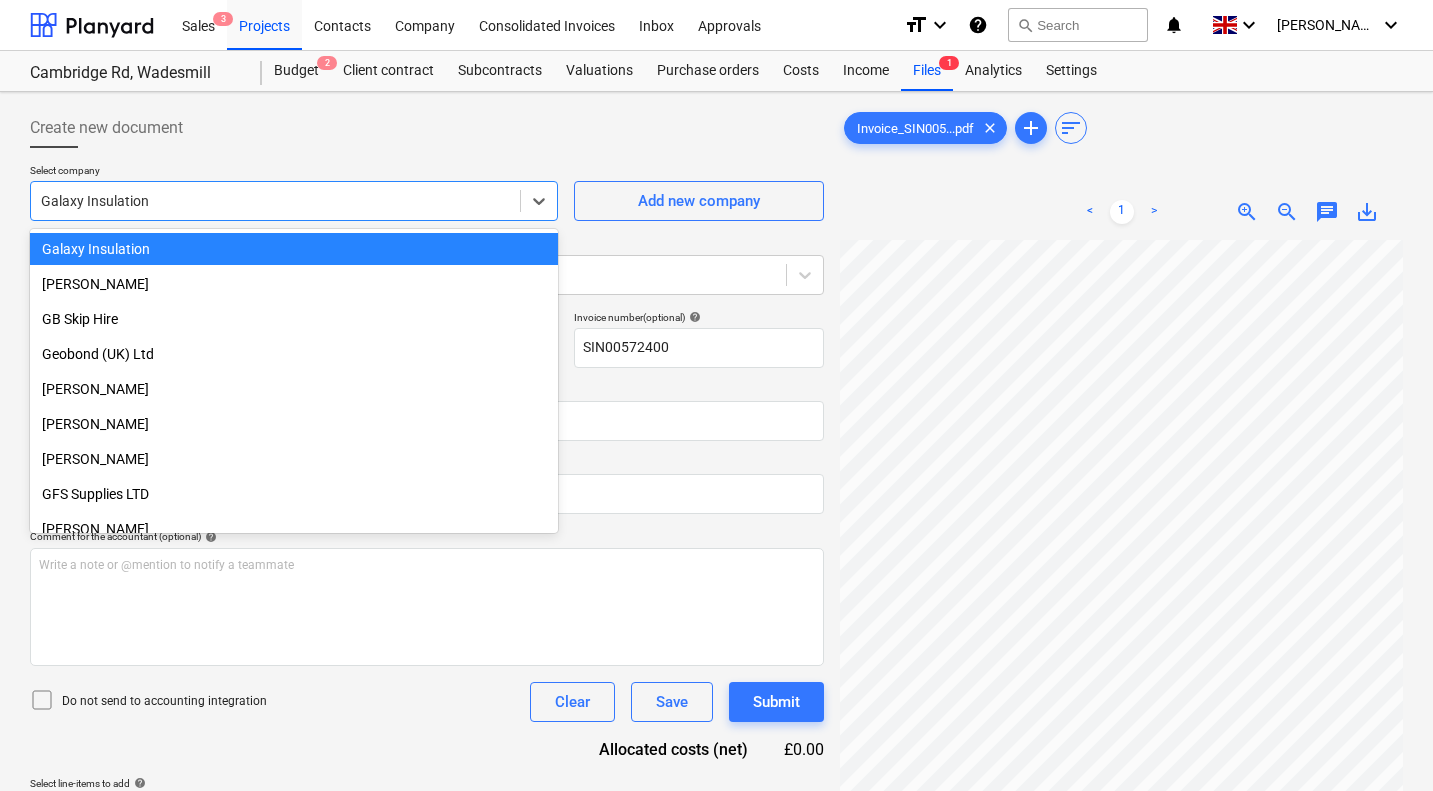 click on "Galaxy Insulation" at bounding box center (294, 201) 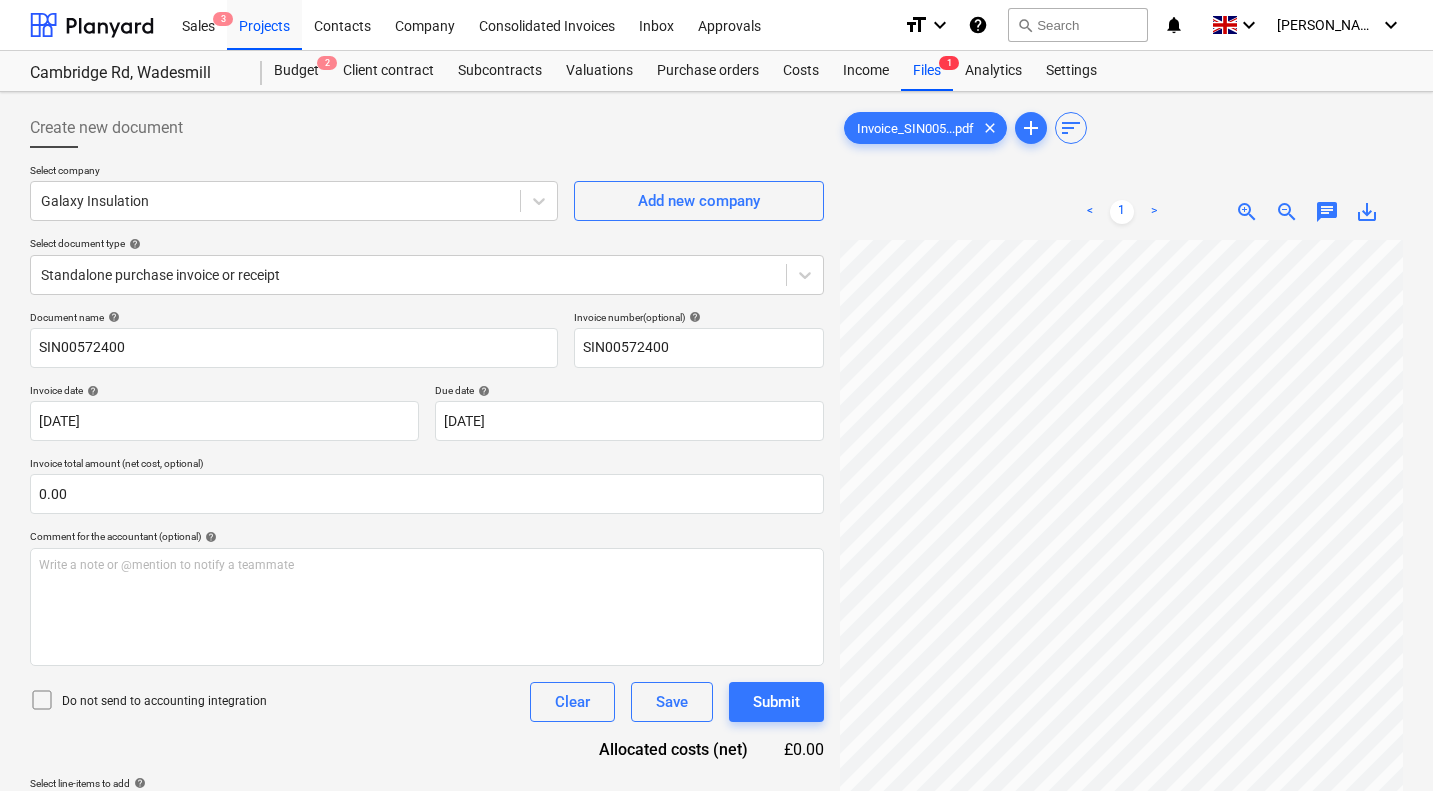 click on "Create new document" at bounding box center [427, 128] 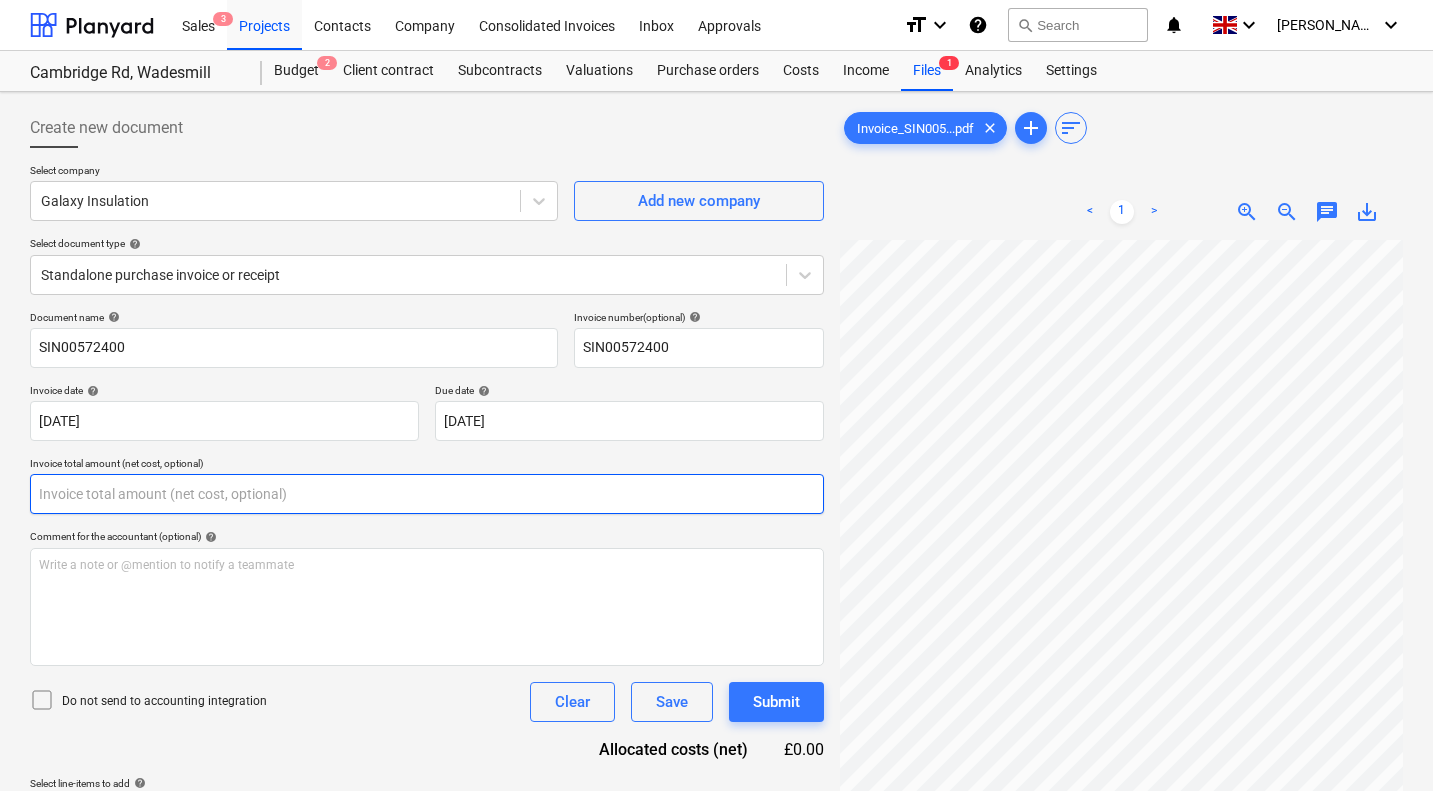 click at bounding box center [427, 494] 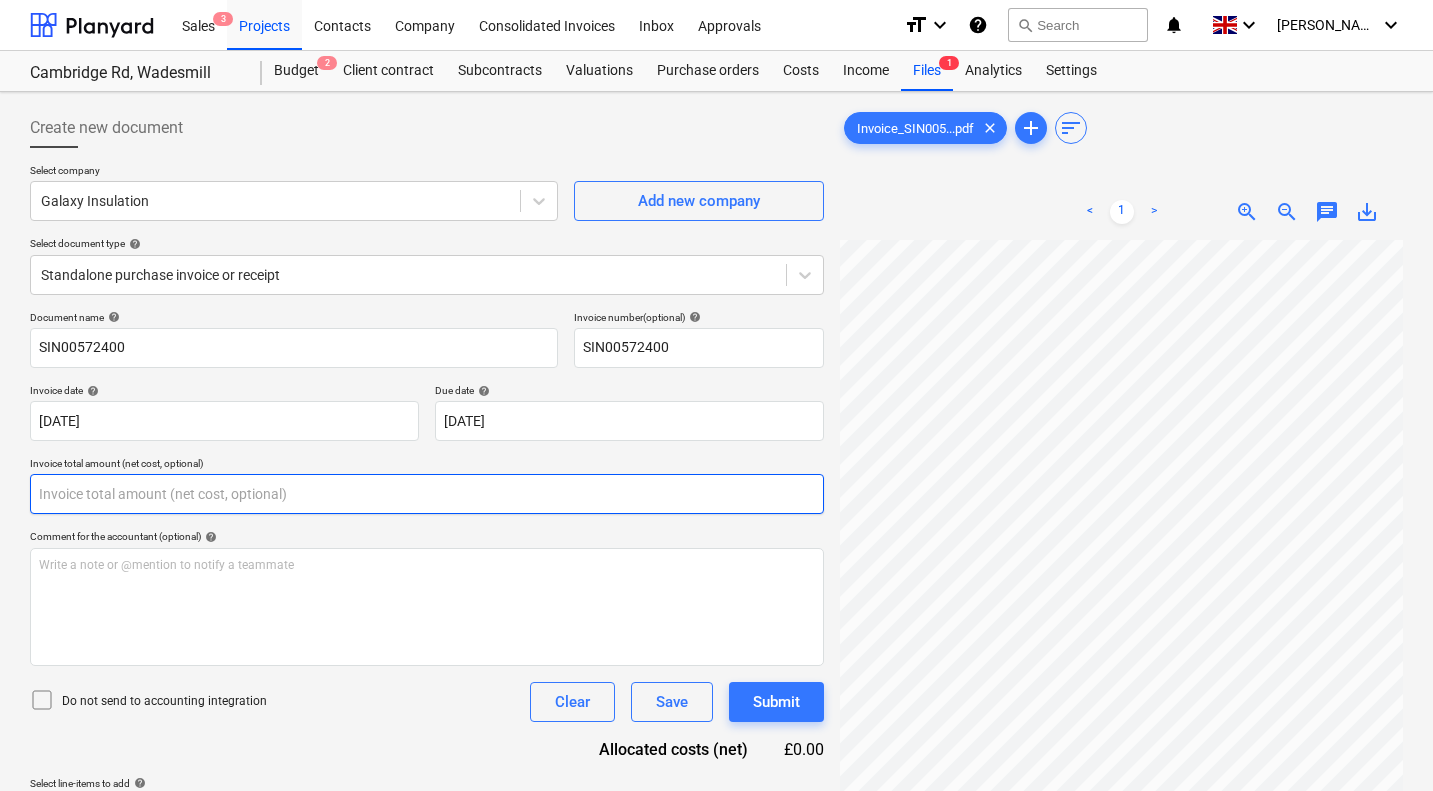 scroll, scrollTop: 1174, scrollLeft: 787, axis: both 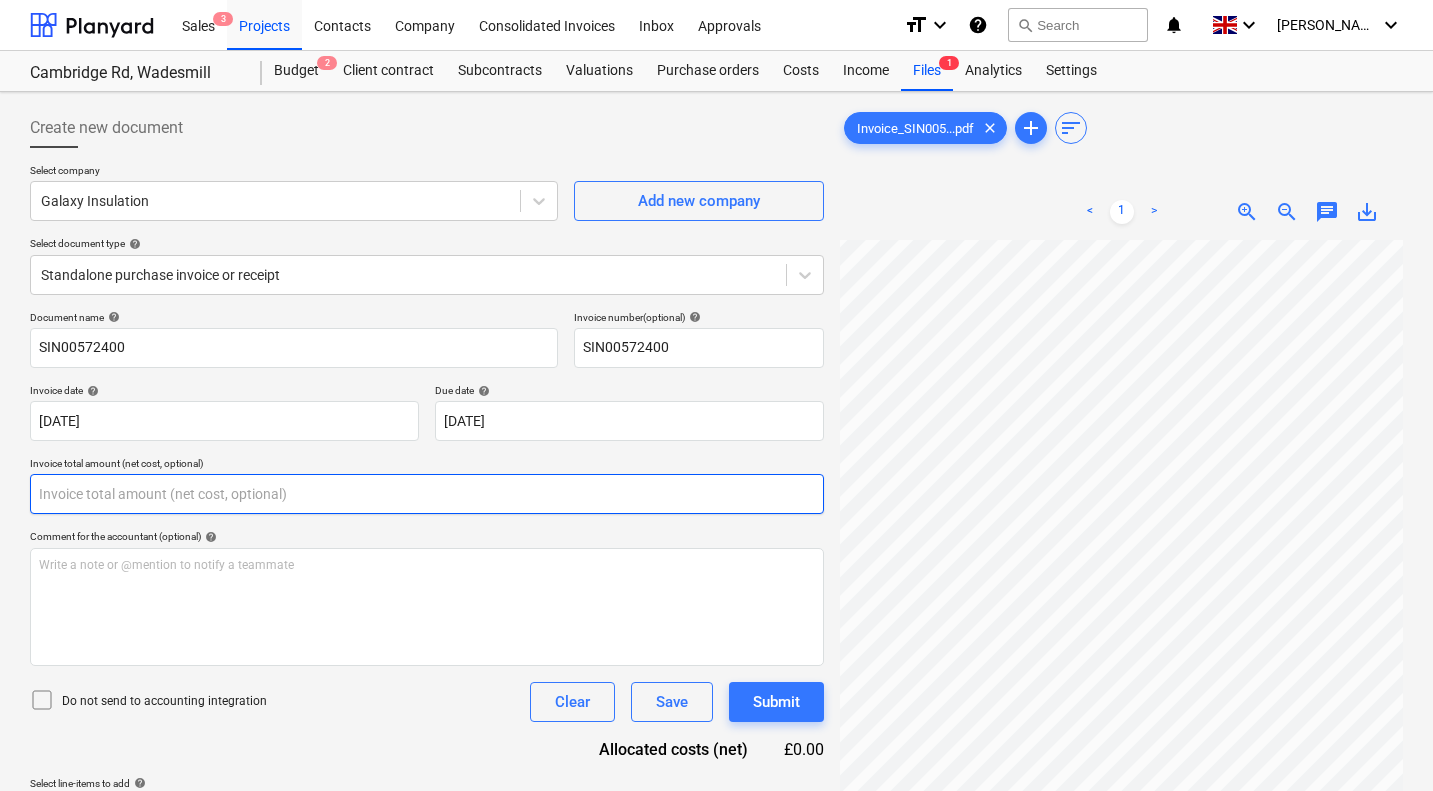 click at bounding box center (427, 494) 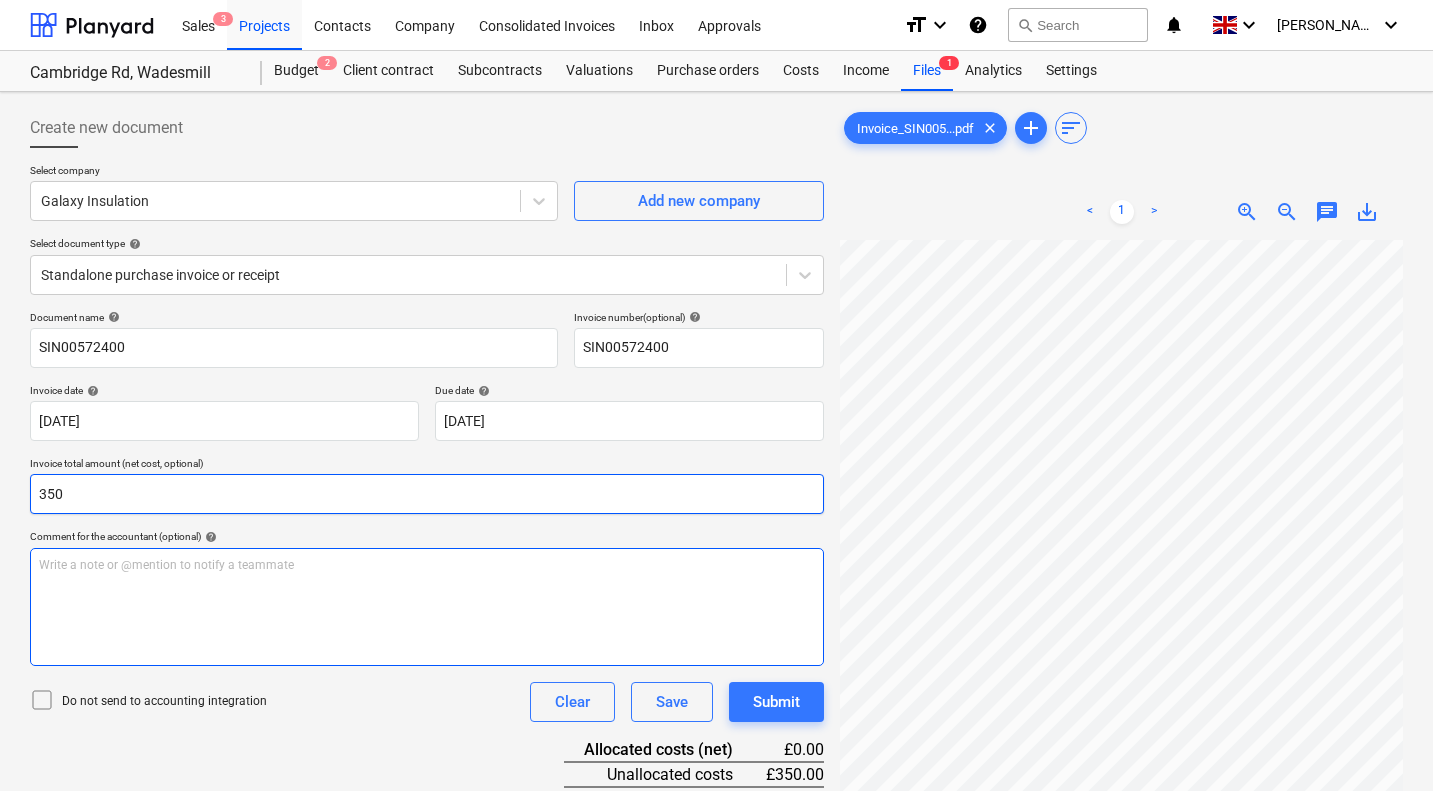scroll, scrollTop: 200, scrollLeft: 0, axis: vertical 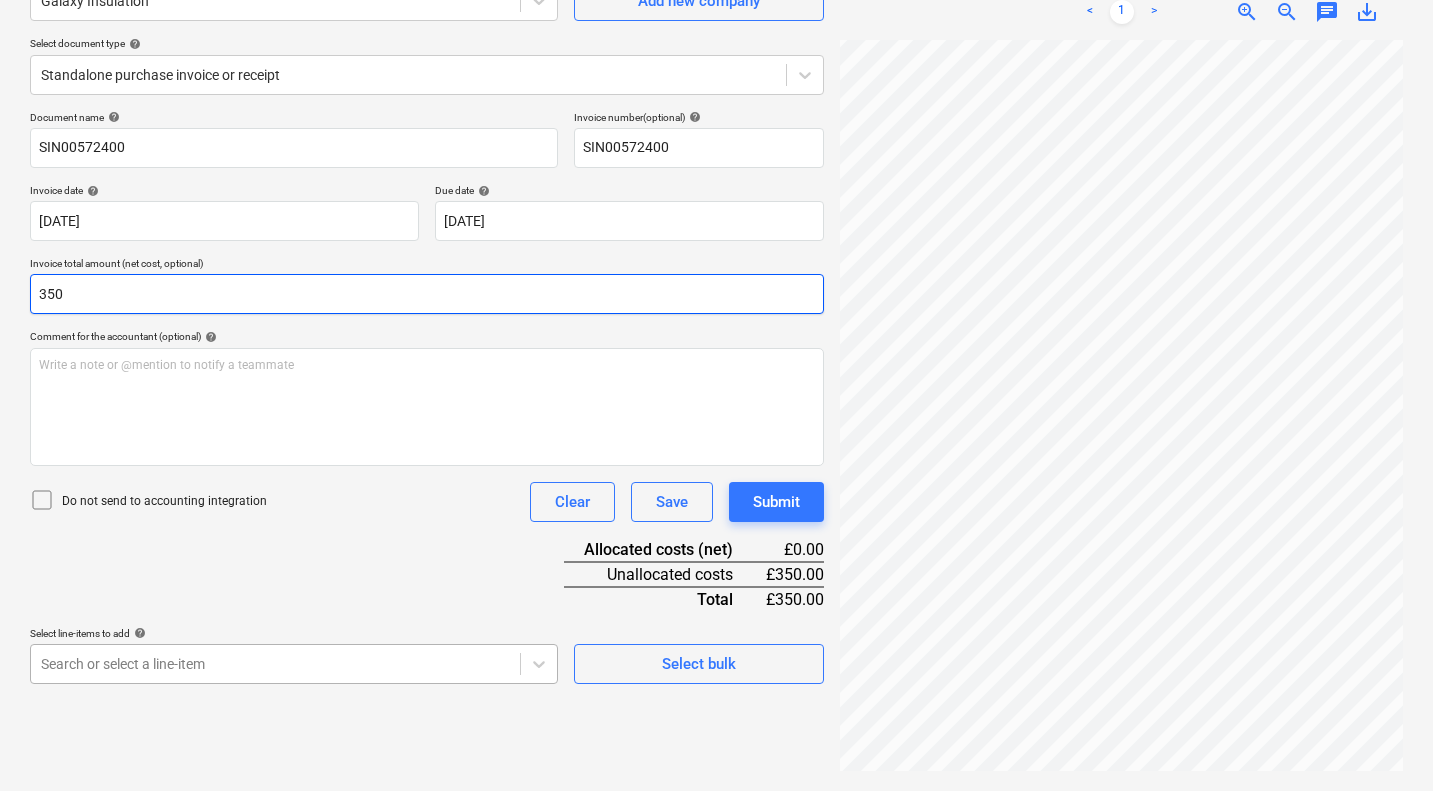 type on "350" 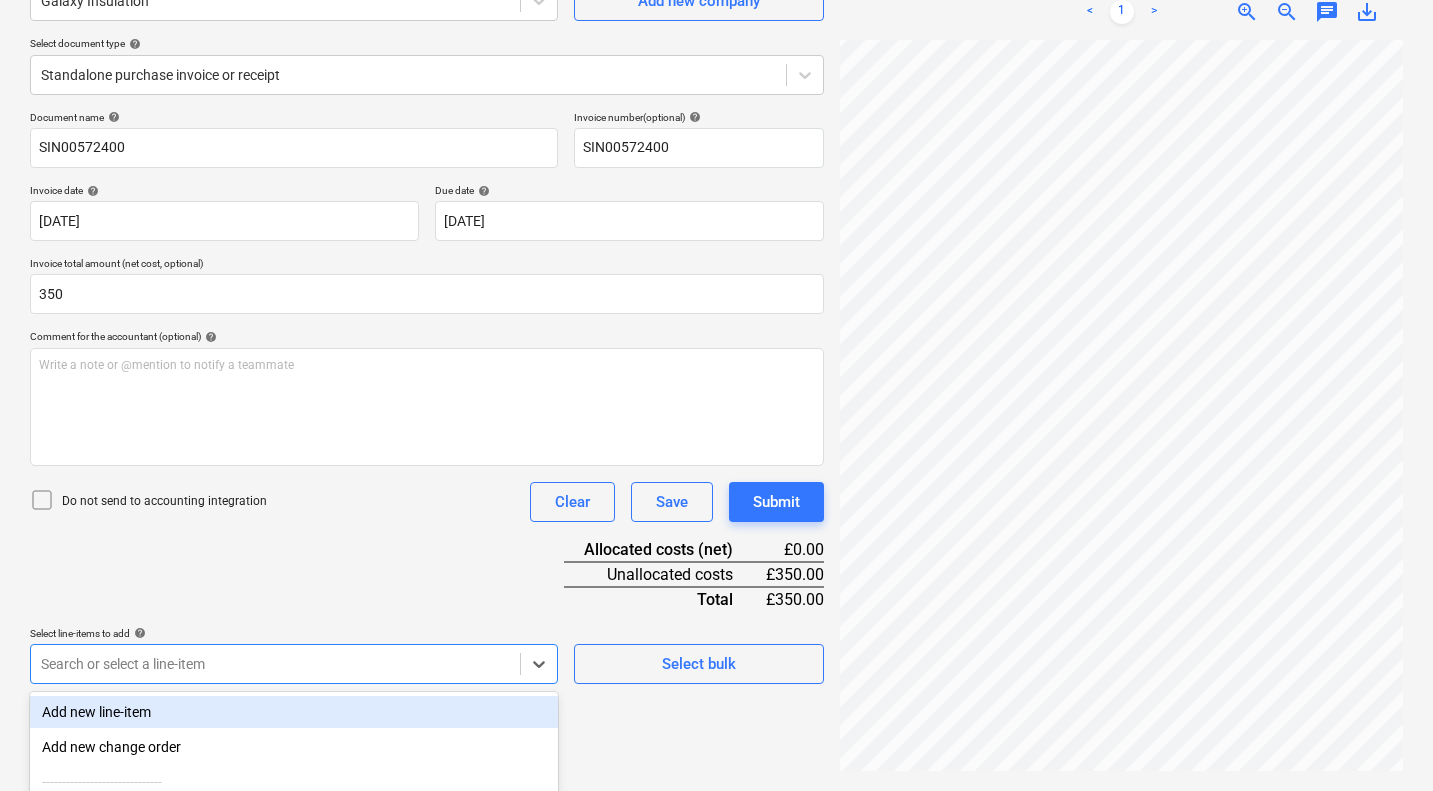 scroll, scrollTop: 405, scrollLeft: 0, axis: vertical 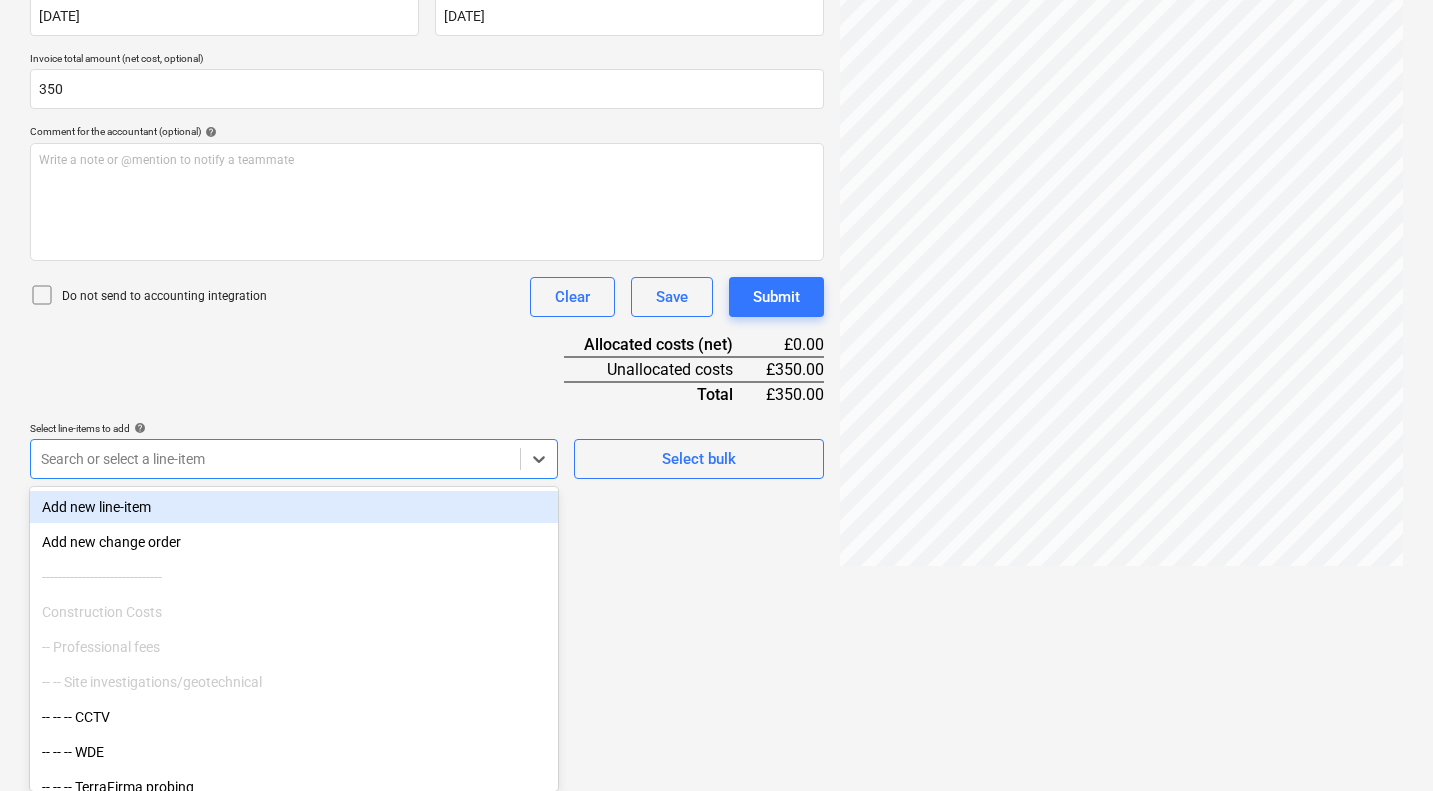 click on "Sales 3 Projects Contacts Company Consolidated Invoices Inbox Approvals format_size keyboard_arrow_down help search Search notifications 0 keyboard_arrow_down S. Jarman keyboard_arrow_down Cambridge Rd, Wadesmill Cambridge Rd, Wadesmill Budget 2 Client contract Subcontracts Valuations Purchase orders Costs Income Files 1 Analytics Settings Create new document Select company Galaxy Insulation   Add new company Select document type help Standalone purchase invoice or receipt Document name help SIN00572400 Invoice number  (optional) help SIN00572400 Invoice date help 18 Jul 2025 18.07.2025 Press the down arrow key to interact with the calendar and
select a date. Press the question mark key to get the keyboard shortcuts for changing dates. Due date help 31 Aug 2025 31.08.2025 Press the down arrow key to interact with the calendar and
select a date. Press the question mark key to get the keyboard shortcuts for changing dates. Invoice total amount (net cost, optional) 350 help ﻿ Clear Save Submit £0.00" at bounding box center [716, -10] 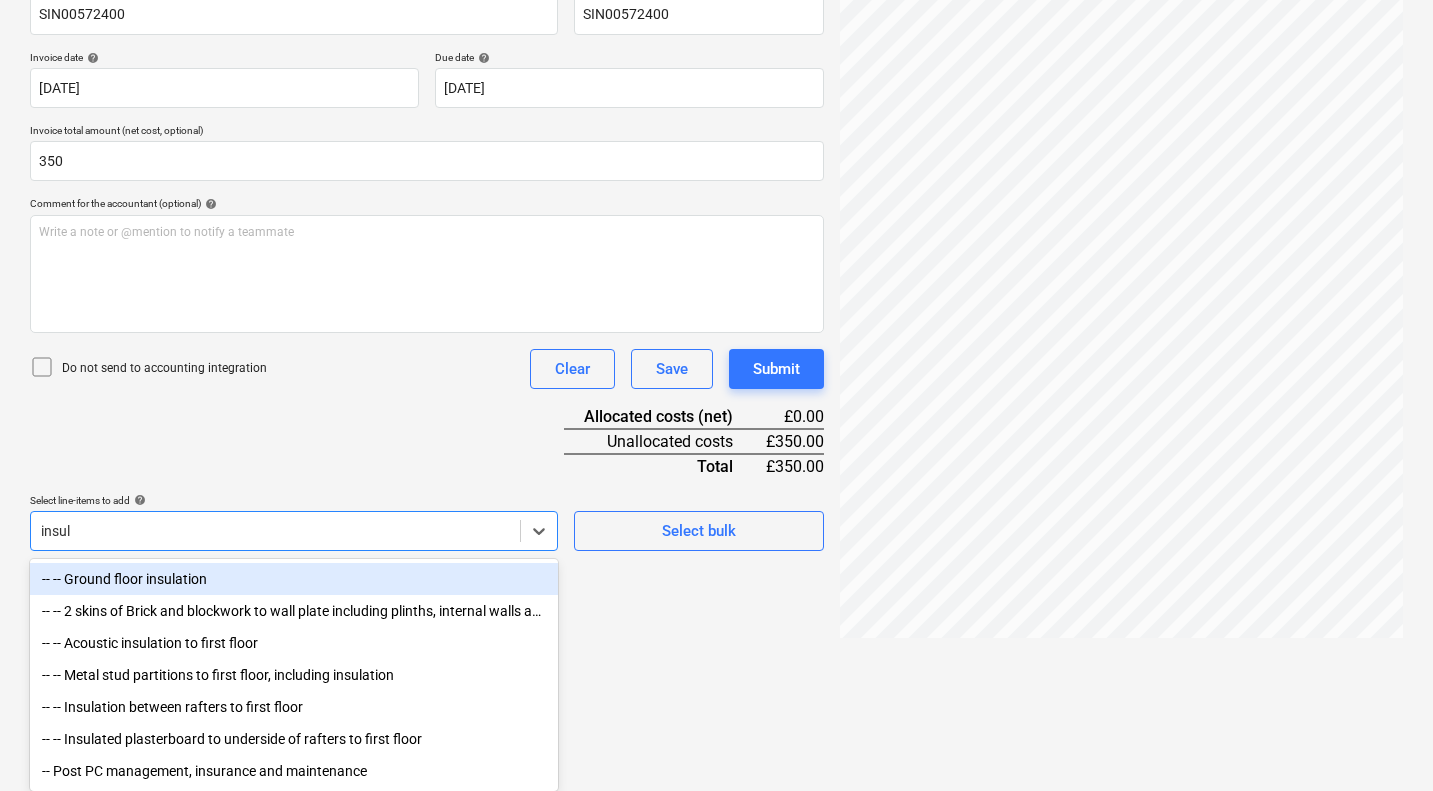 scroll, scrollTop: 307, scrollLeft: 0, axis: vertical 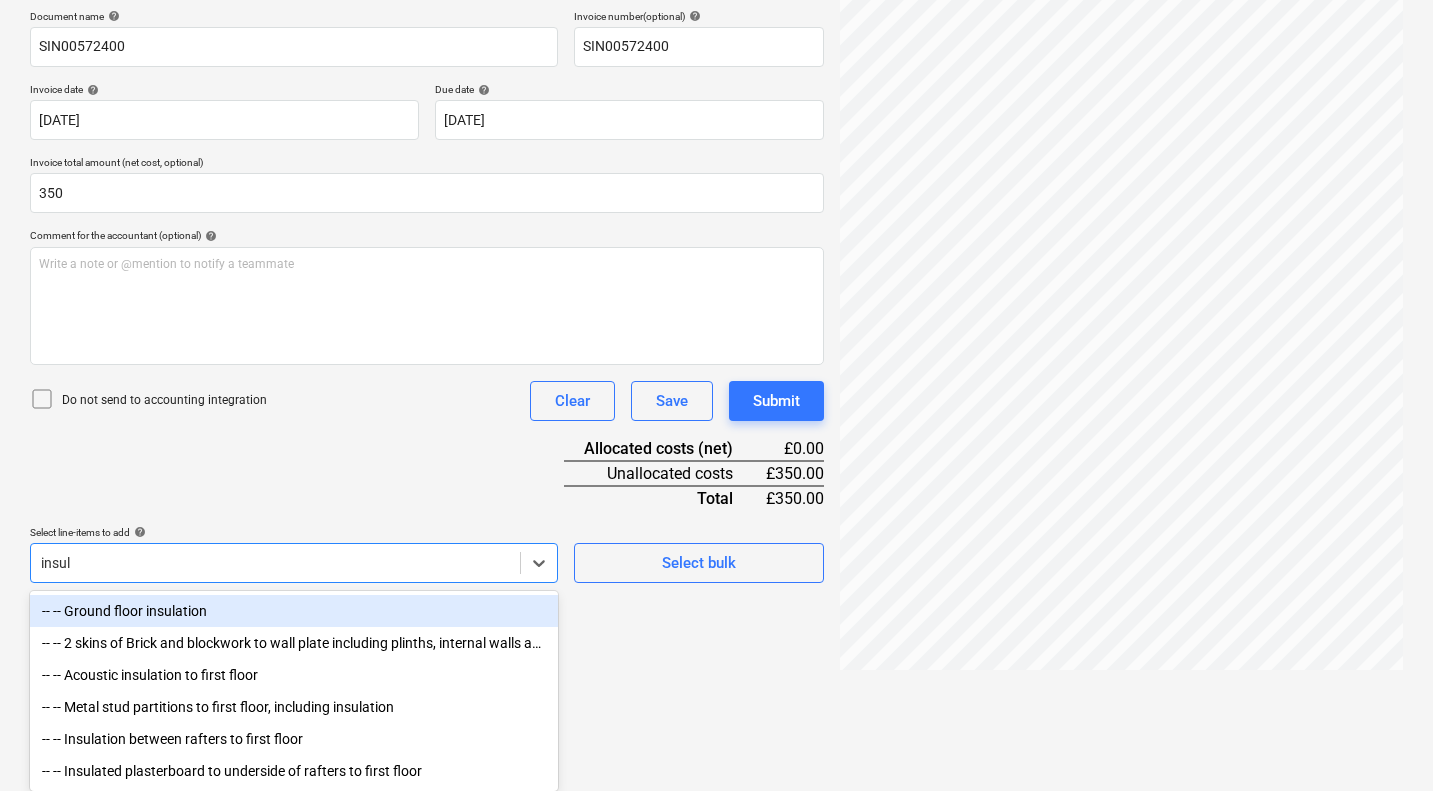 type on "insula" 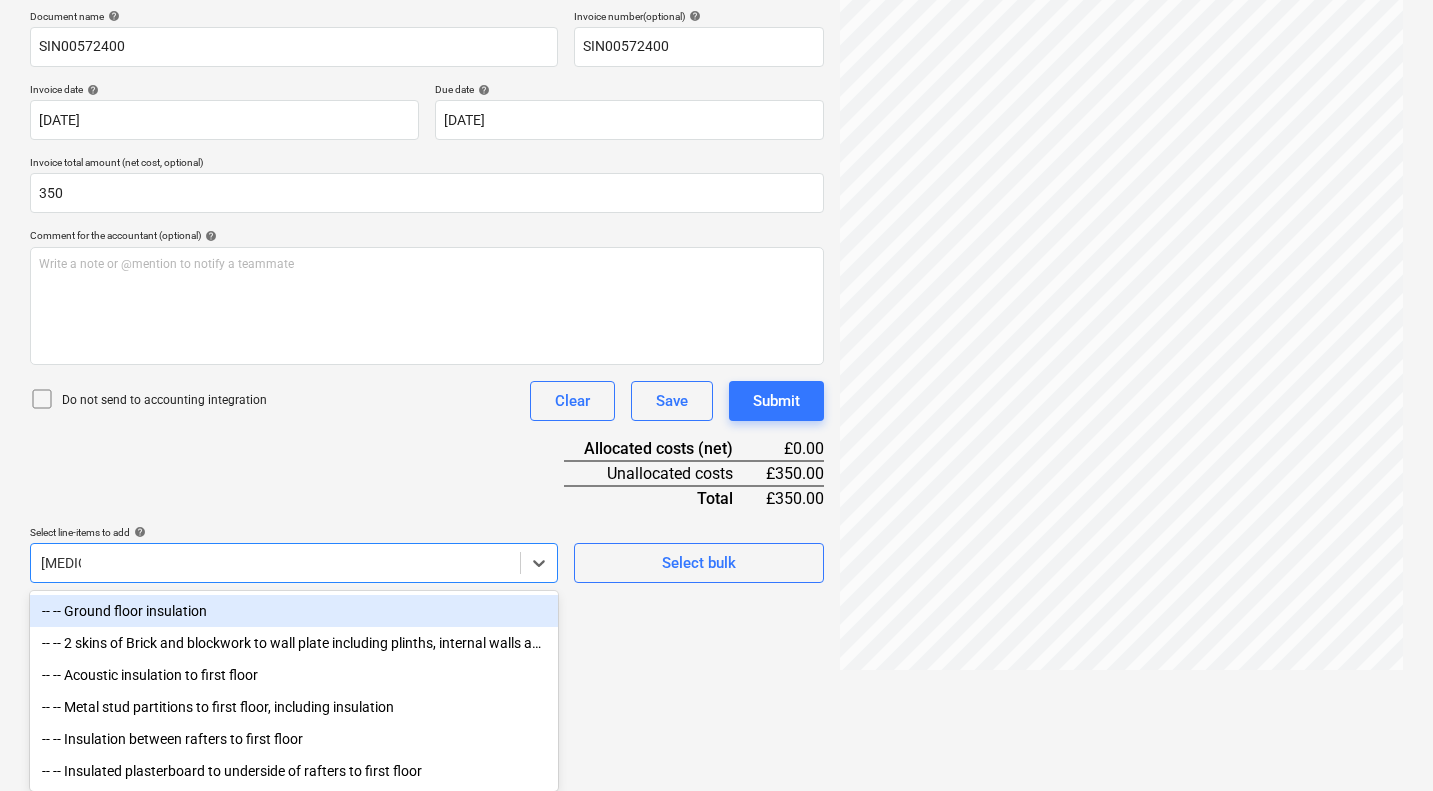 click on "-- --   Ground floor insulation" at bounding box center [294, 611] 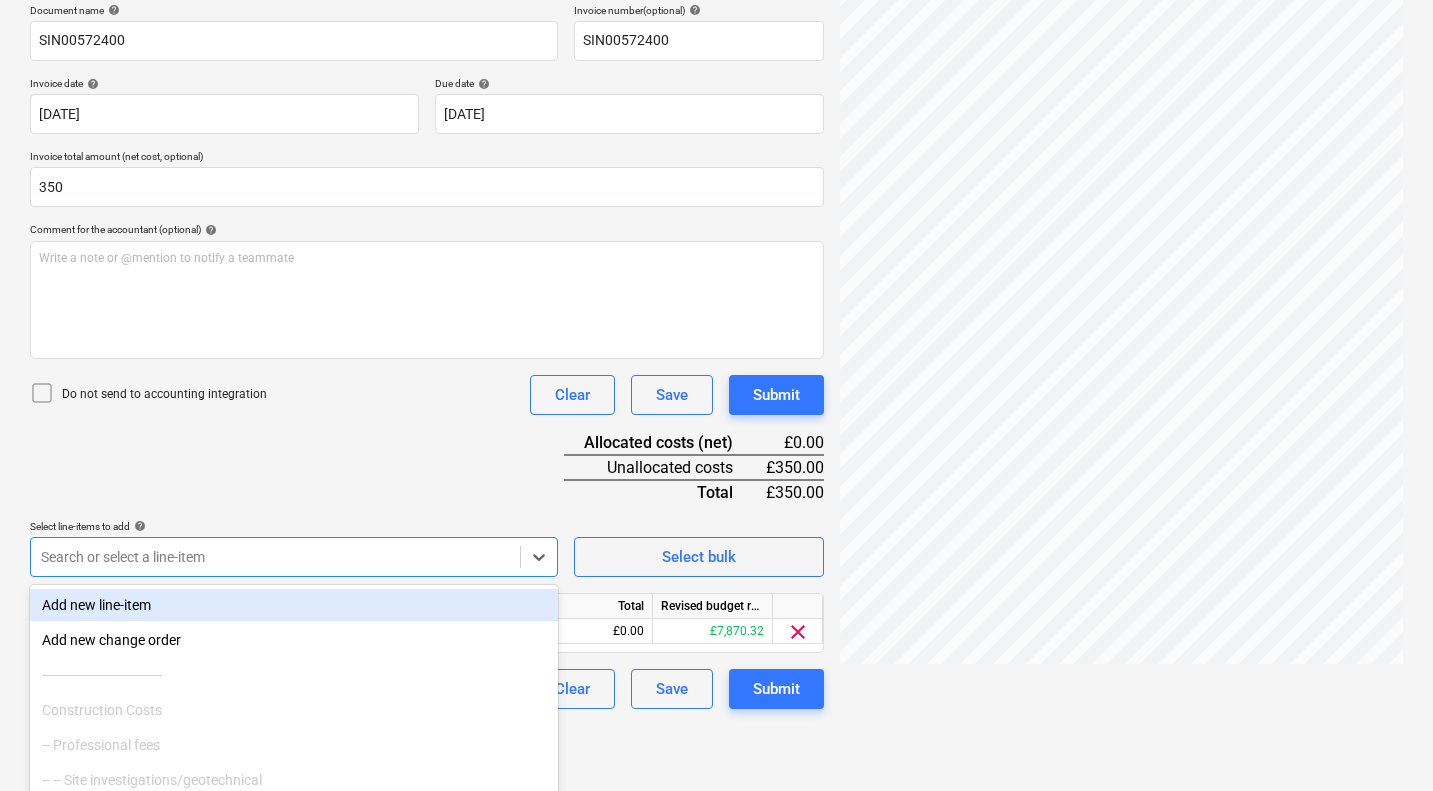 click on "Document name help SIN00572400 Invoice number  (optional) help SIN00572400 Invoice date help 18 Jul 2025 18.07.2025 Press the down arrow key to interact with the calendar and
select a date. Press the question mark key to get the keyboard shortcuts for changing dates. Due date help 31 Aug 2025 31.08.2025 Press the down arrow key to interact with the calendar and
select a date. Press the question mark key to get the keyboard shortcuts for changing dates. Invoice total amount (net cost, optional) 350 Comment for the accountant (optional) help Write a note or @mention to notify a teammate ﻿ Do not send to accounting integration Clear Save Submit Allocated costs (net) £0.00 Unallocated costs £350.00 Total £350.00 Select line-items to add help option -- --   Ground floor insulation, selected. Search or select a line-item Select bulk Line-item name Unit Quantity Unit price Total Revised budget remaining  Ground floor insulation 0.00 0.00 £0.00 £7,870.32 clear Do not send to accounting integration Clear" at bounding box center [427, 356] 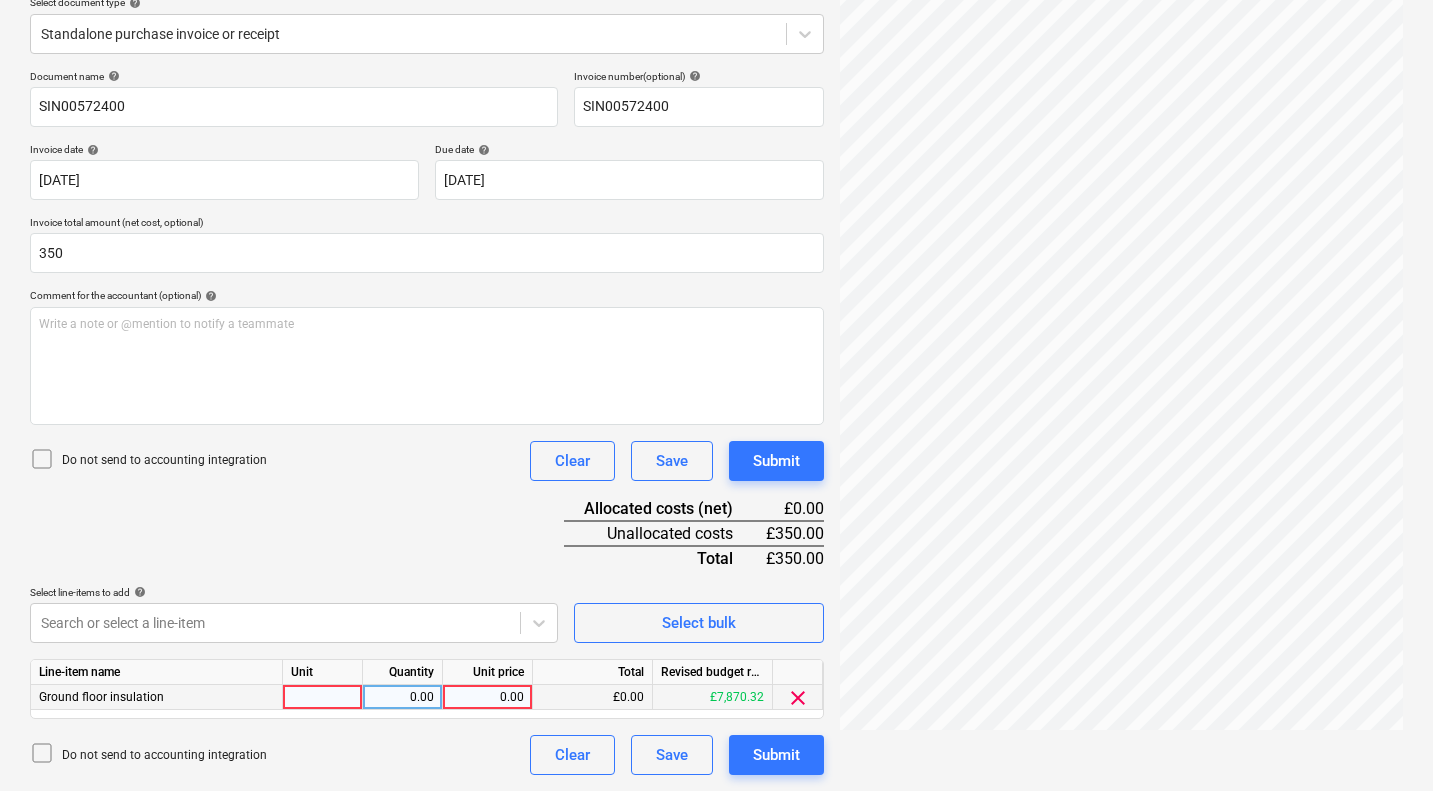 click at bounding box center (323, 697) 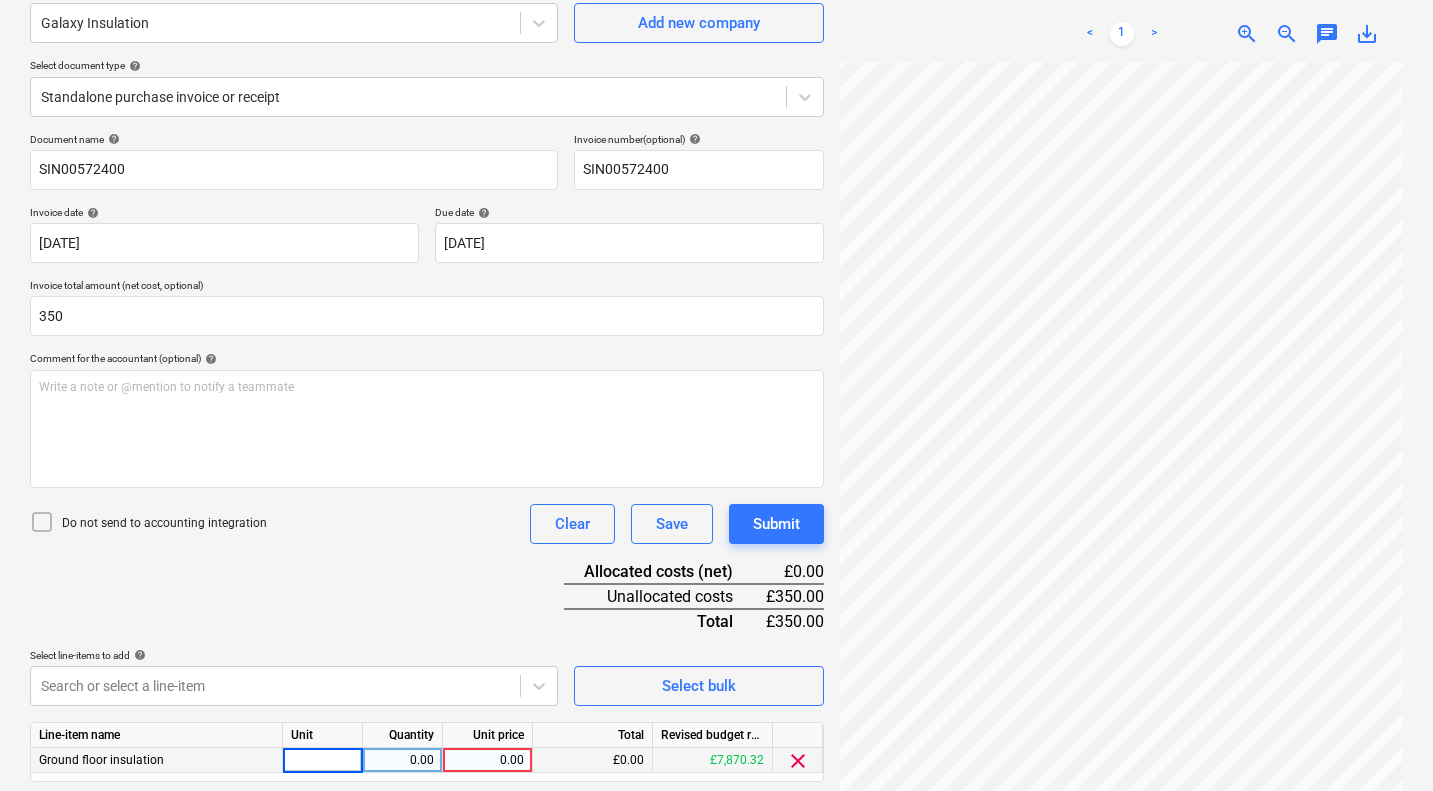scroll, scrollTop: 241, scrollLeft: 0, axis: vertical 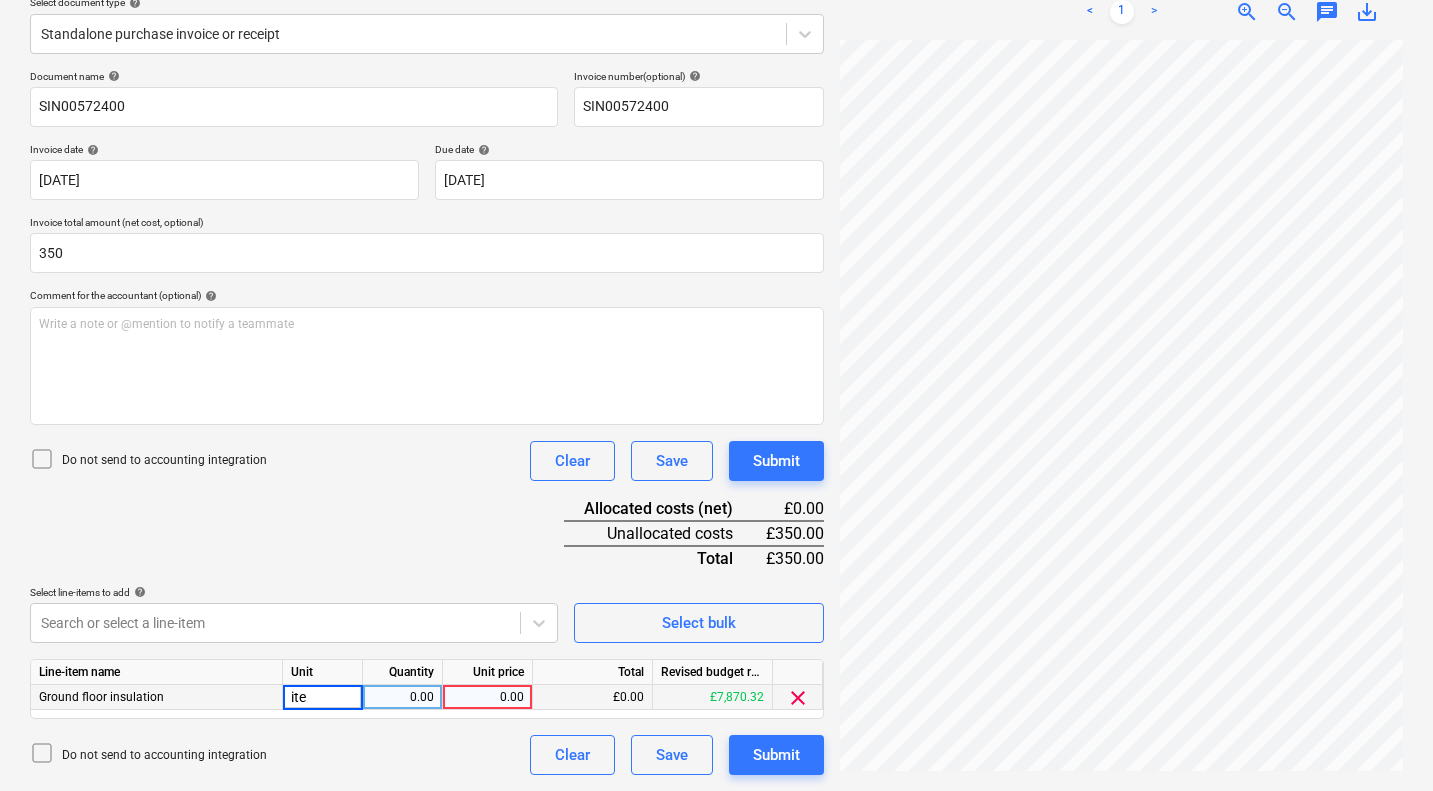 type on "item" 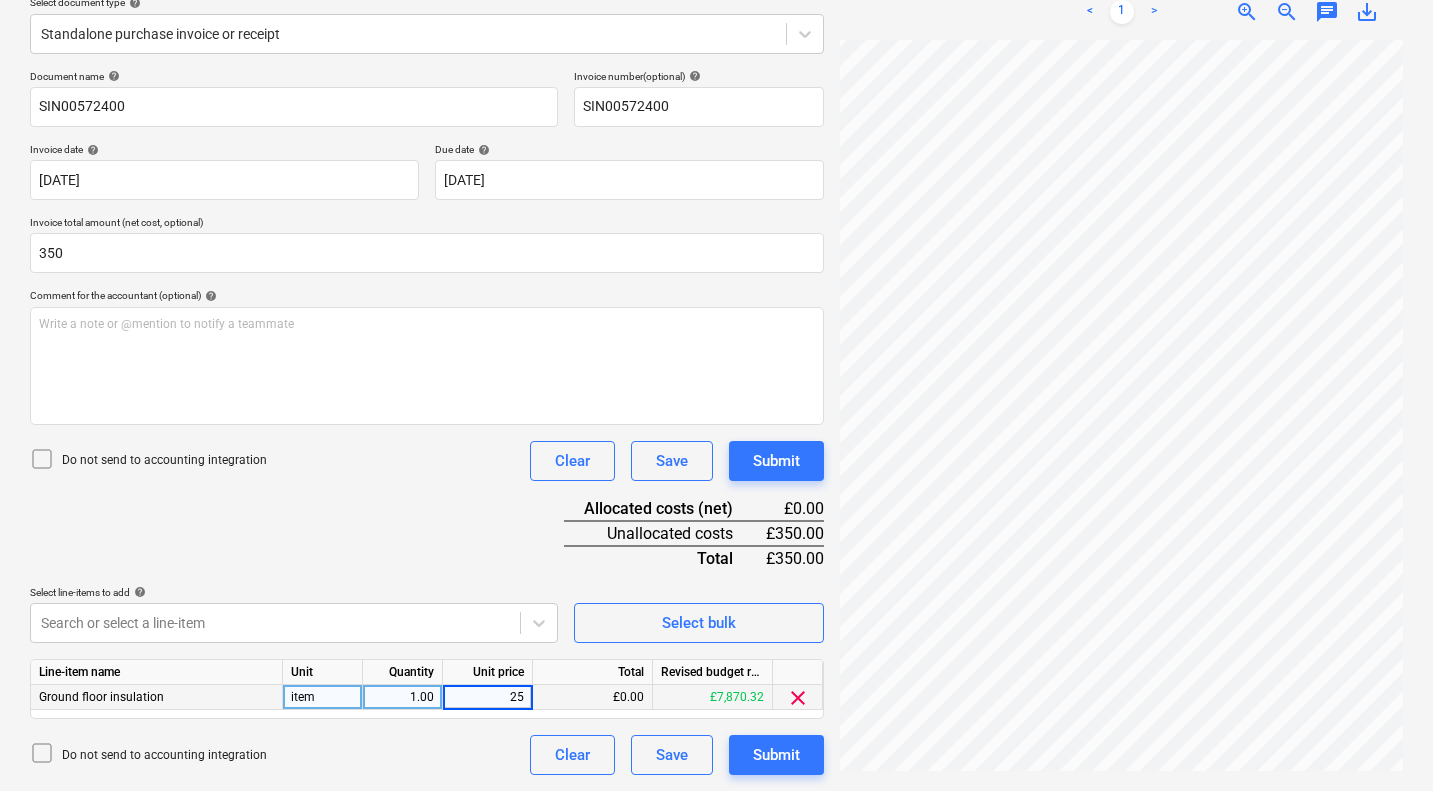 type on "250" 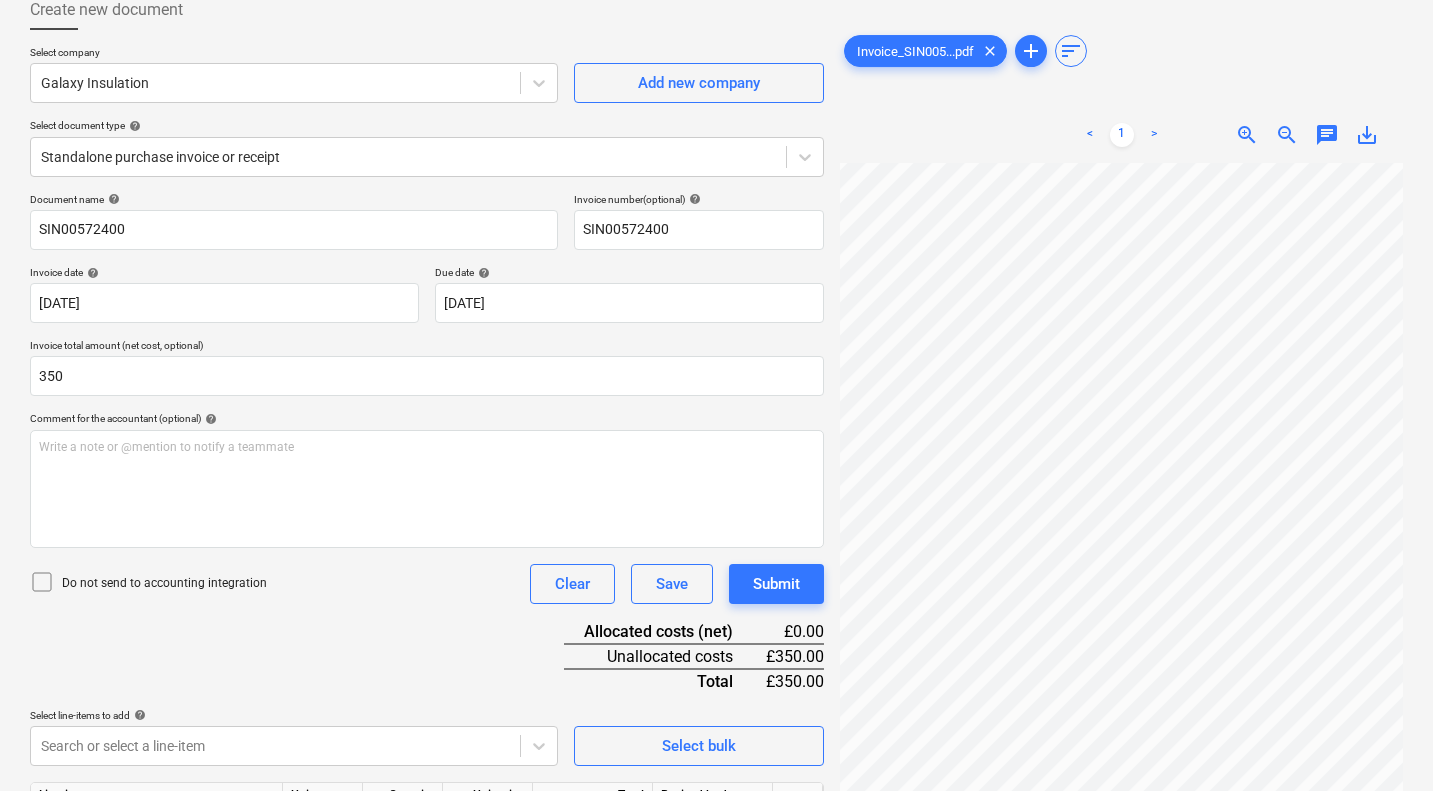 scroll, scrollTop: 97, scrollLeft: 0, axis: vertical 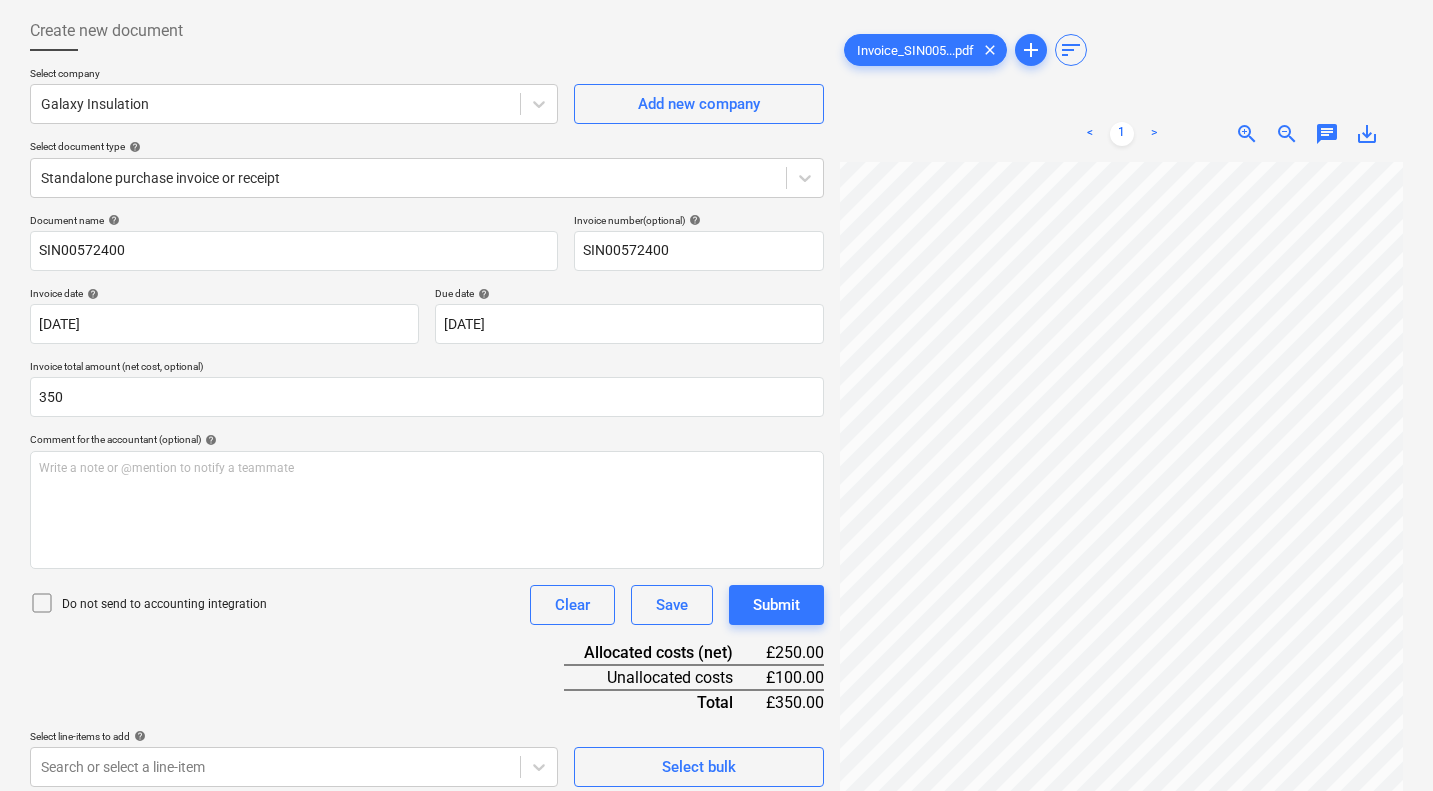 drag, startPoint x: 240, startPoint y: 256, endPoint x: 0, endPoint y: 258, distance: 240.00833 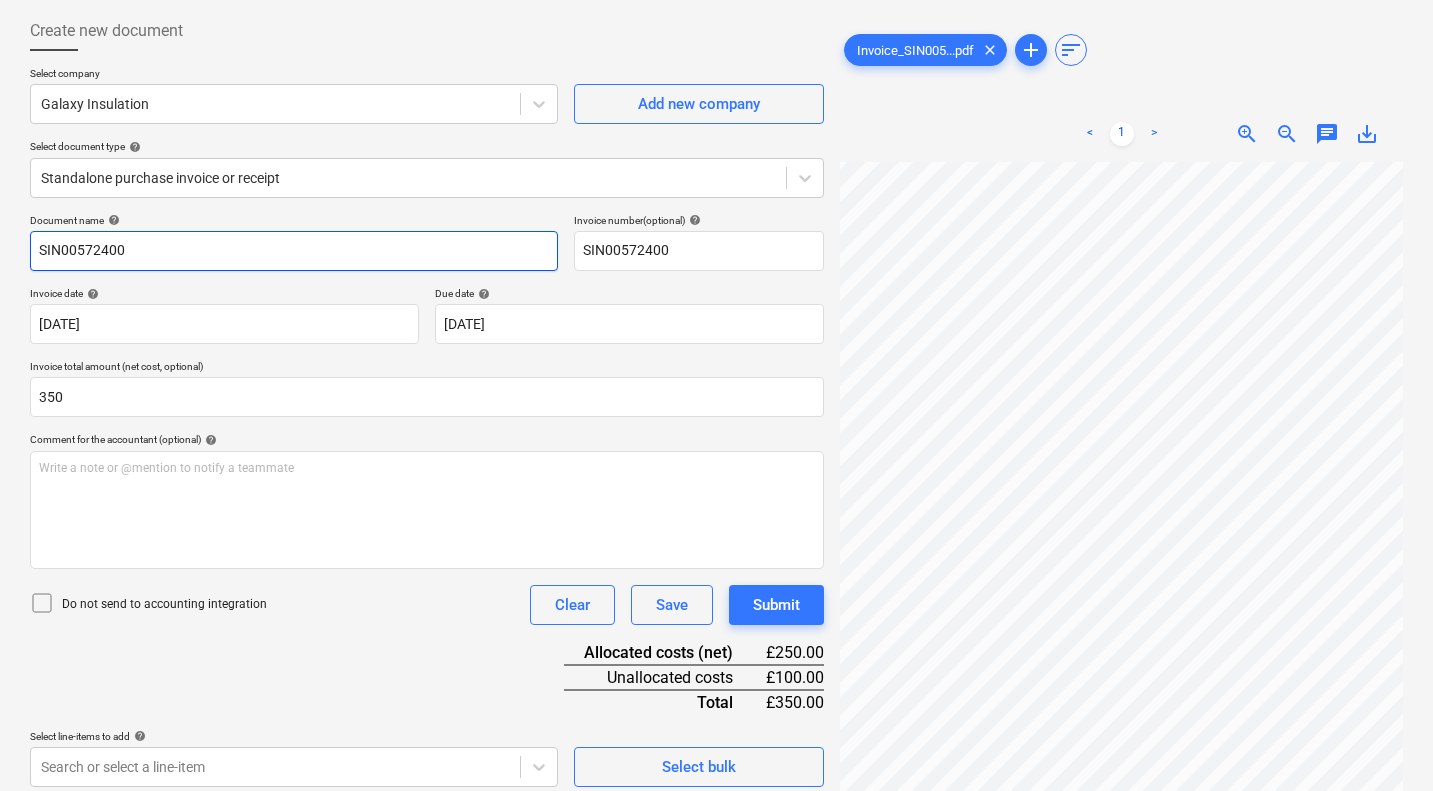 click on "SIN00572400" at bounding box center [294, 251] 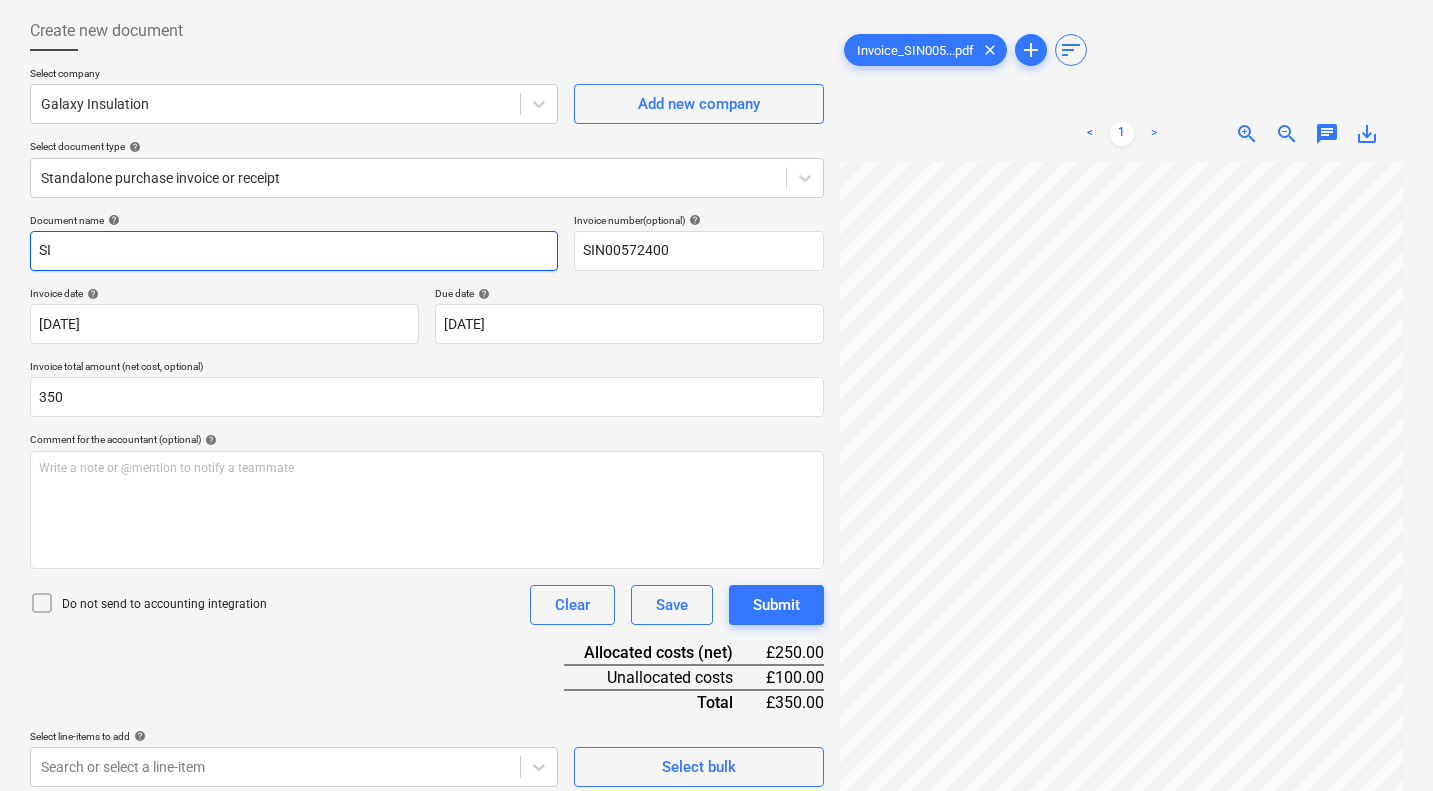 type on "S" 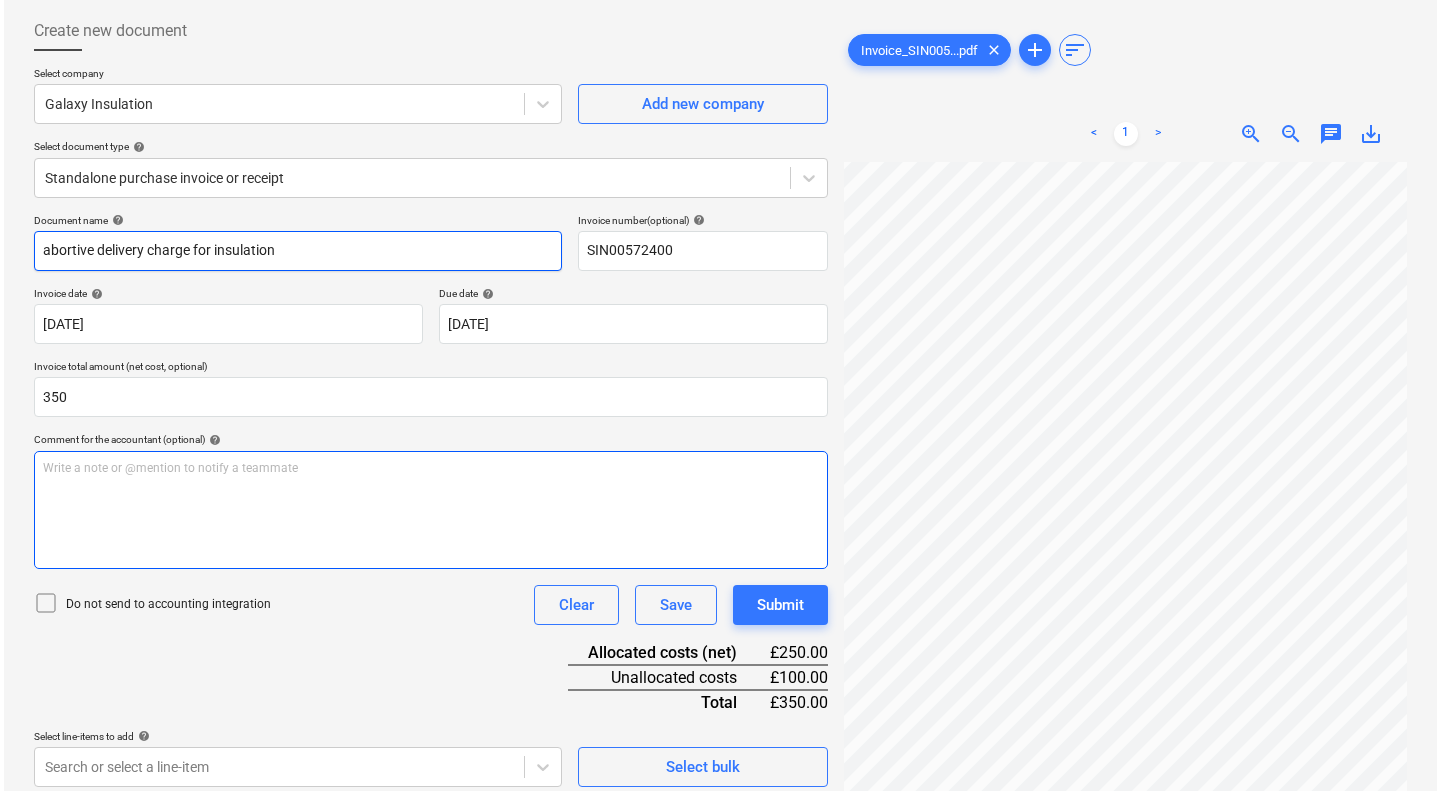 scroll, scrollTop: 241, scrollLeft: 0, axis: vertical 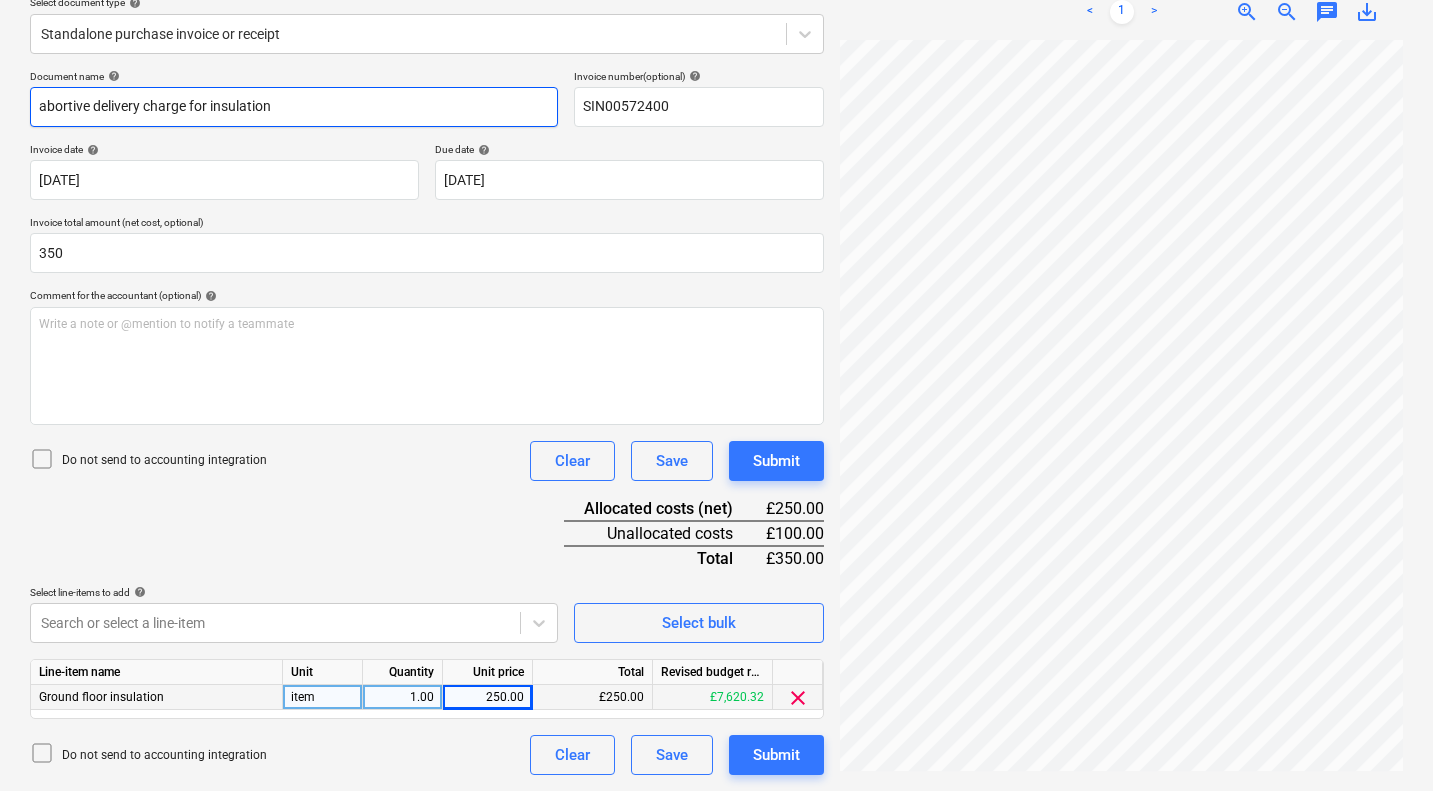 type on "abortive delivery charge for insulation" 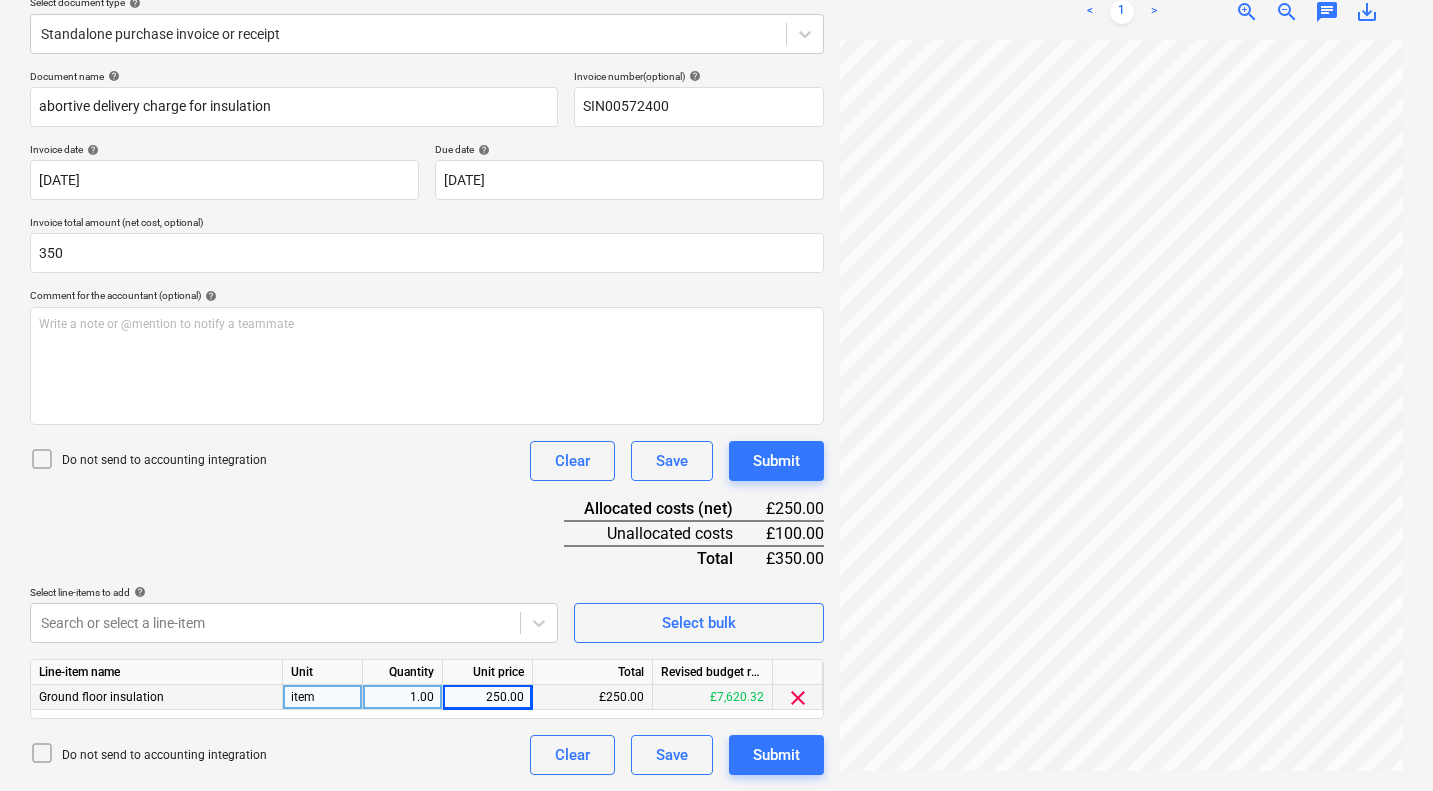 click on "250.00" at bounding box center [487, 697] 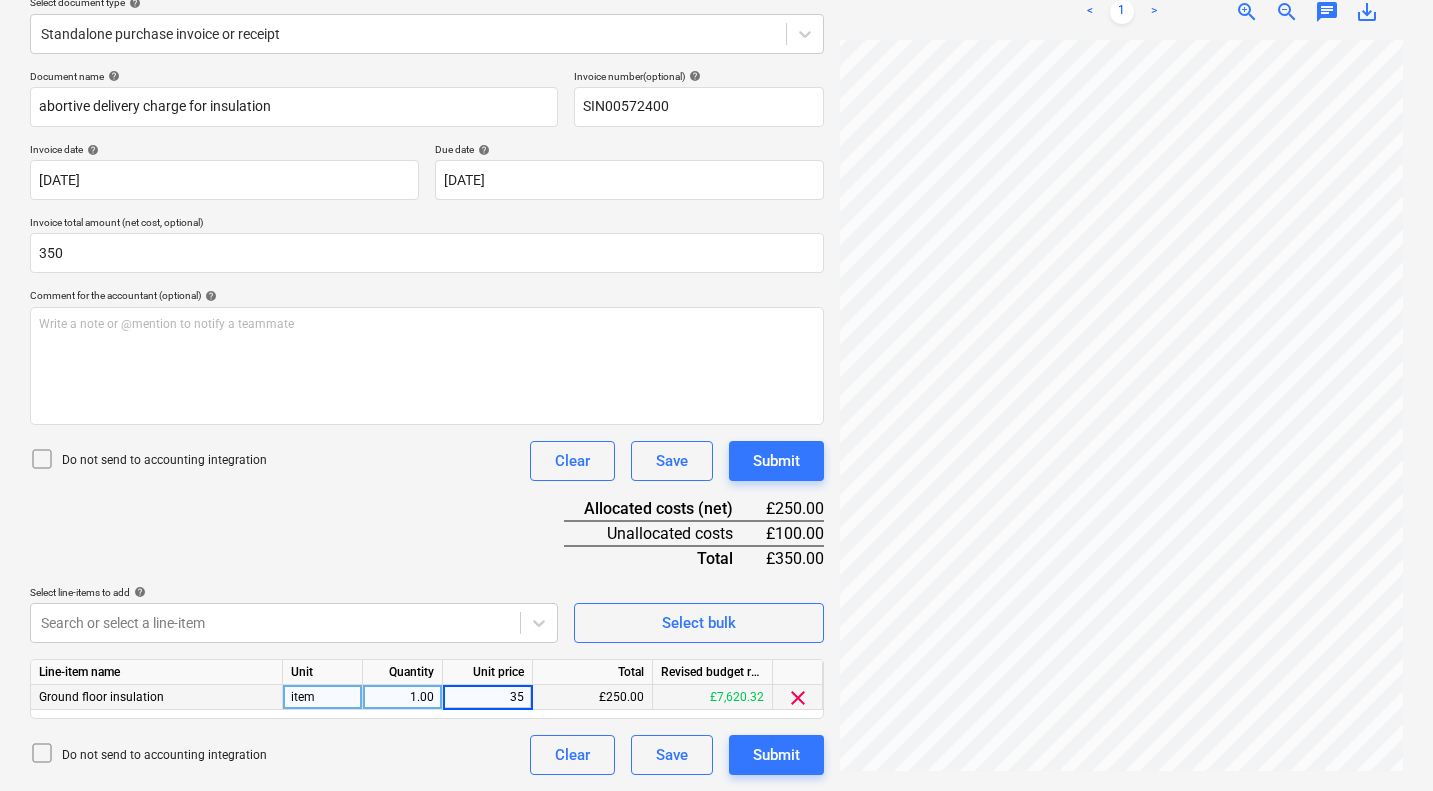 type on "350" 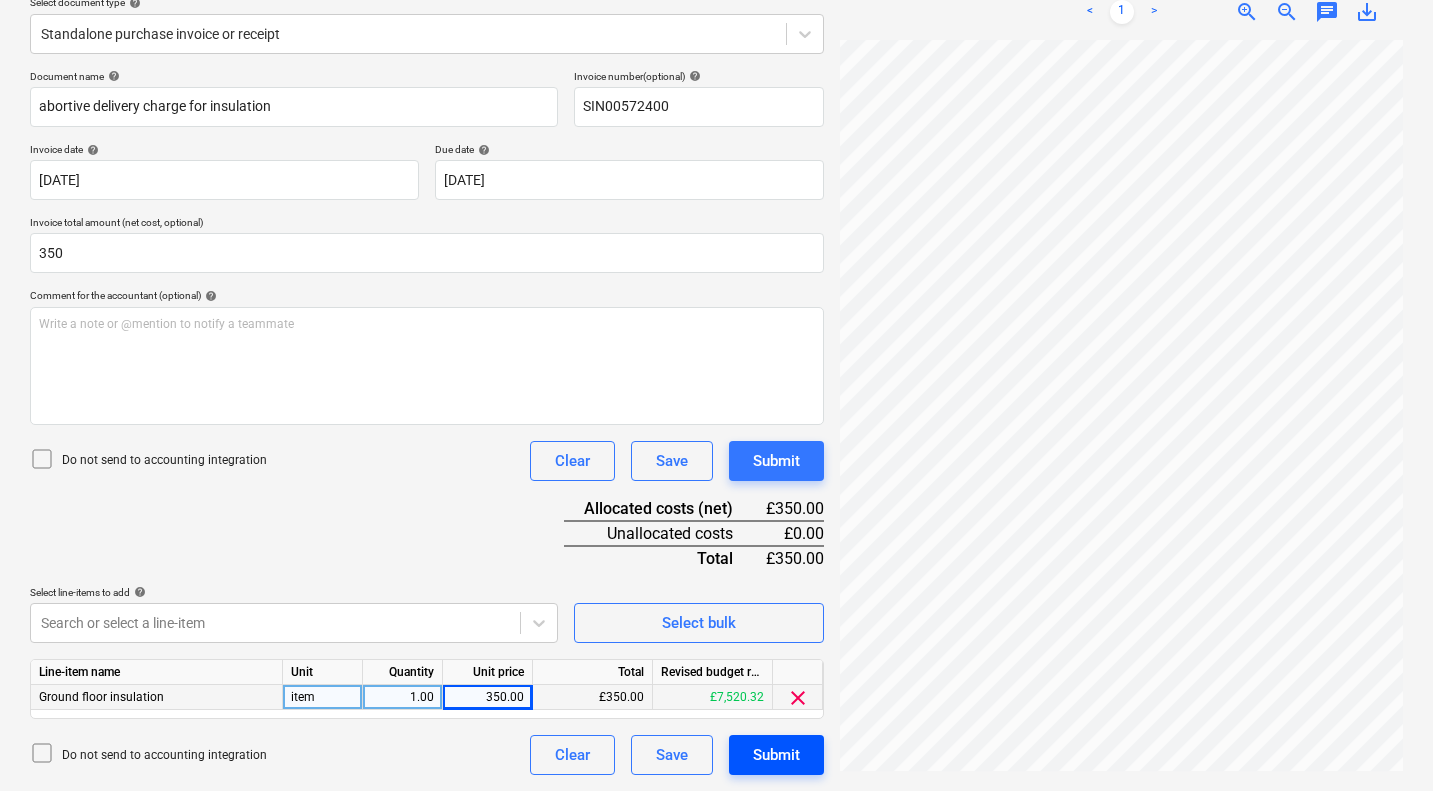 click on "Submit" at bounding box center [776, 755] 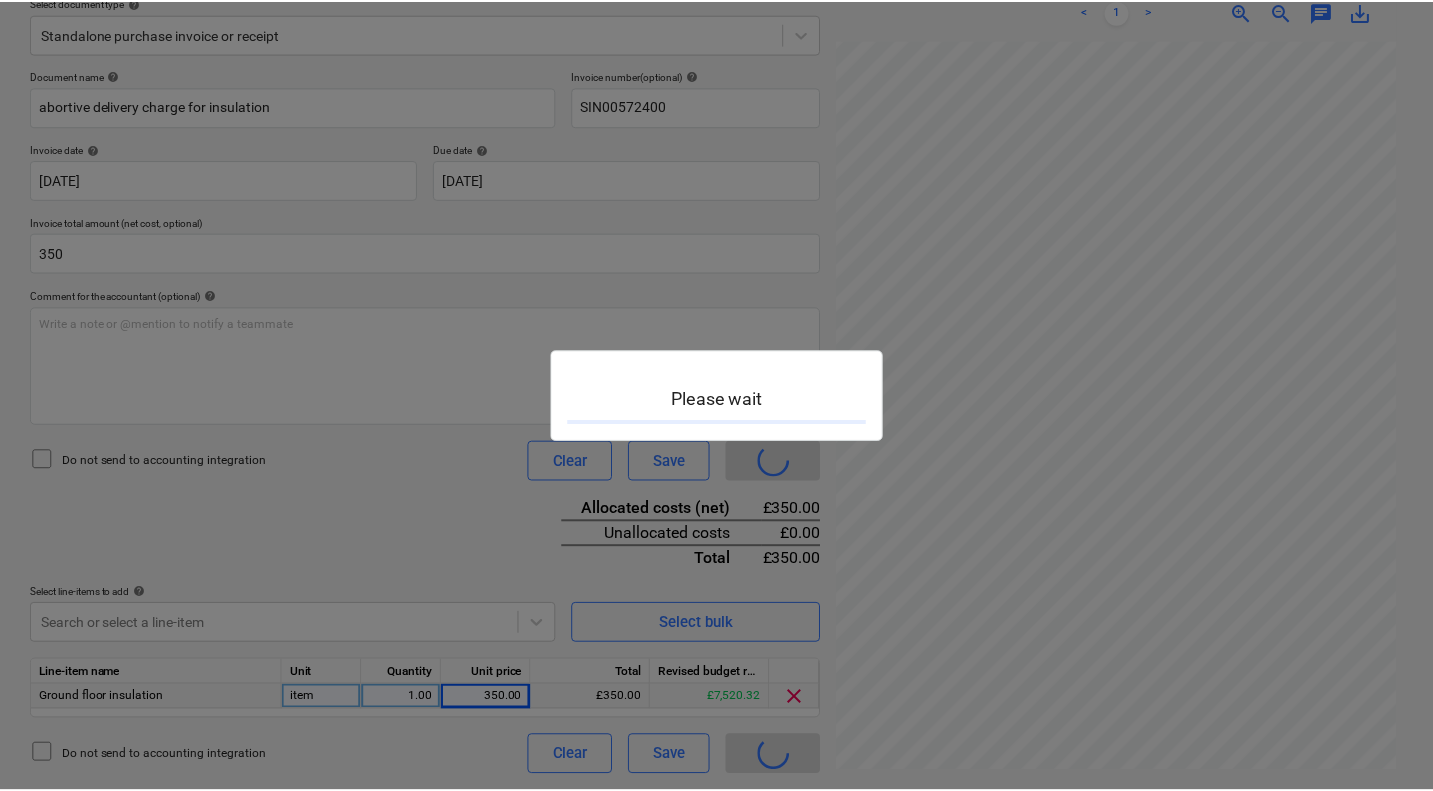 scroll, scrollTop: 0, scrollLeft: 0, axis: both 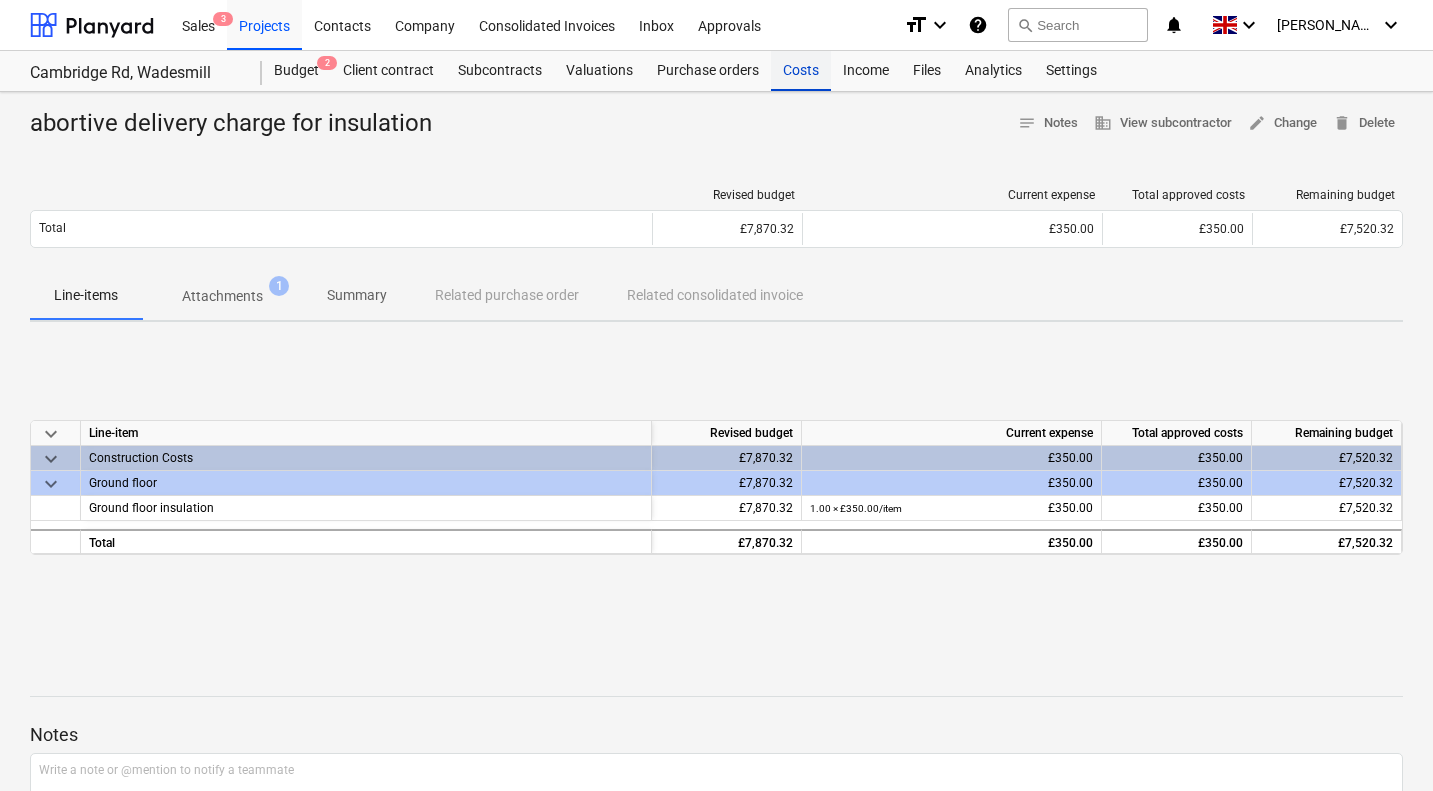 click on "Costs" at bounding box center (801, 71) 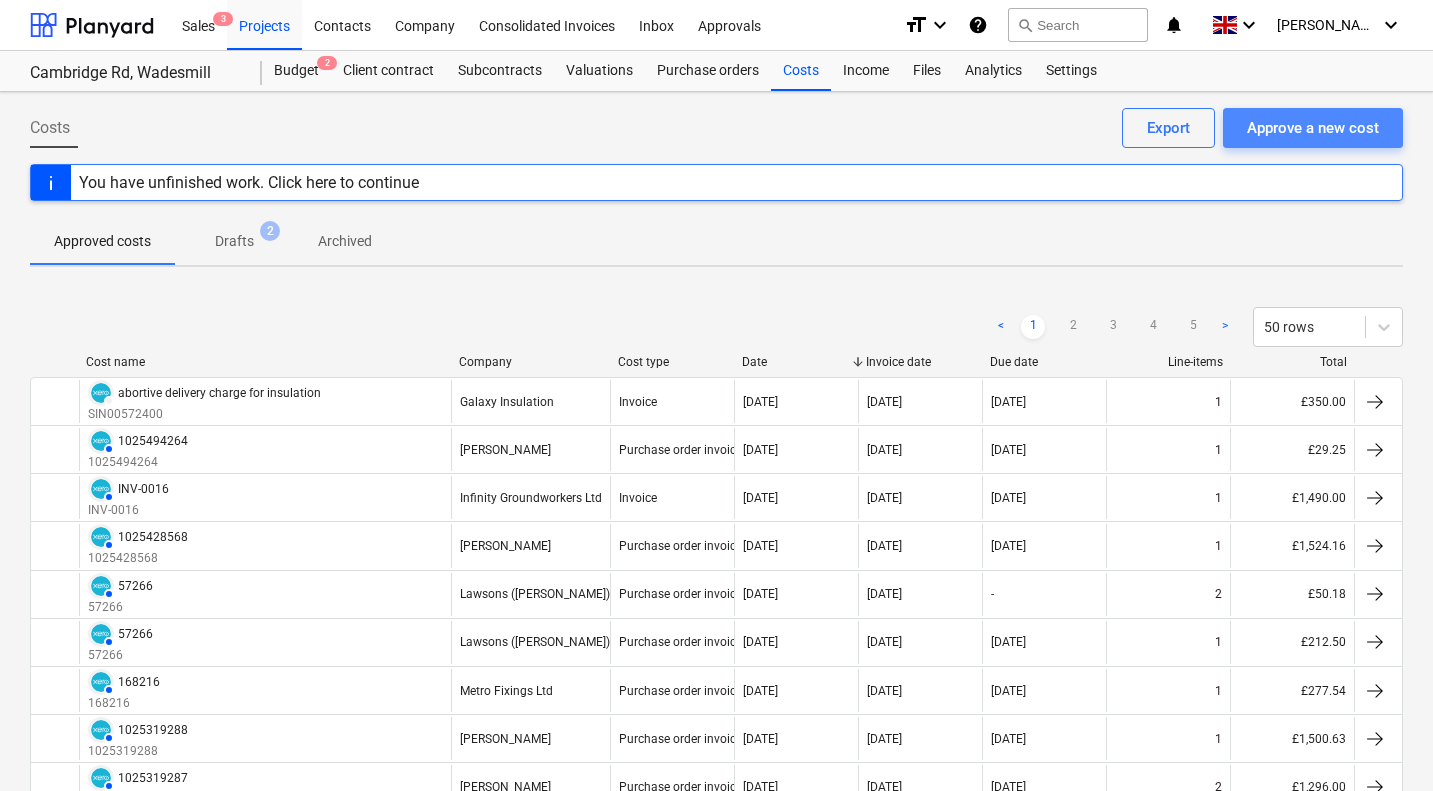 click on "Approve a new cost" at bounding box center (1313, 128) 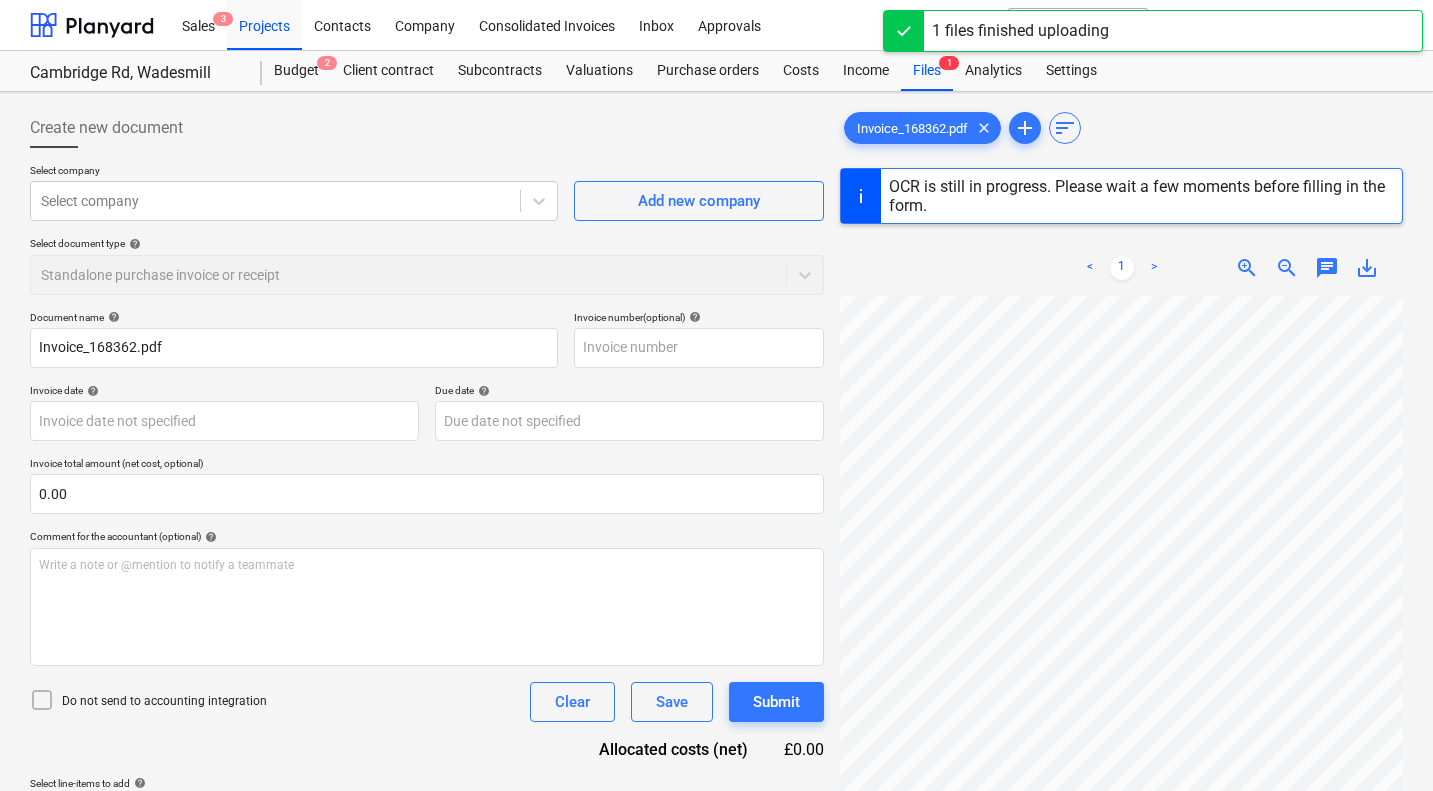 scroll, scrollTop: 479, scrollLeft: 0, axis: vertical 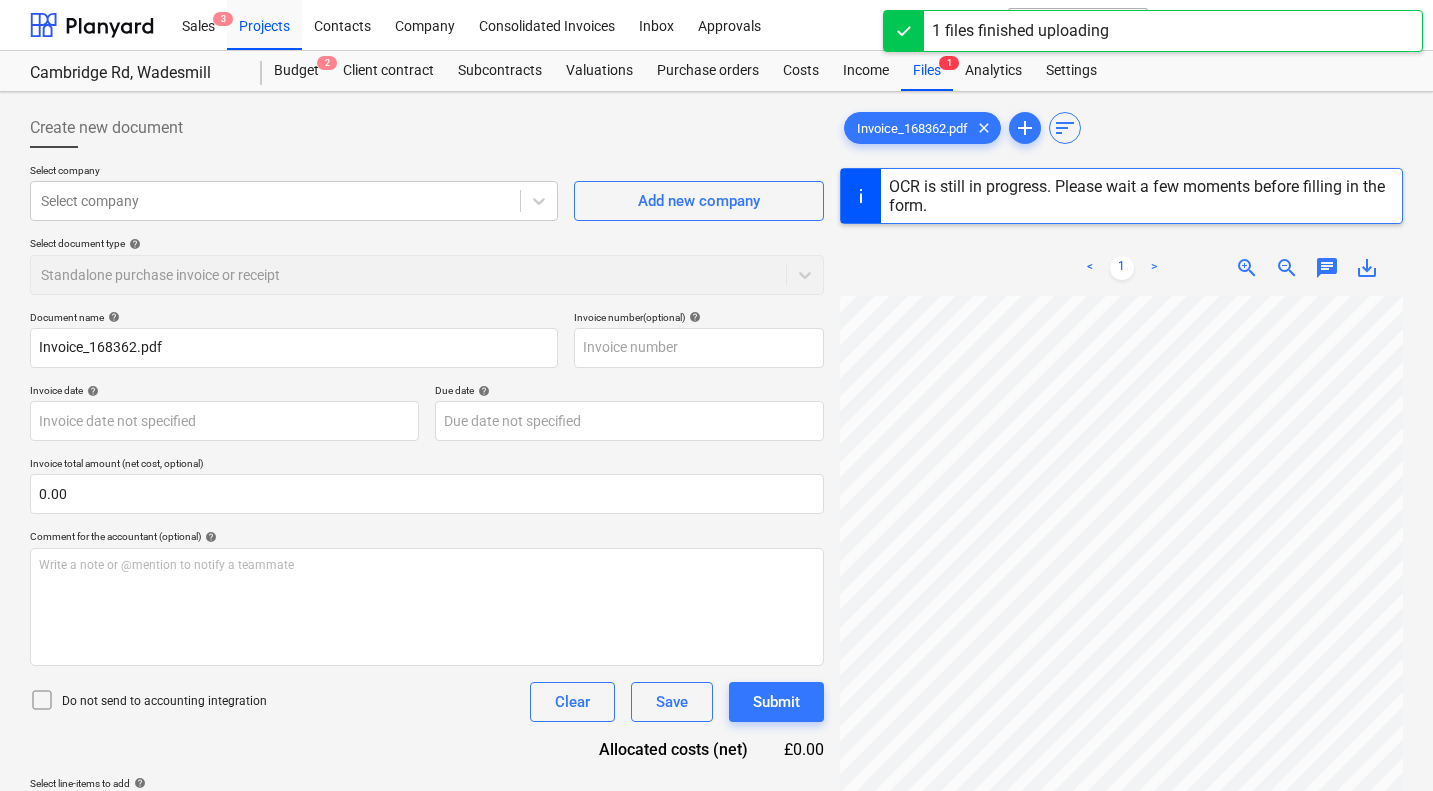 type on "168362" 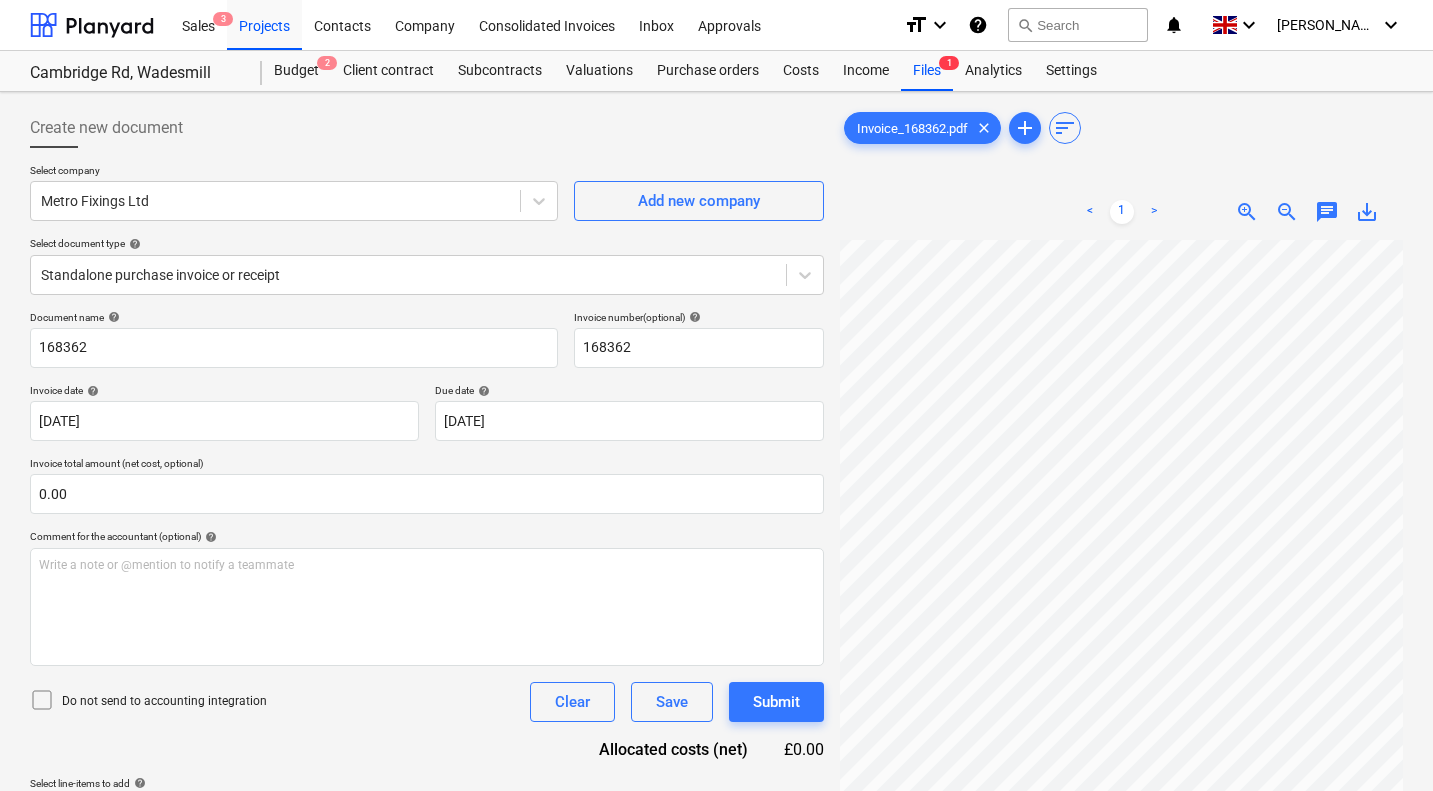 scroll, scrollTop: 355, scrollLeft: 787, axis: both 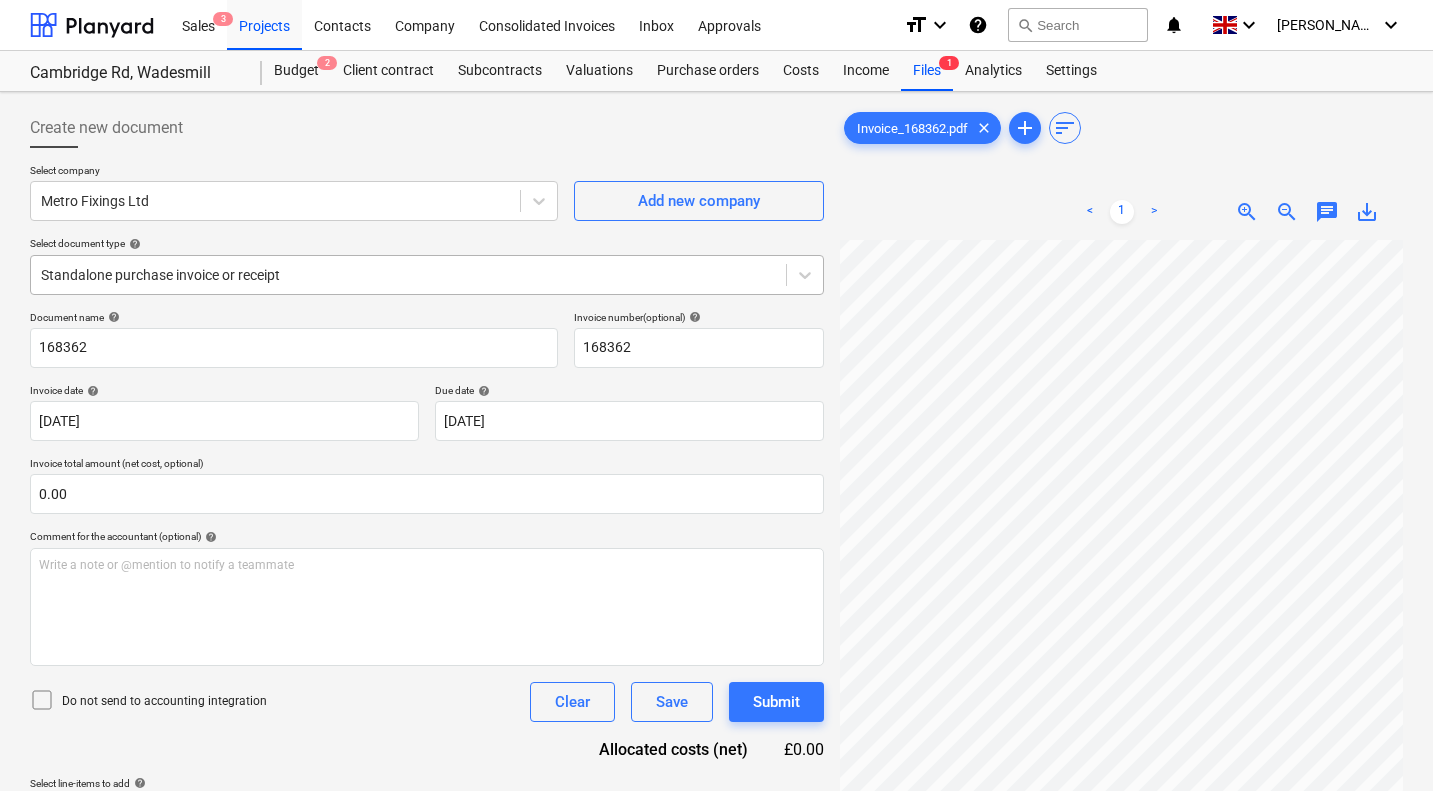 click at bounding box center (408, 275) 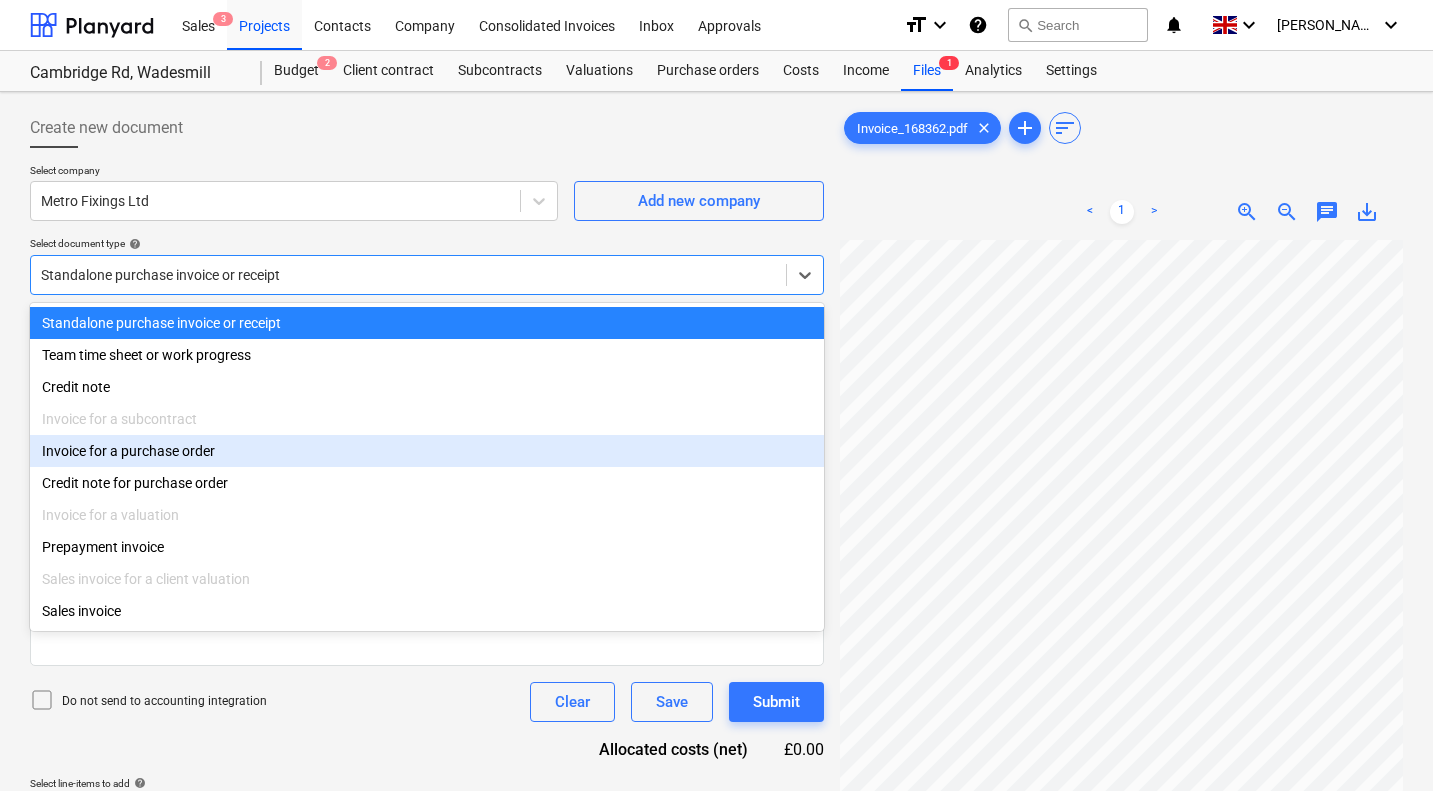 click on "Invoice for a purchase order" at bounding box center [427, 451] 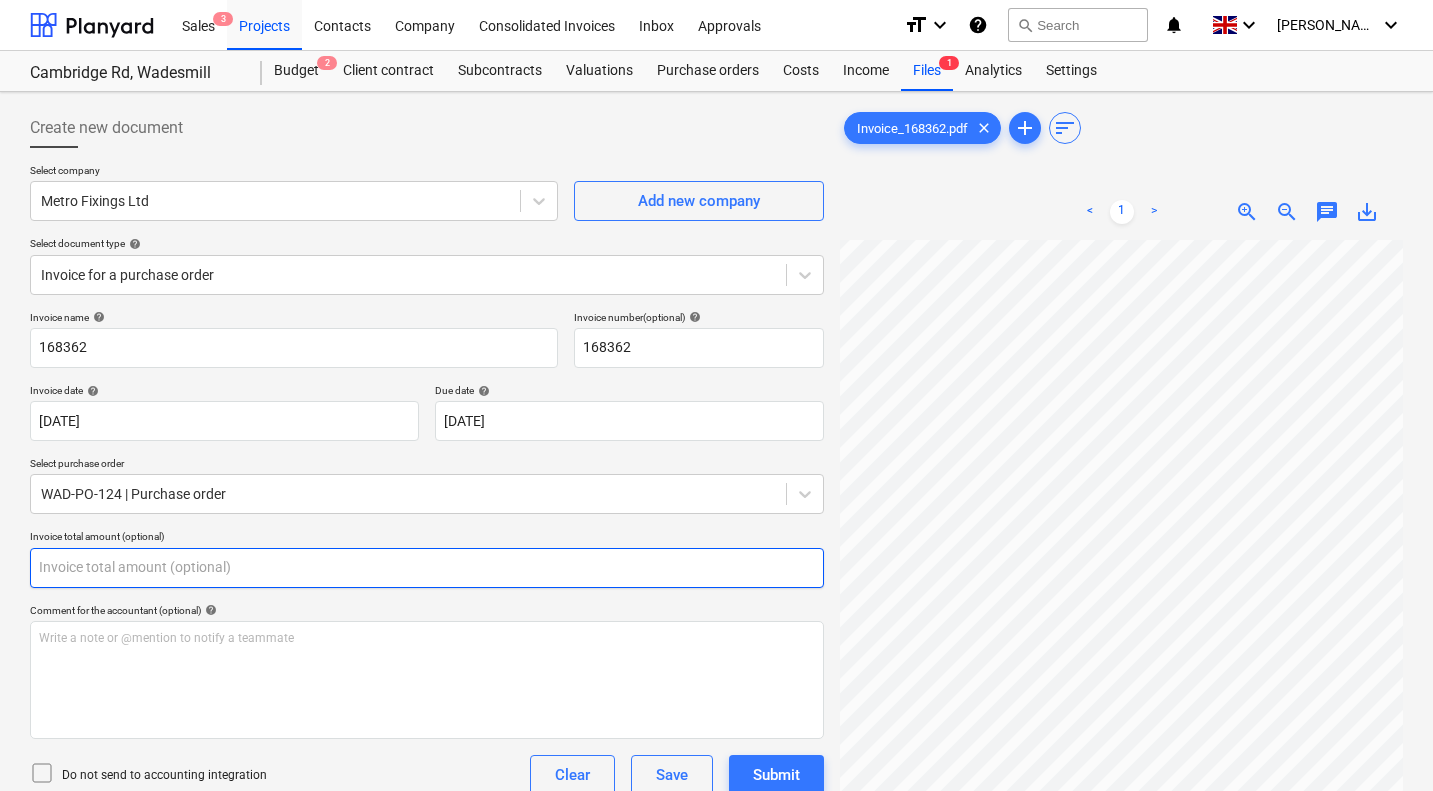 click at bounding box center [427, 568] 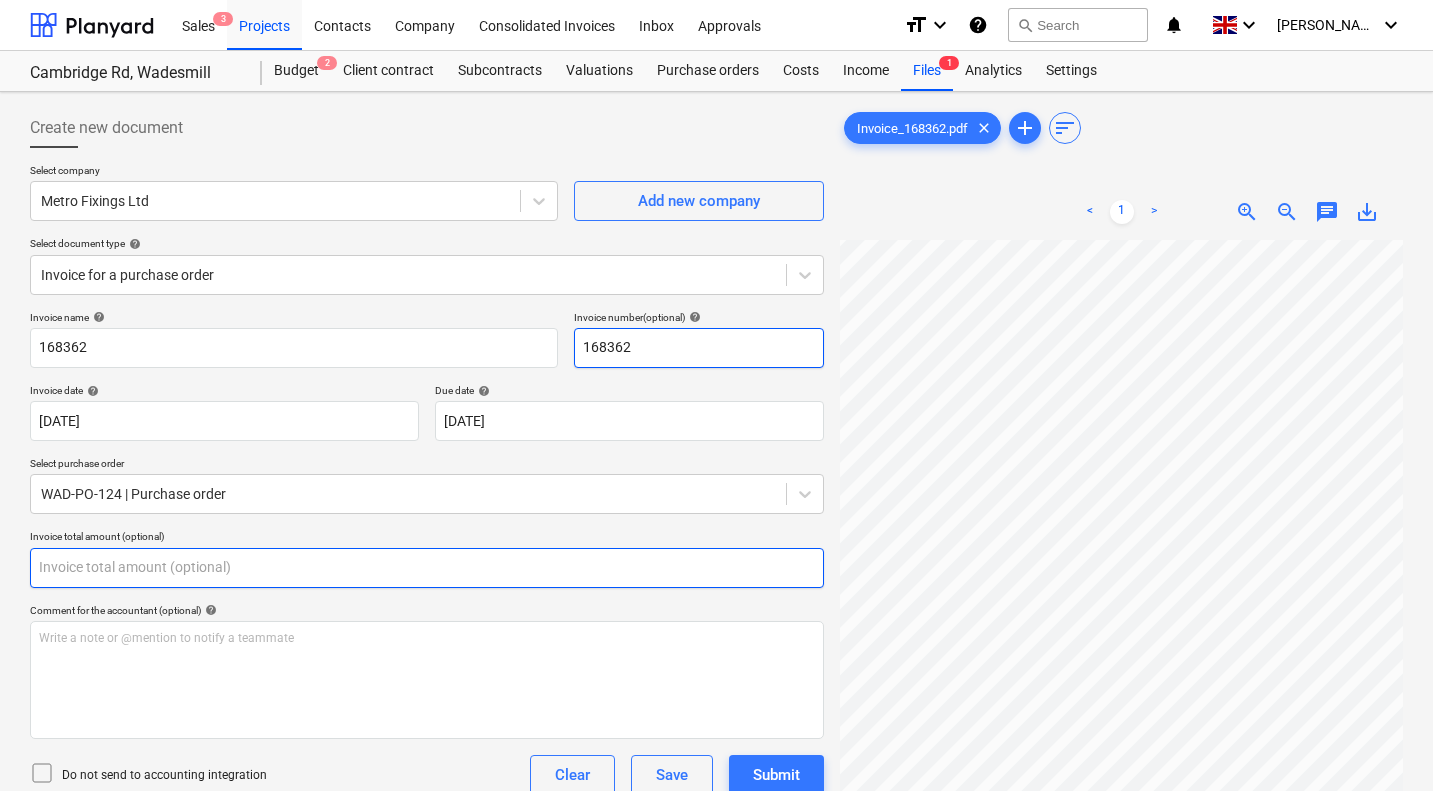 scroll, scrollTop: 1174, scrollLeft: 787, axis: both 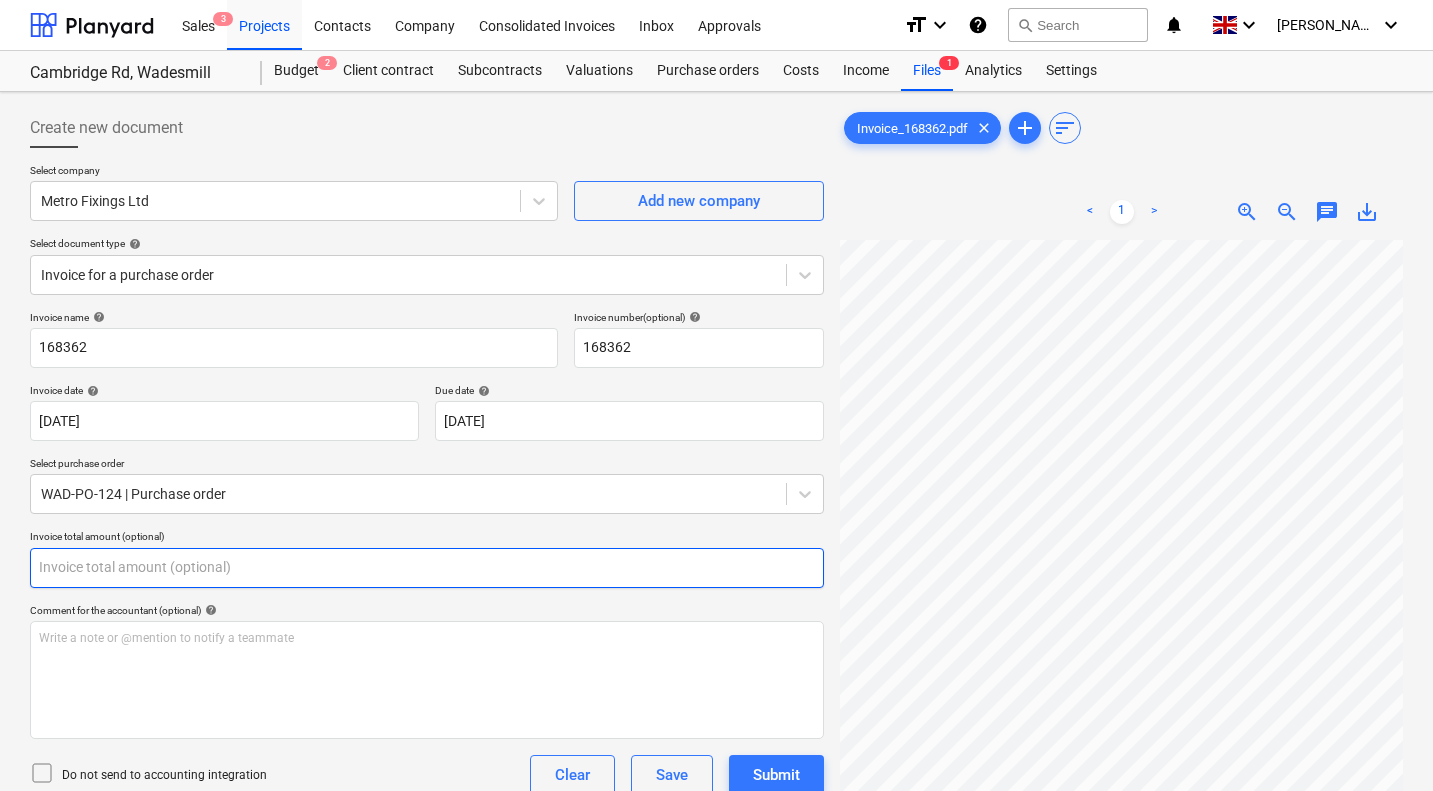 click at bounding box center (427, 568) 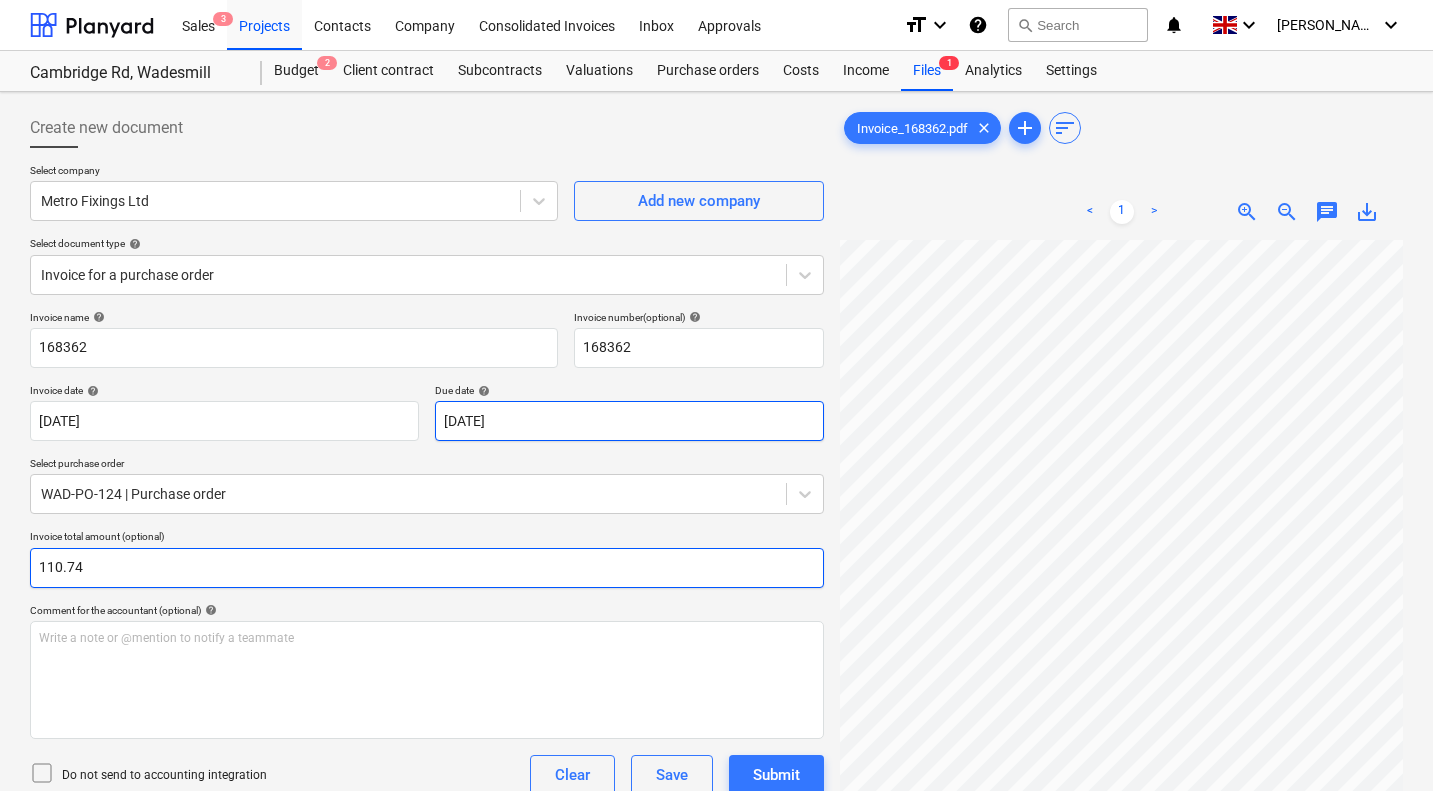 type on "110.74" 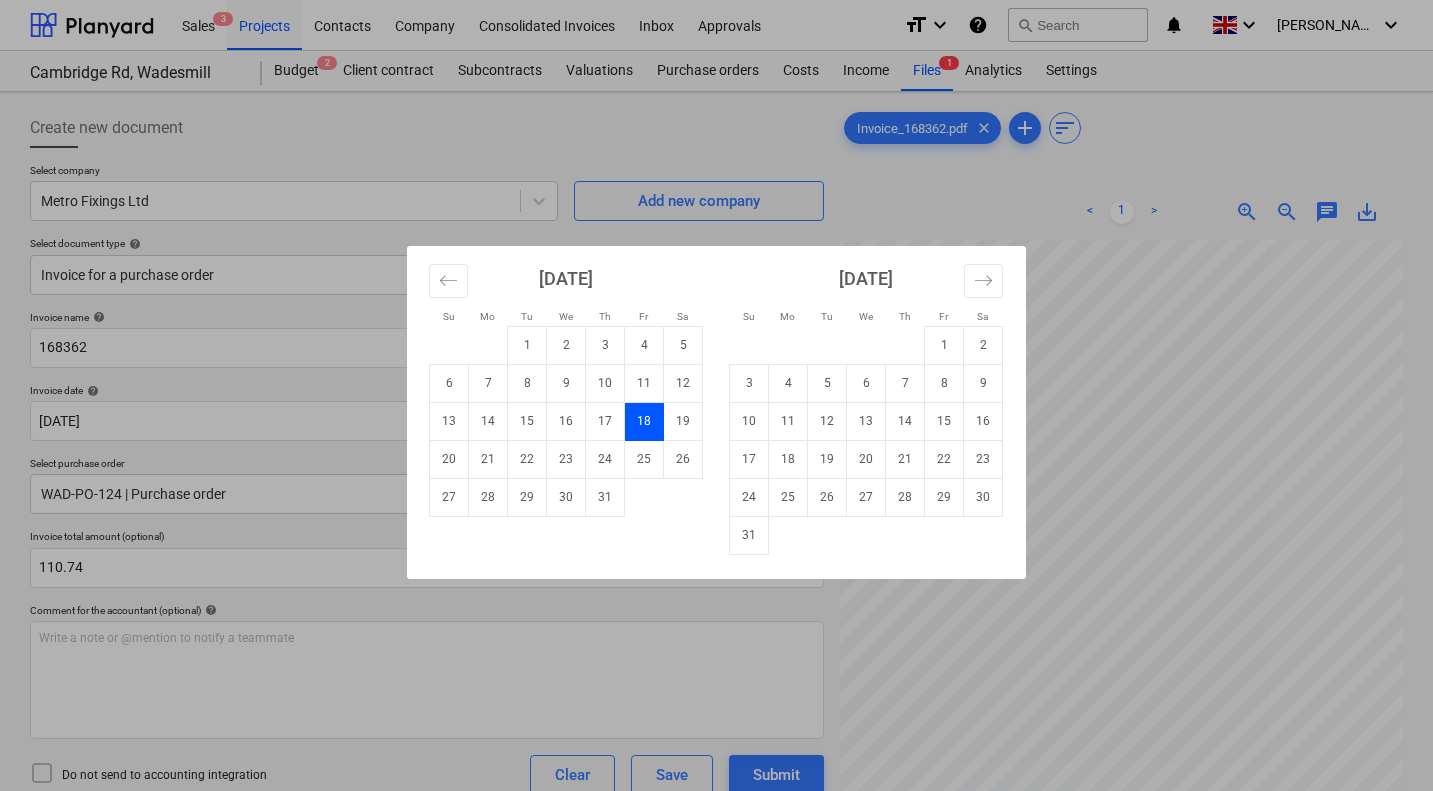 click on "Sales 3 Projects Contacts Company Consolidated Invoices Inbox Approvals format_size keyboard_arrow_down help search Search notifications 0 keyboard_arrow_down S. Jarman keyboard_arrow_down Cambridge Rd, Wadesmill Cambridge Rd, Wadesmill Budget 2 Client contract Subcontracts Valuations Purchase orders Costs Income Files 1 Analytics Settings Create new document Select company Metro Fixings Ltd   Add new company Select document type help Invoice for a purchase order Invoice name help 168362 Invoice number  (optional) help 168362 Invoice date help 14 Jul 2025 14.07.2025 Press the down arrow key to interact with the calendar and
select a date. Press the question mark key to get the keyboard shortcuts for changing dates. Due date help 18 Jul 2025 18.07.2025 Press the down arrow key to interact with the calendar and
select a date. Press the question mark key to get the keyboard shortcuts for changing dates. Select purchase order WAD-PO-124 | Purchase order Invoice total amount (optional) 110.74 help ﻿ <" at bounding box center (716, 395) 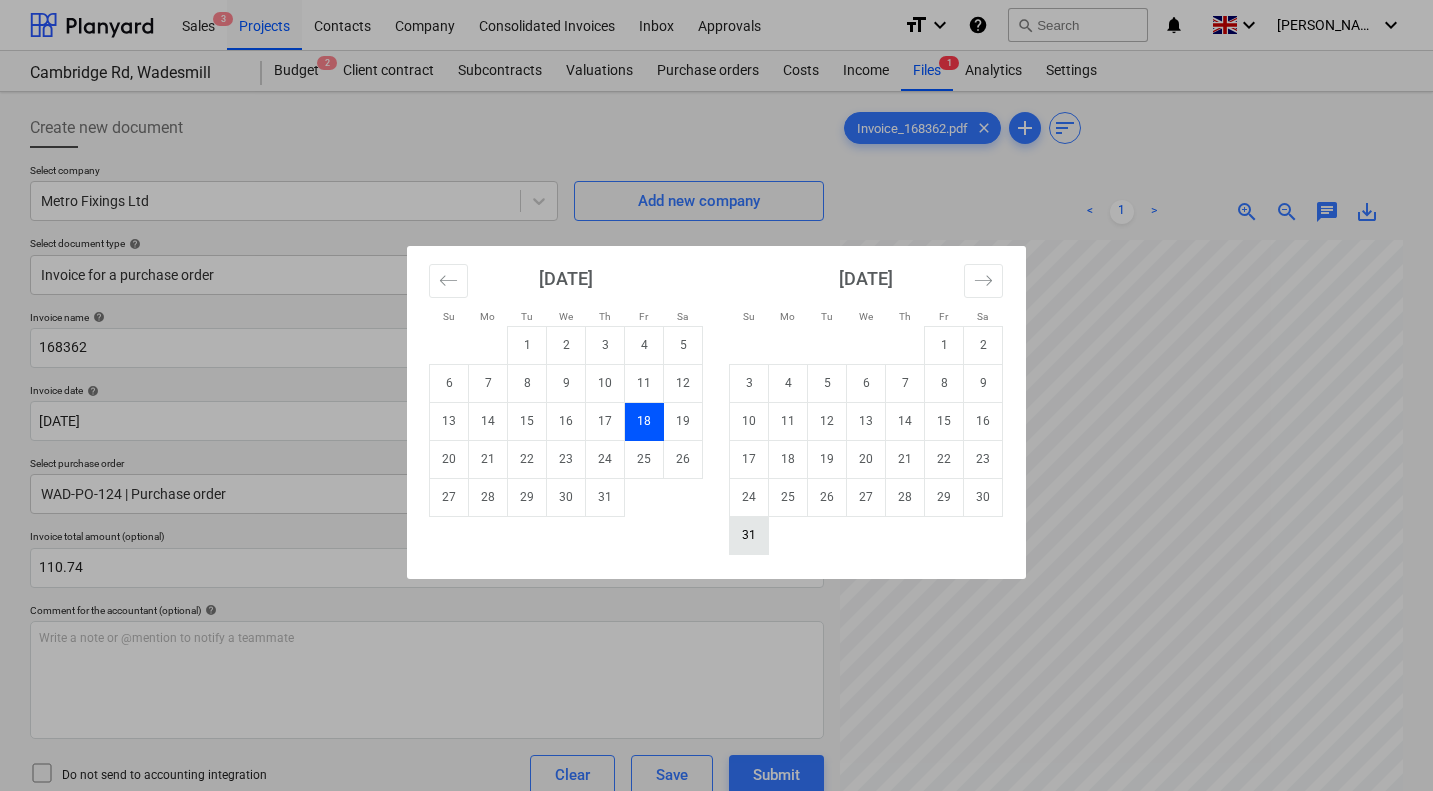 click on "31" at bounding box center (749, 535) 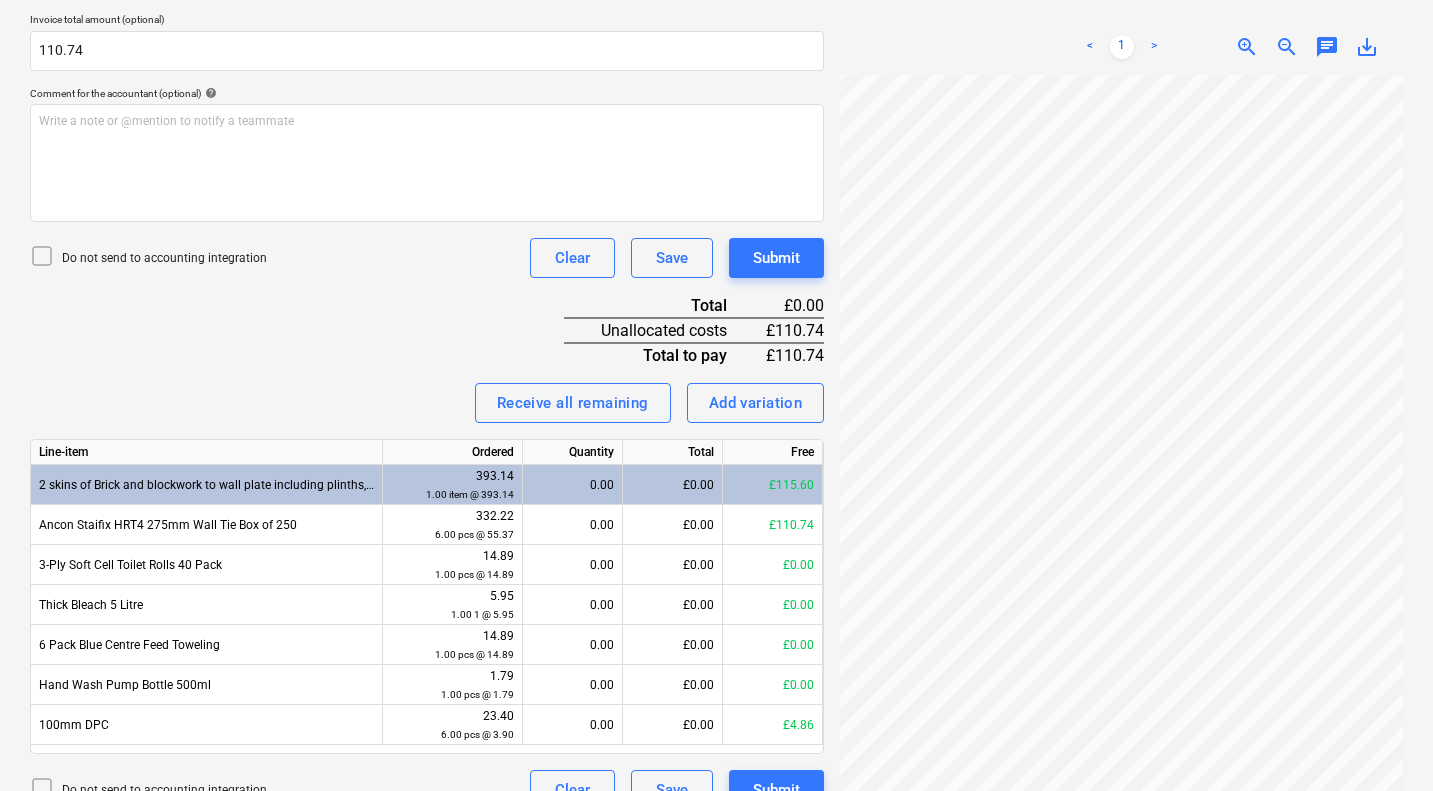 scroll, scrollTop: 552, scrollLeft: 0, axis: vertical 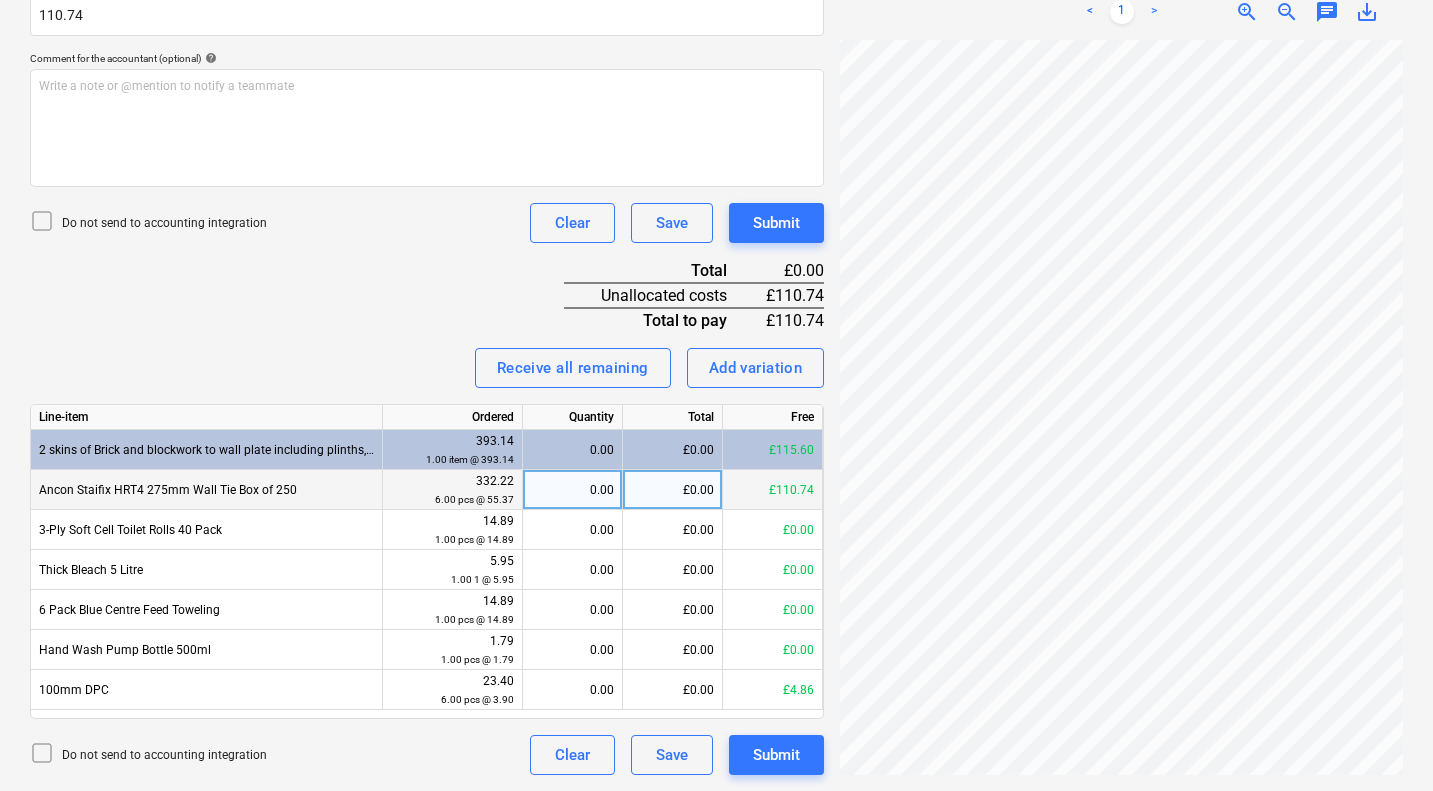 click on "0.00" at bounding box center (572, 490) 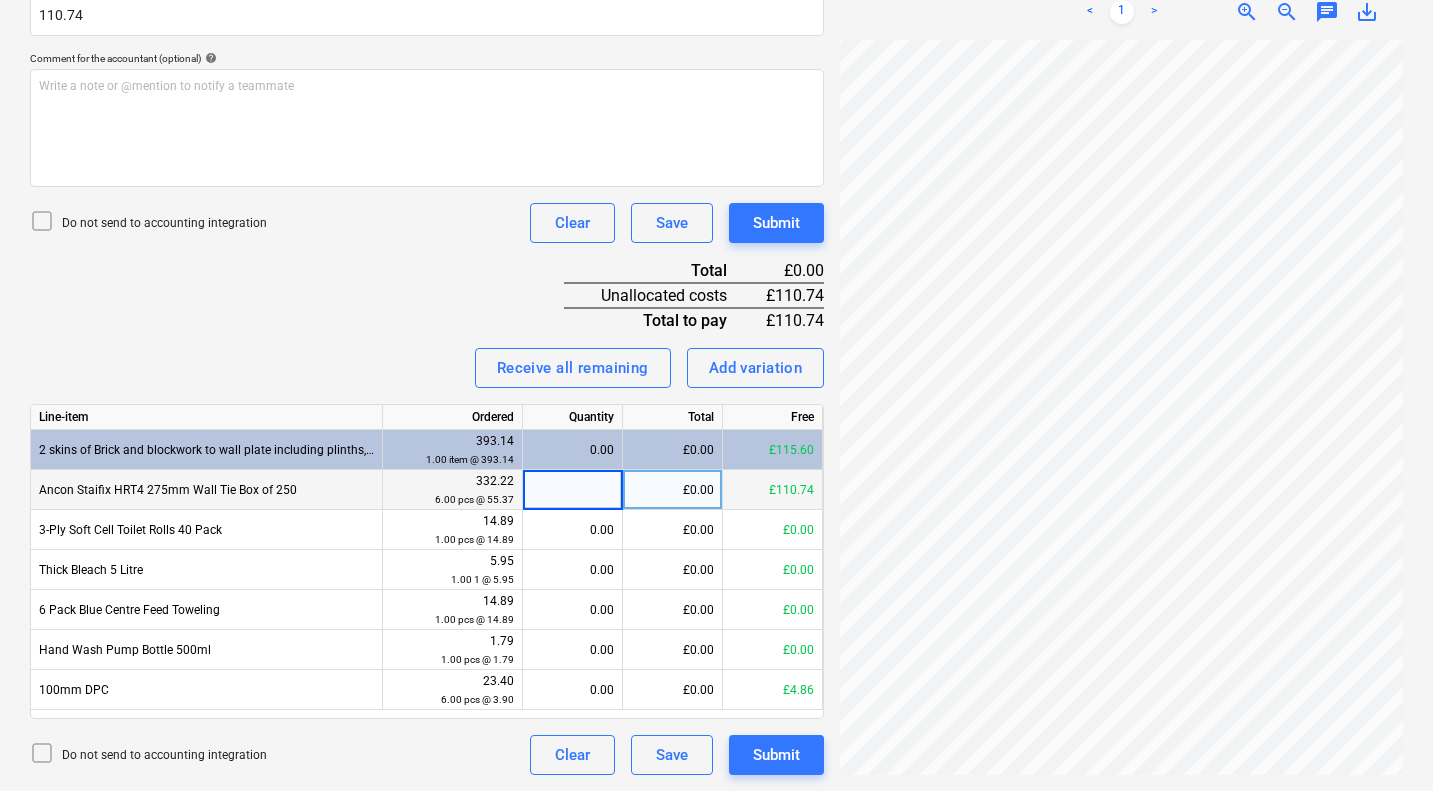 type on "2" 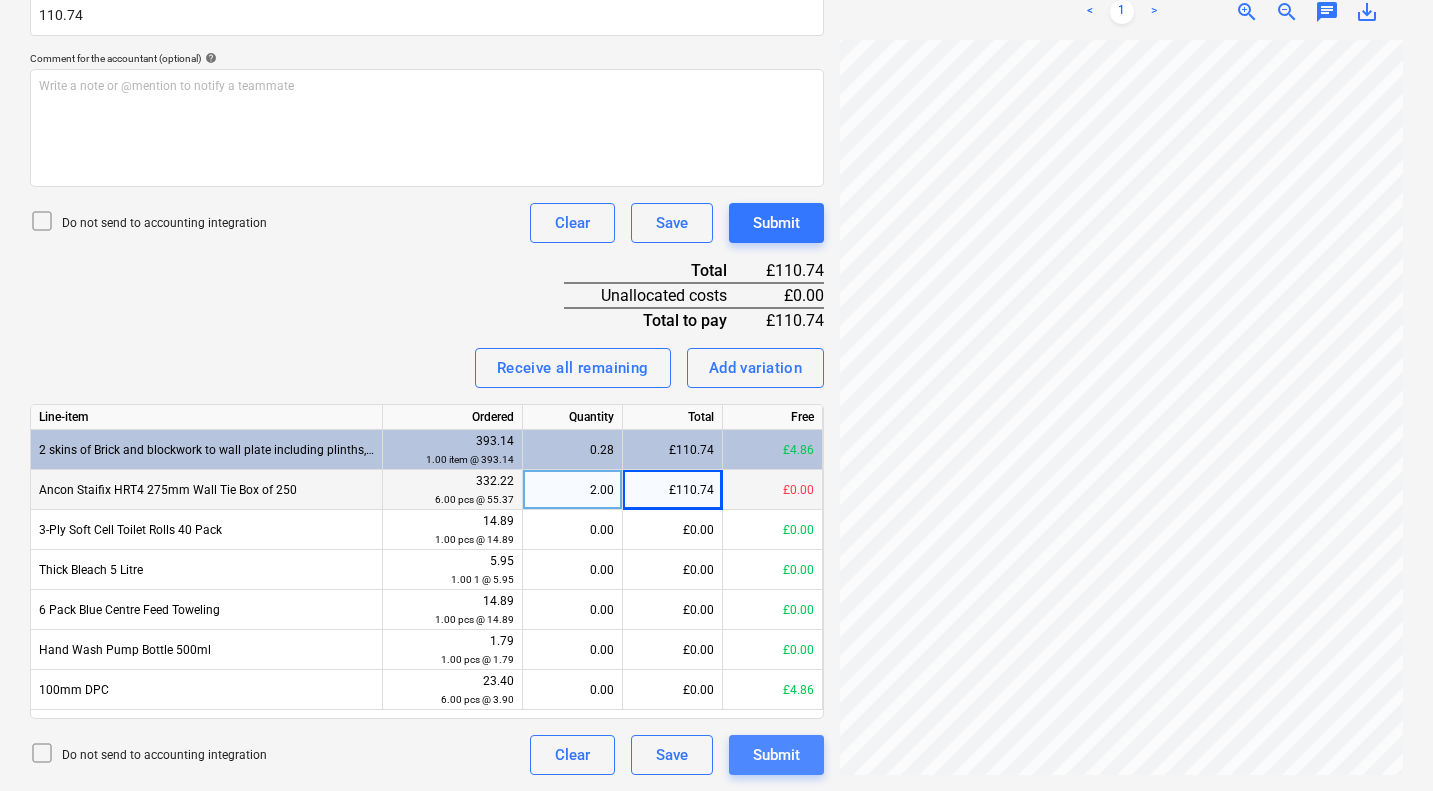 click on "Submit" at bounding box center [776, 755] 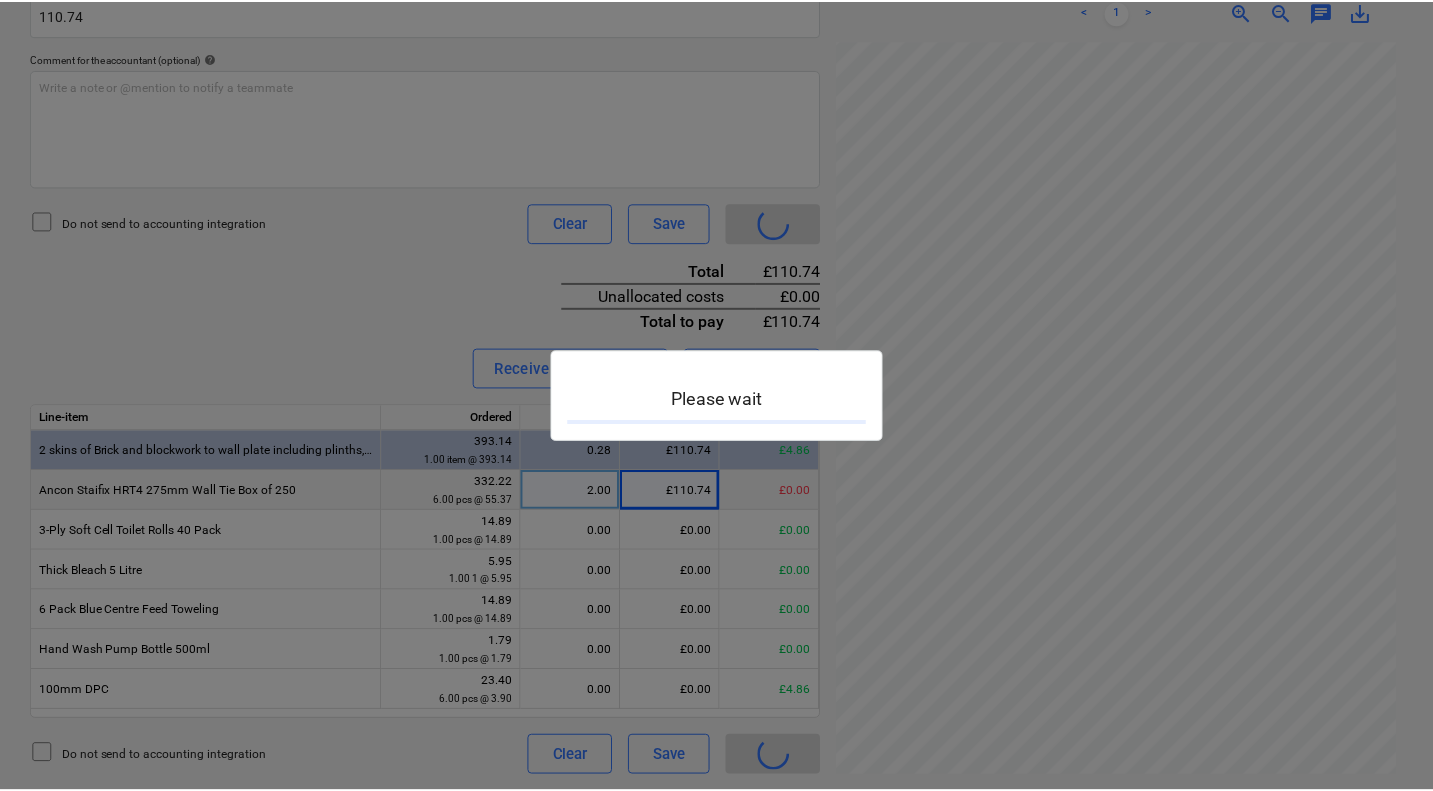 scroll, scrollTop: 0, scrollLeft: 0, axis: both 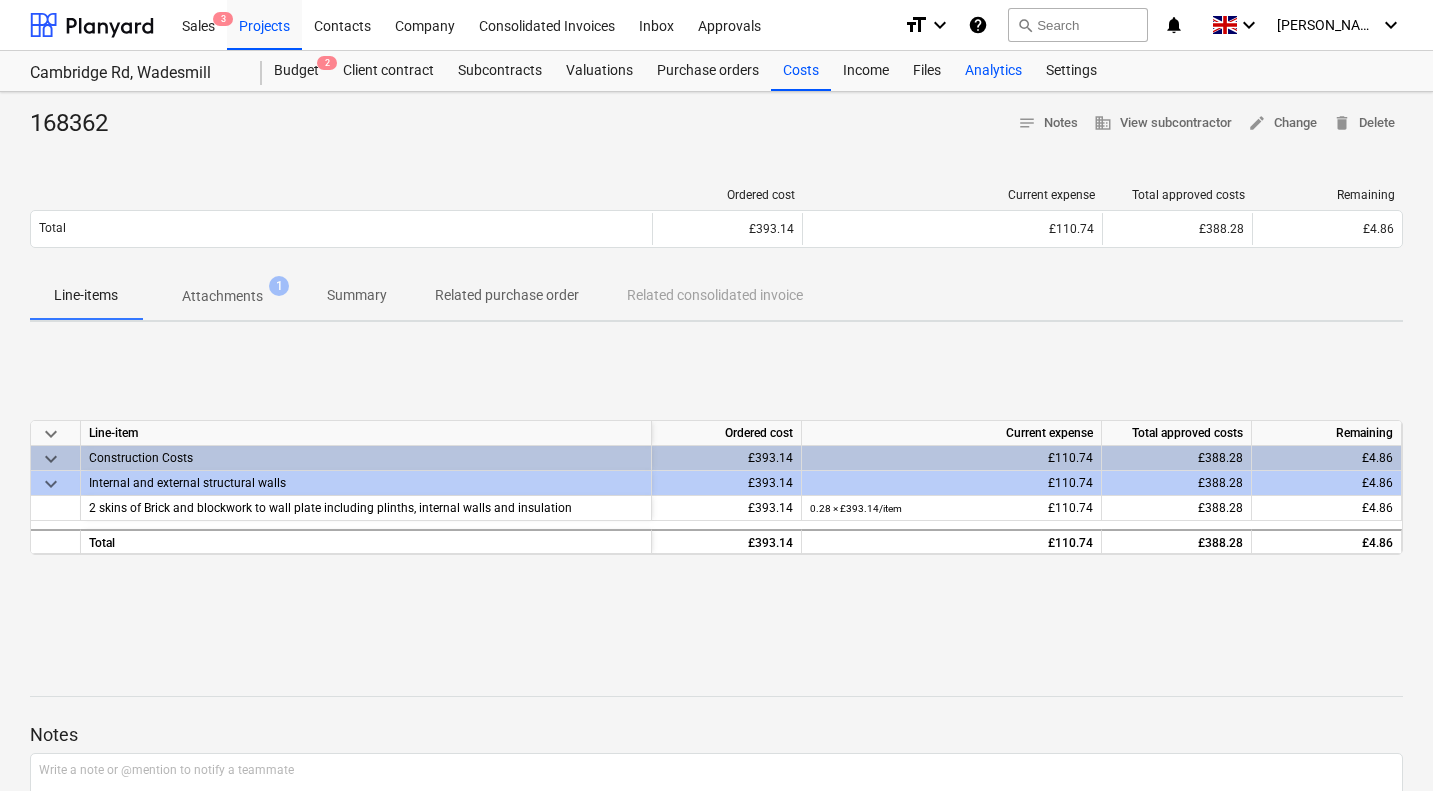 drag, startPoint x: 798, startPoint y: 69, endPoint x: 1004, endPoint y: 53, distance: 206.62042 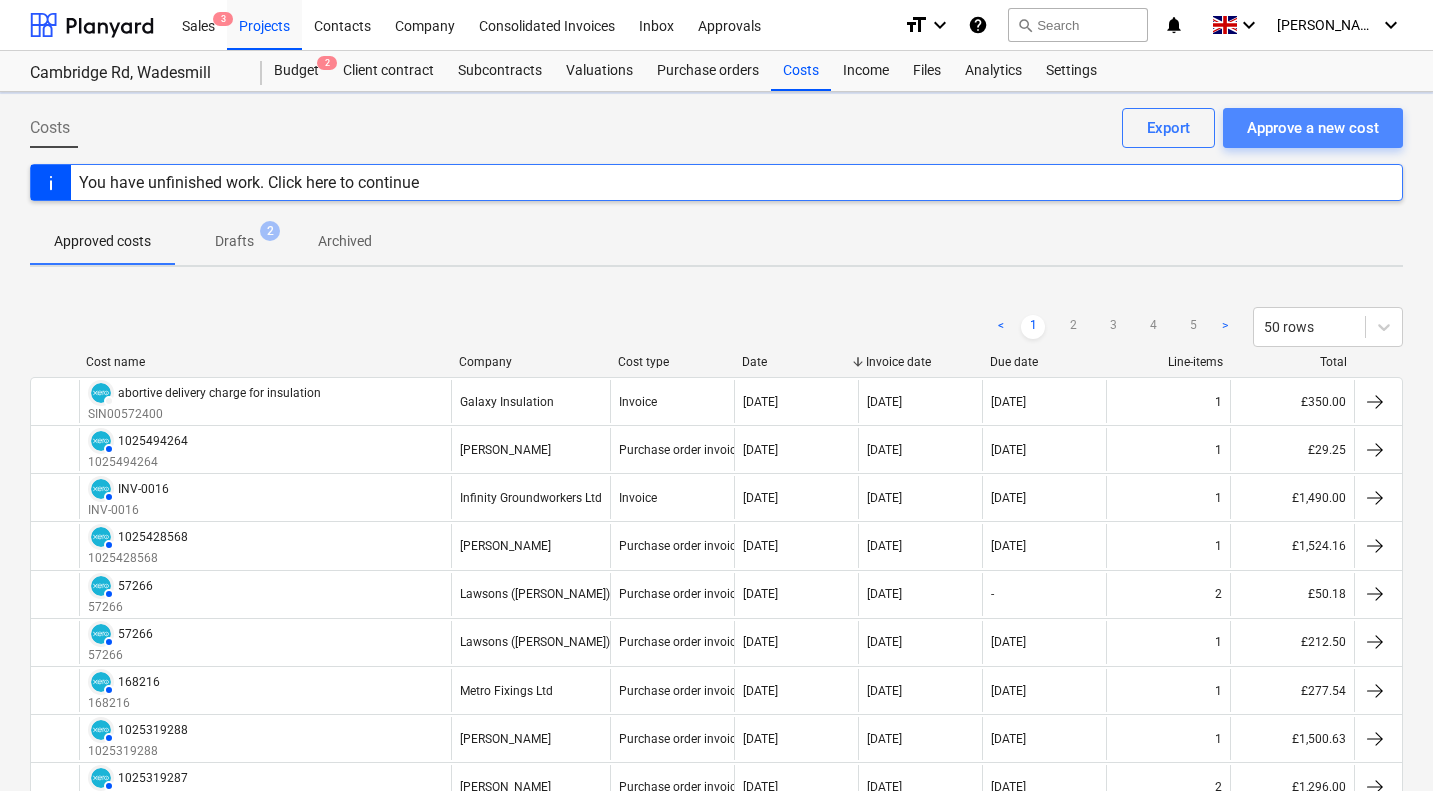 click on "Approve a new cost" at bounding box center (1313, 128) 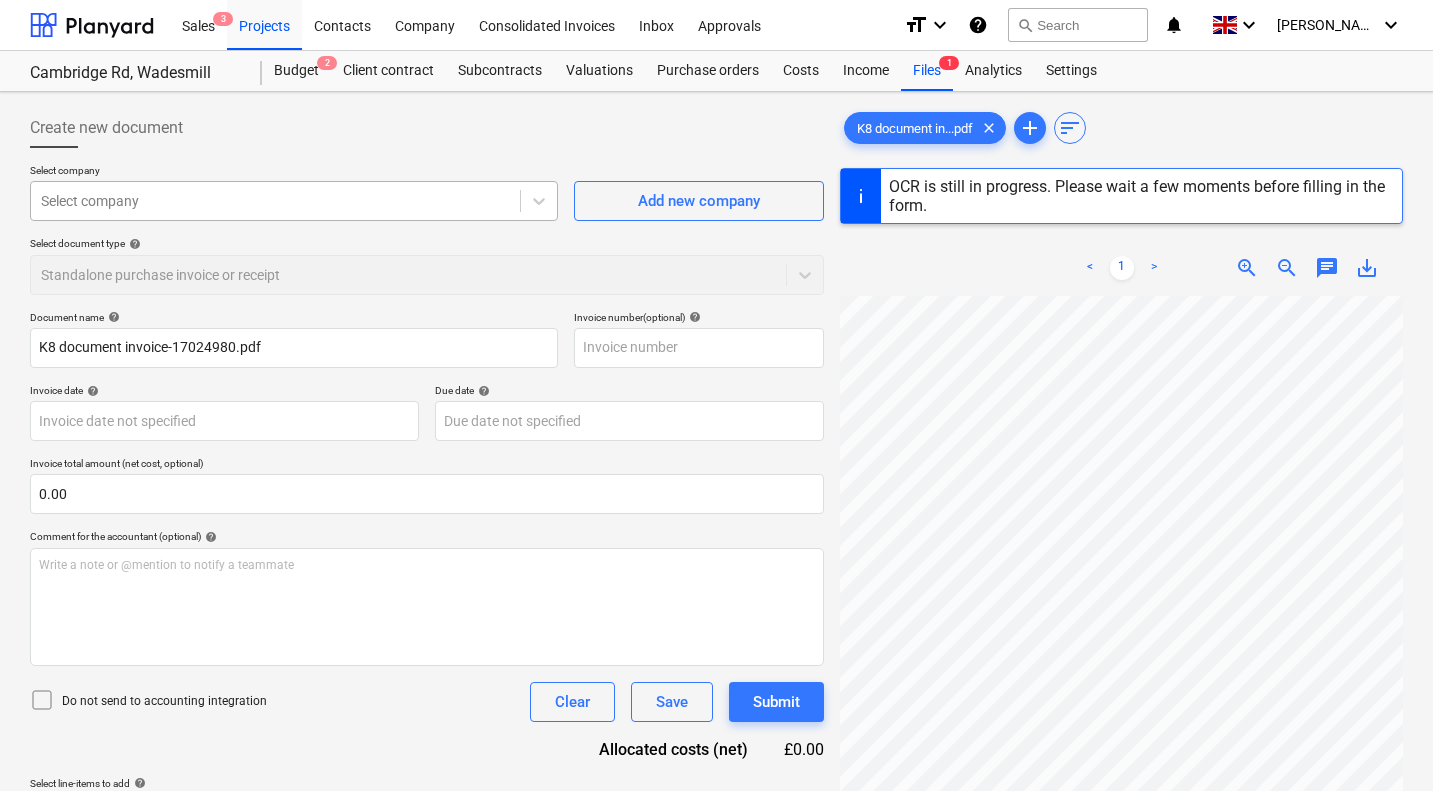type on "57266" 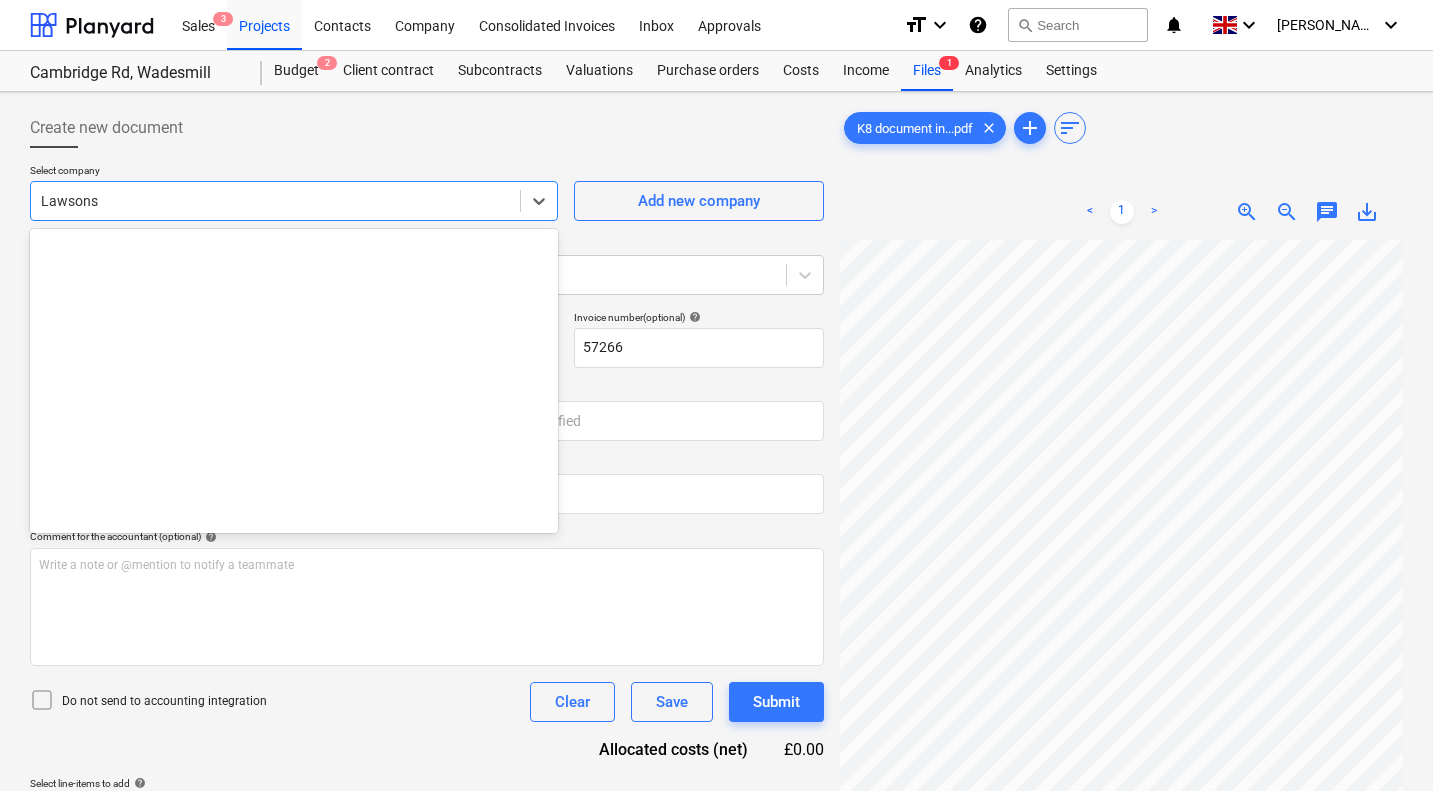 click at bounding box center [275, 201] 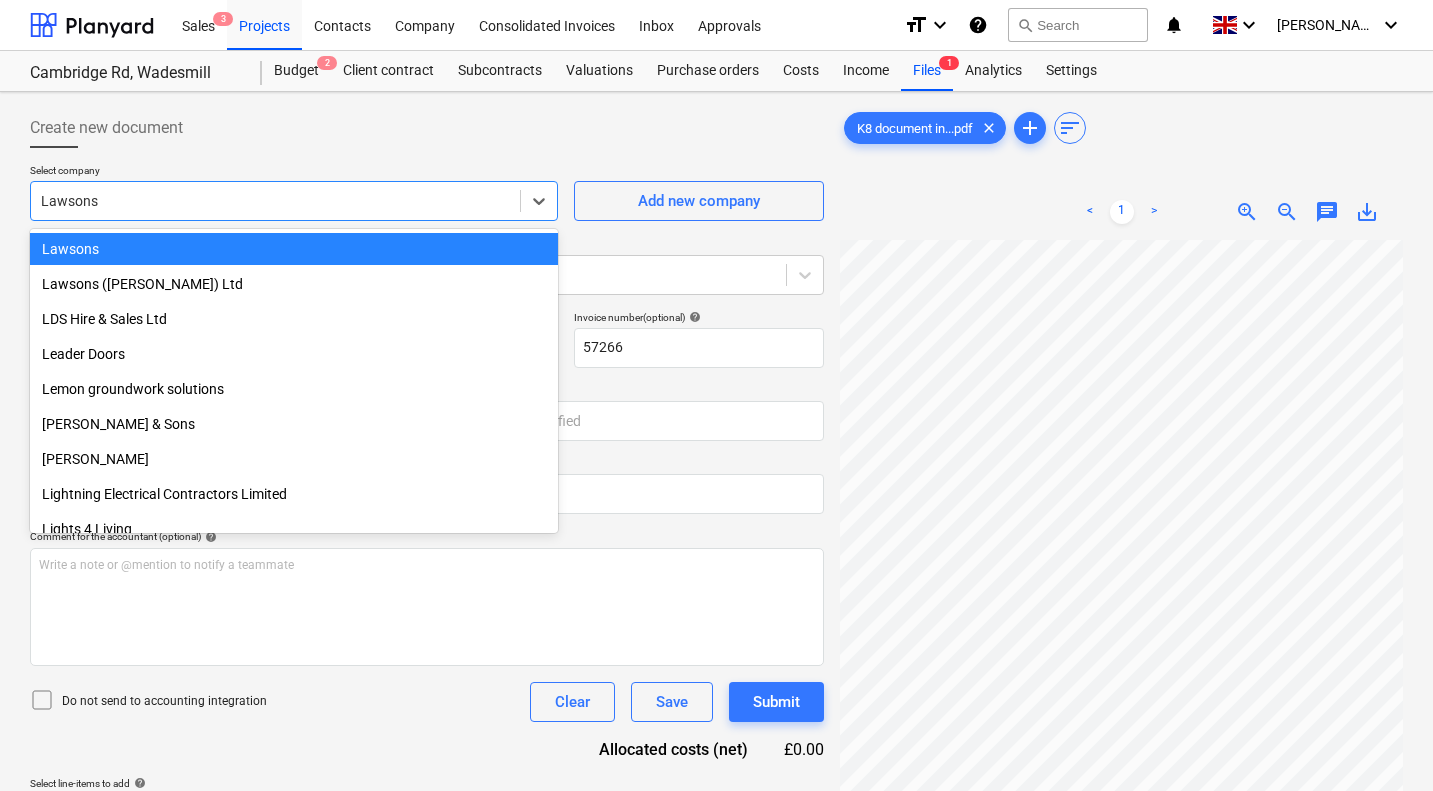 click at bounding box center (427, 156) 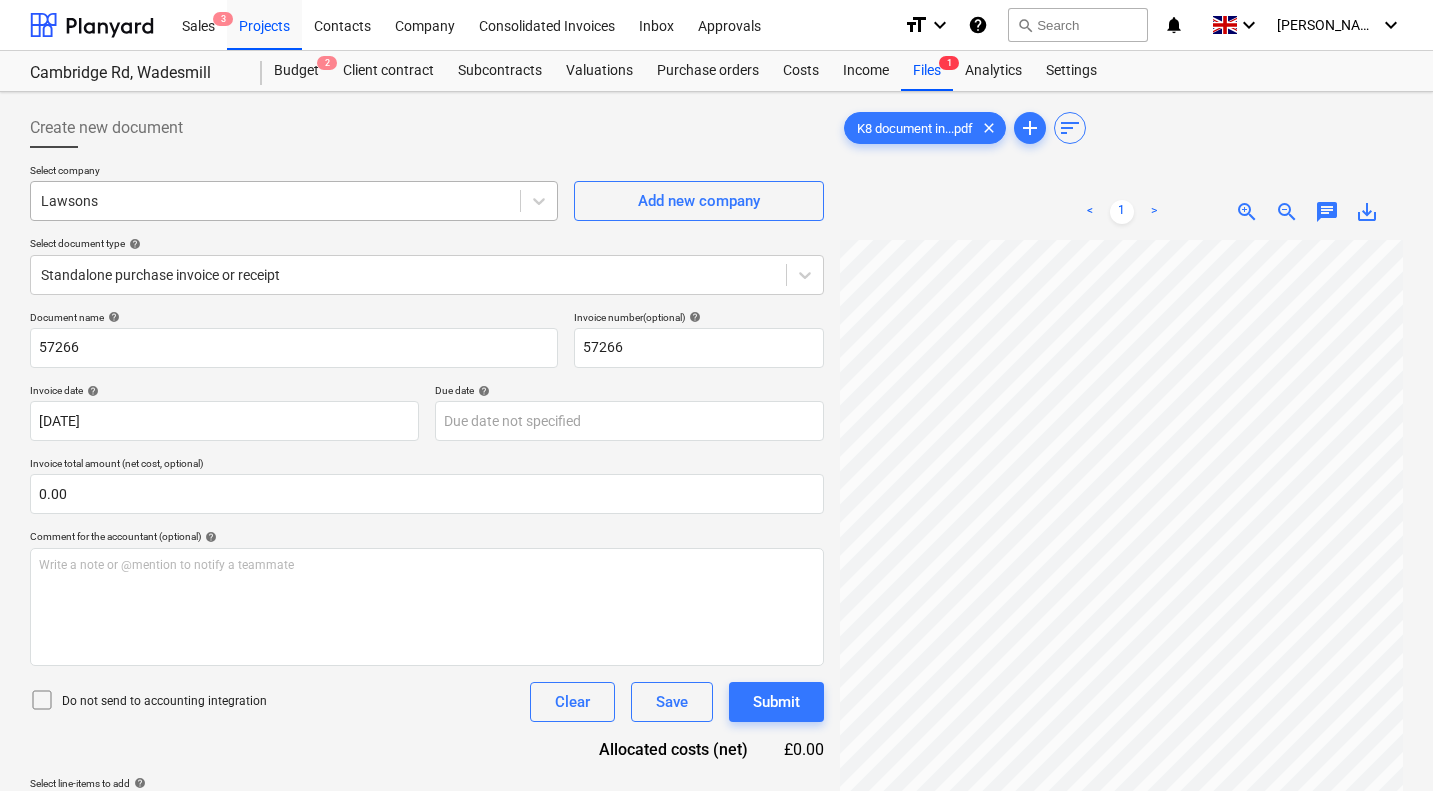 click at bounding box center [275, 201] 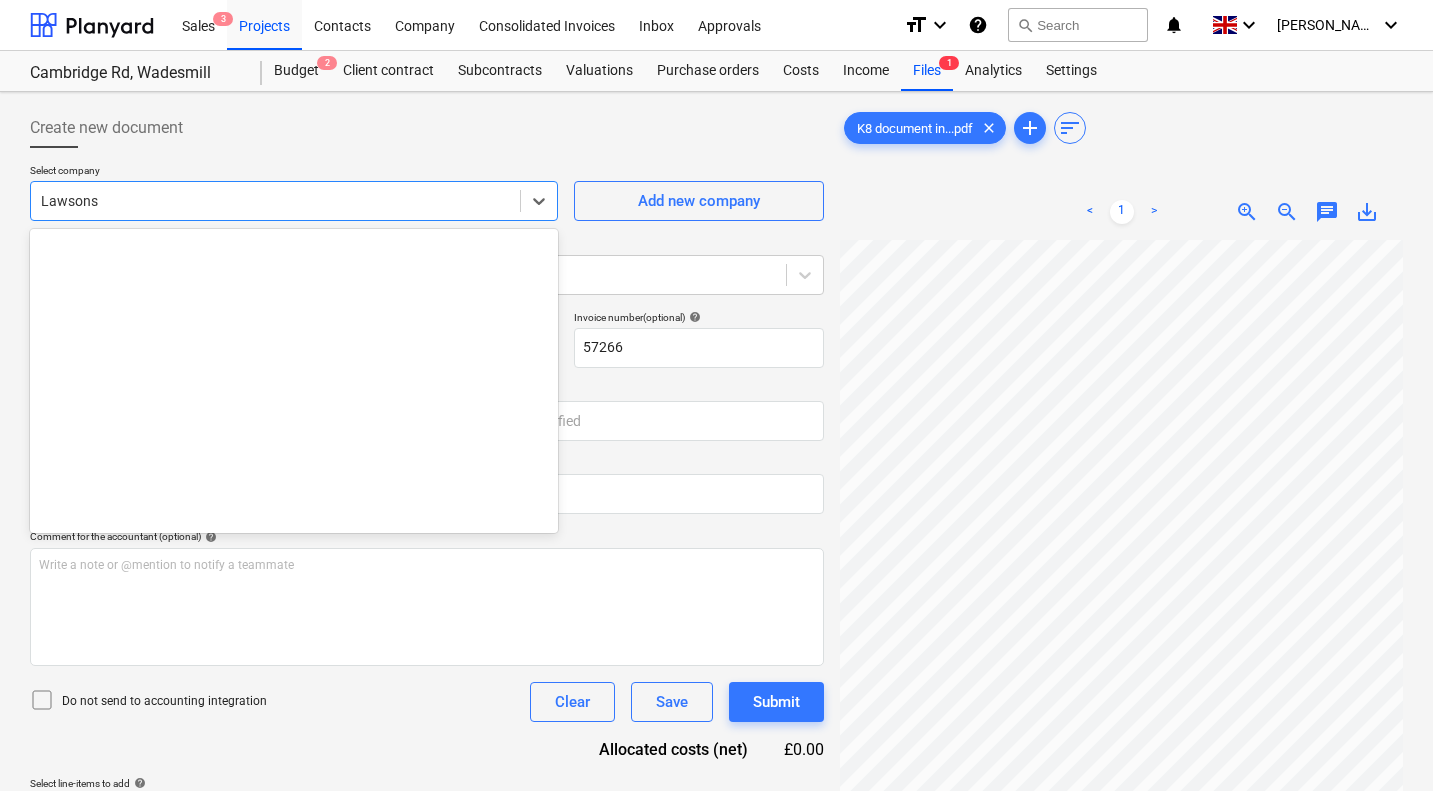 scroll, scrollTop: 9380, scrollLeft: 0, axis: vertical 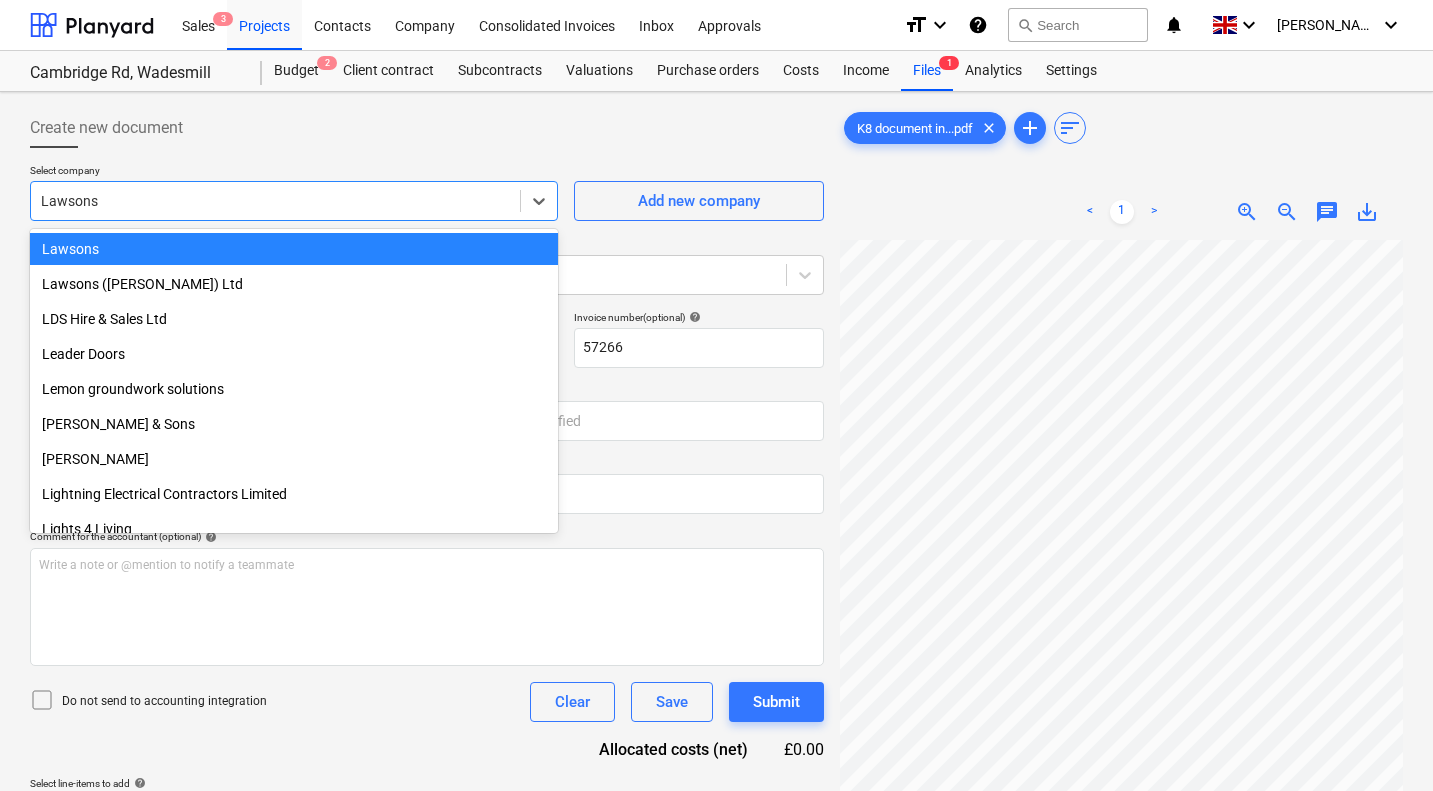 click at bounding box center [427, 156] 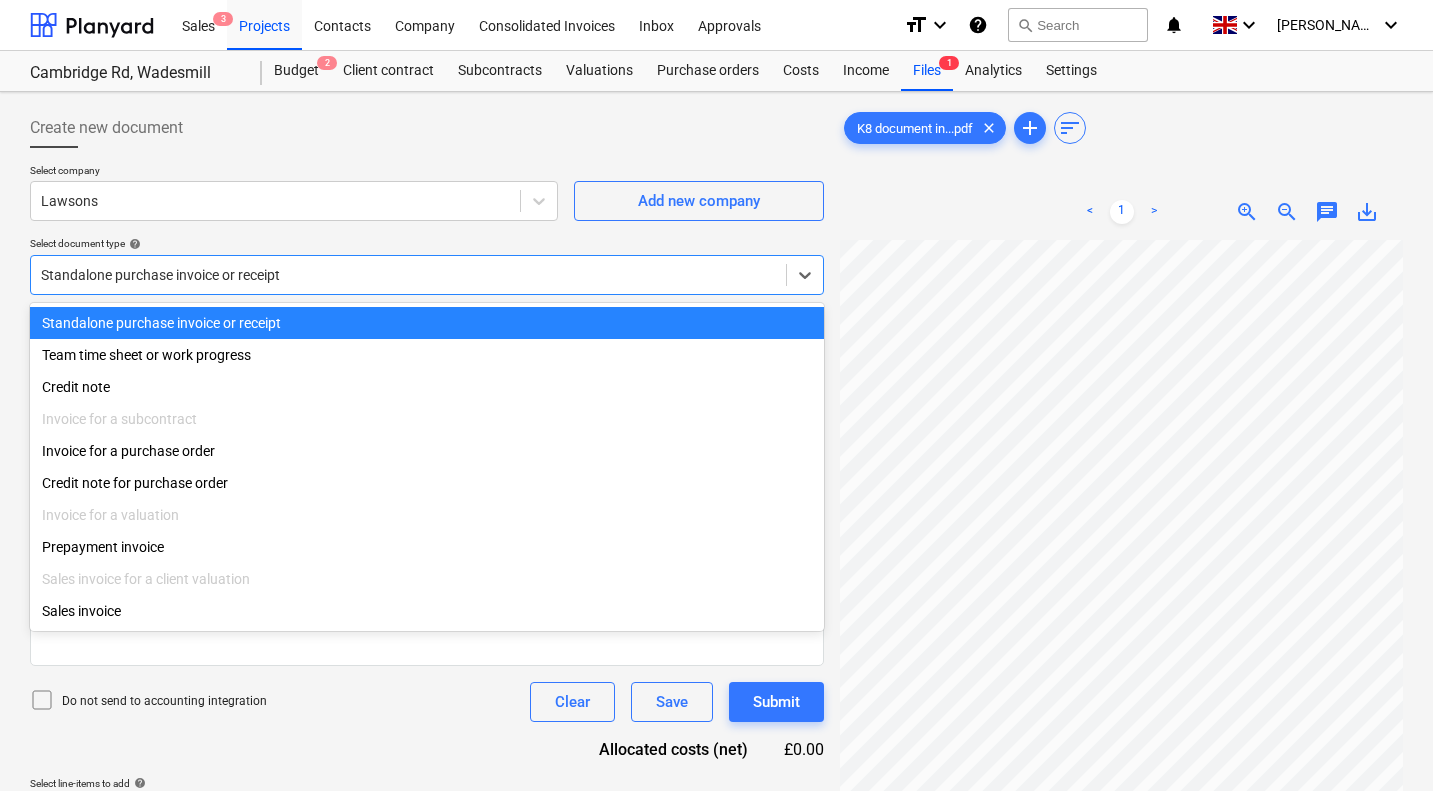 click at bounding box center [408, 275] 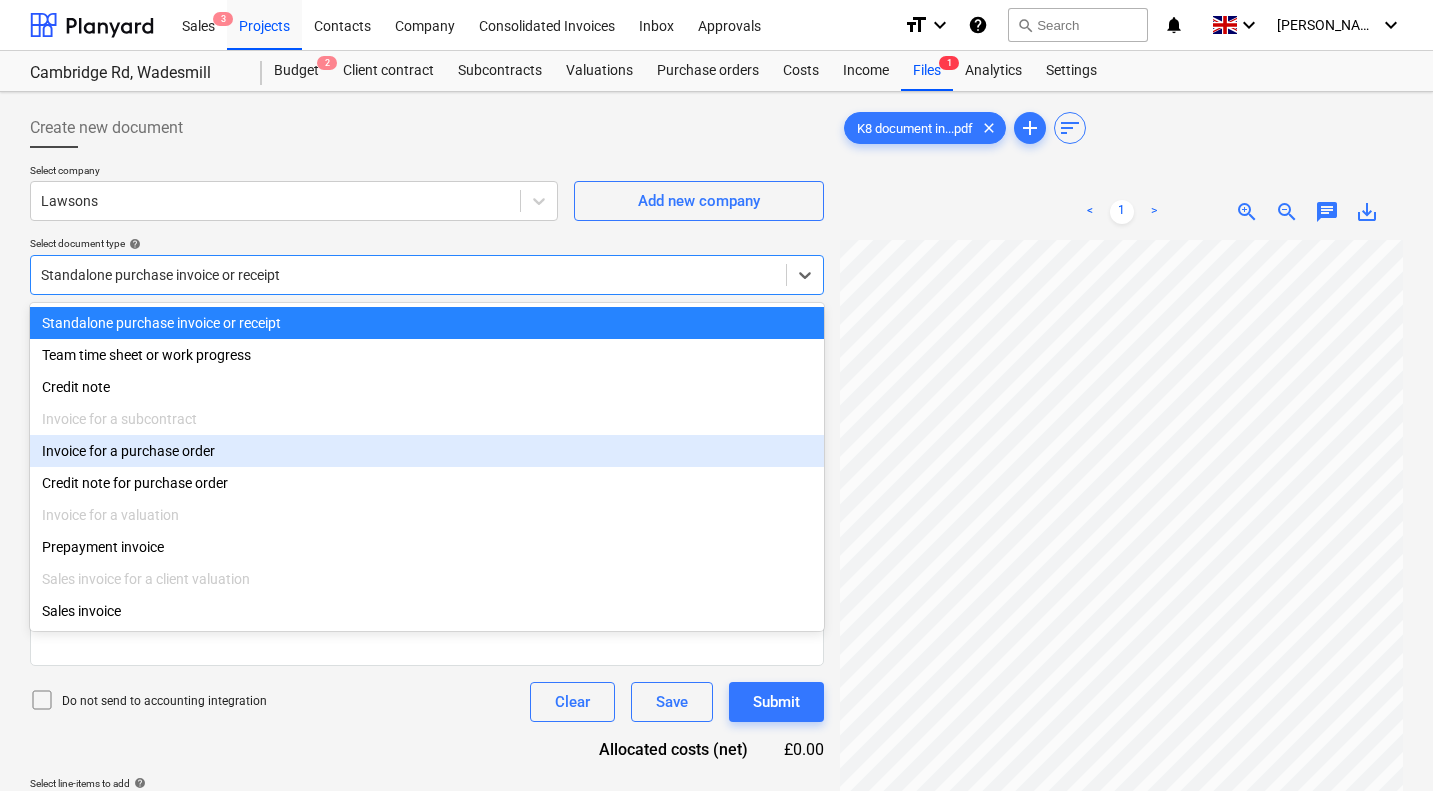 click on "Invoice for a purchase order" at bounding box center [427, 451] 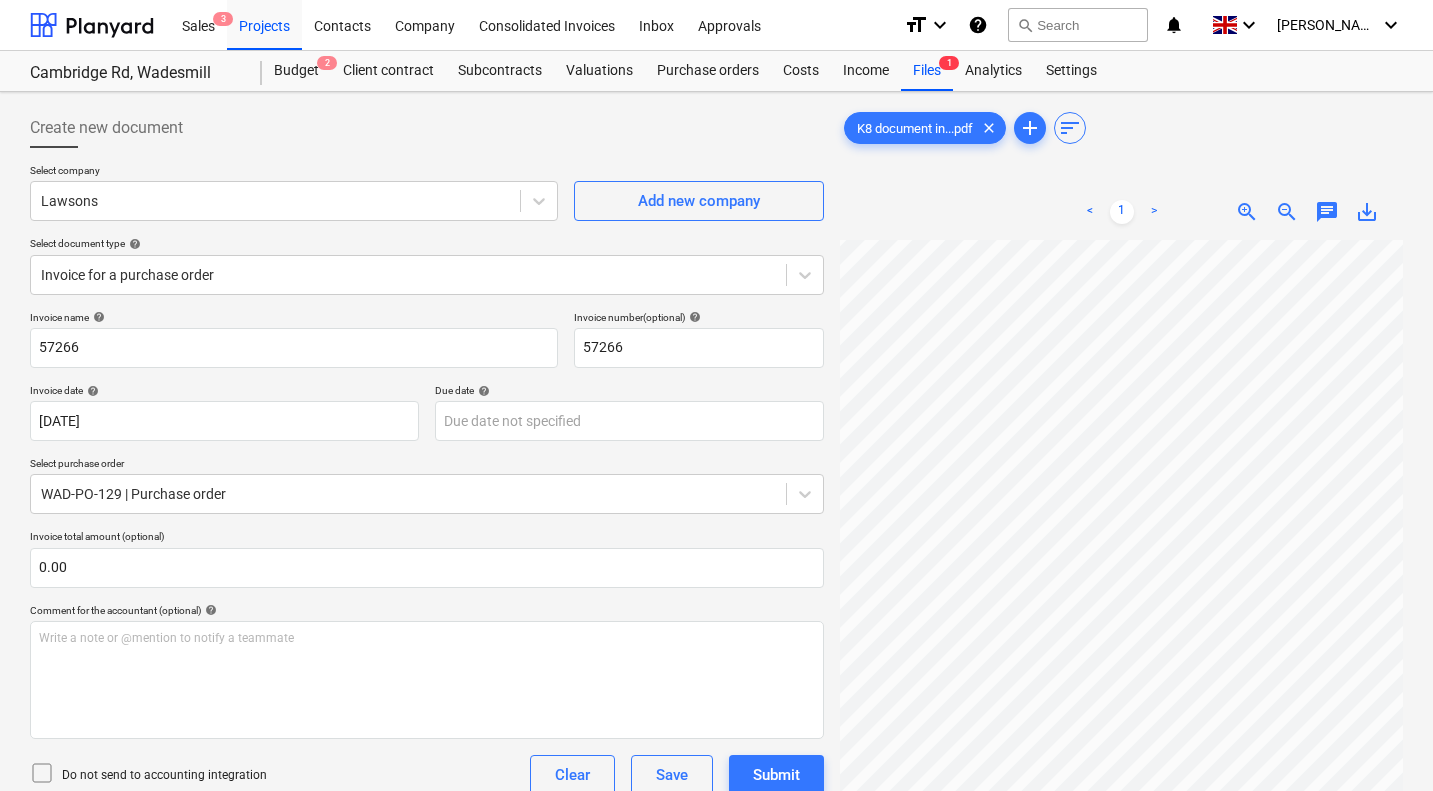 scroll, scrollTop: 1101, scrollLeft: 780, axis: both 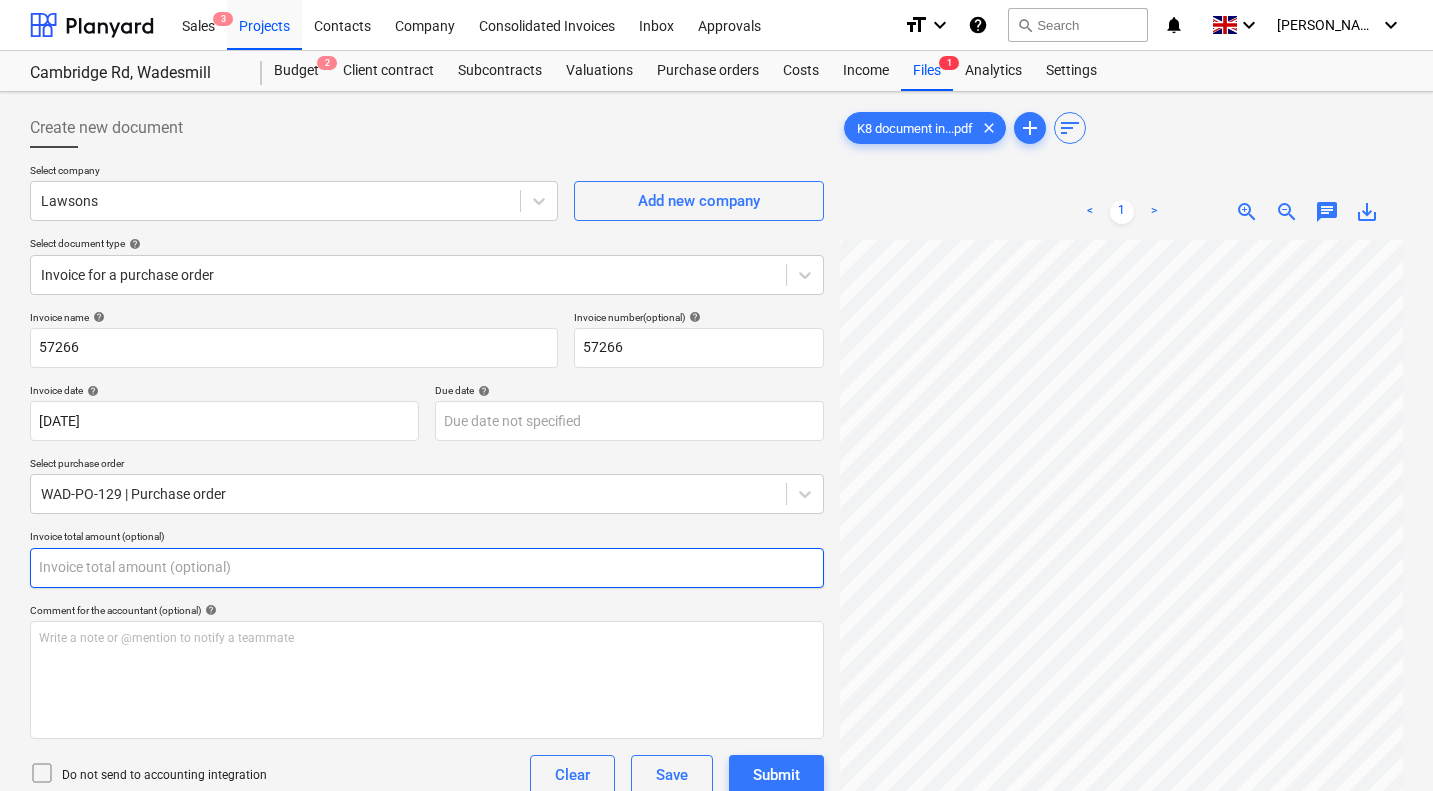 click at bounding box center (427, 568) 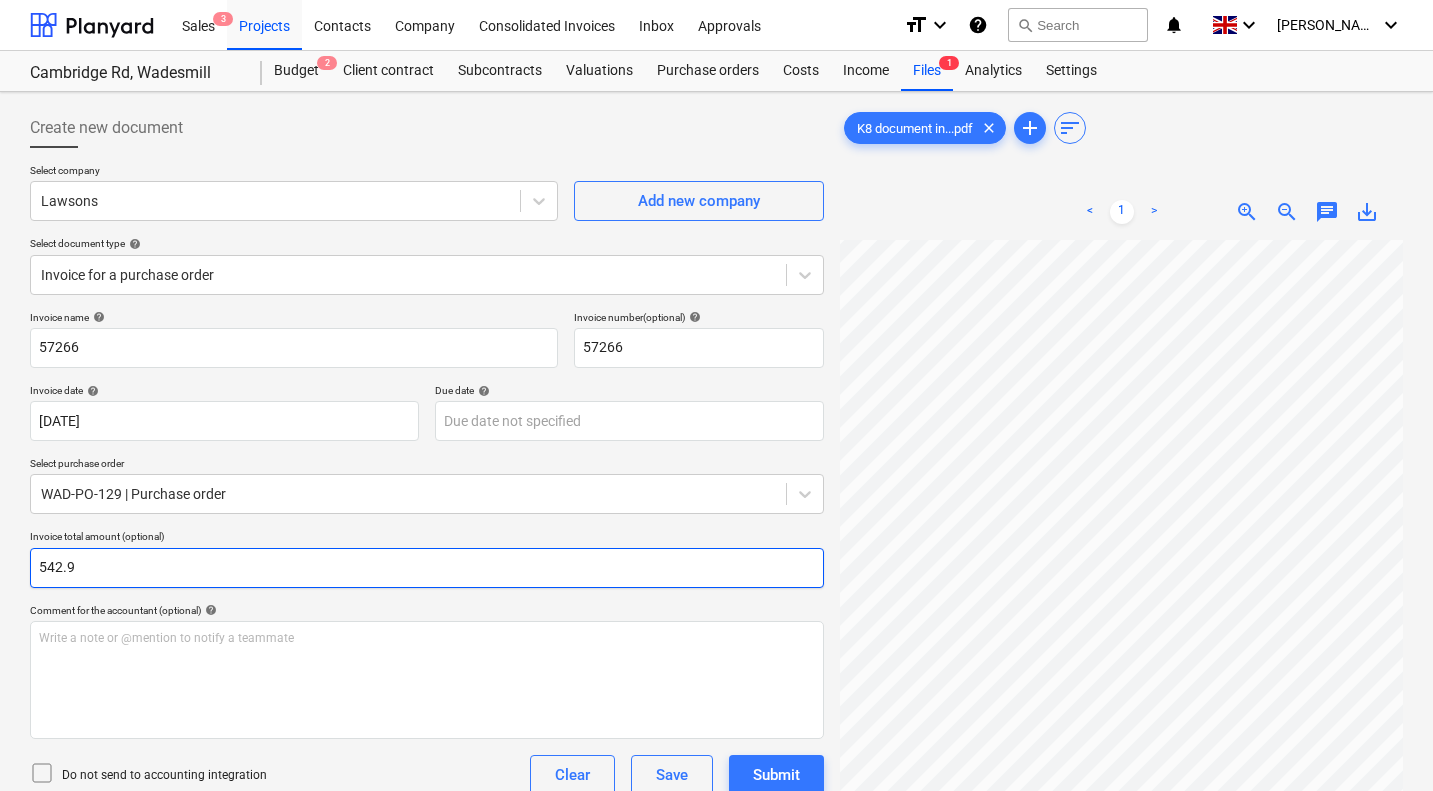 type on "542.9" 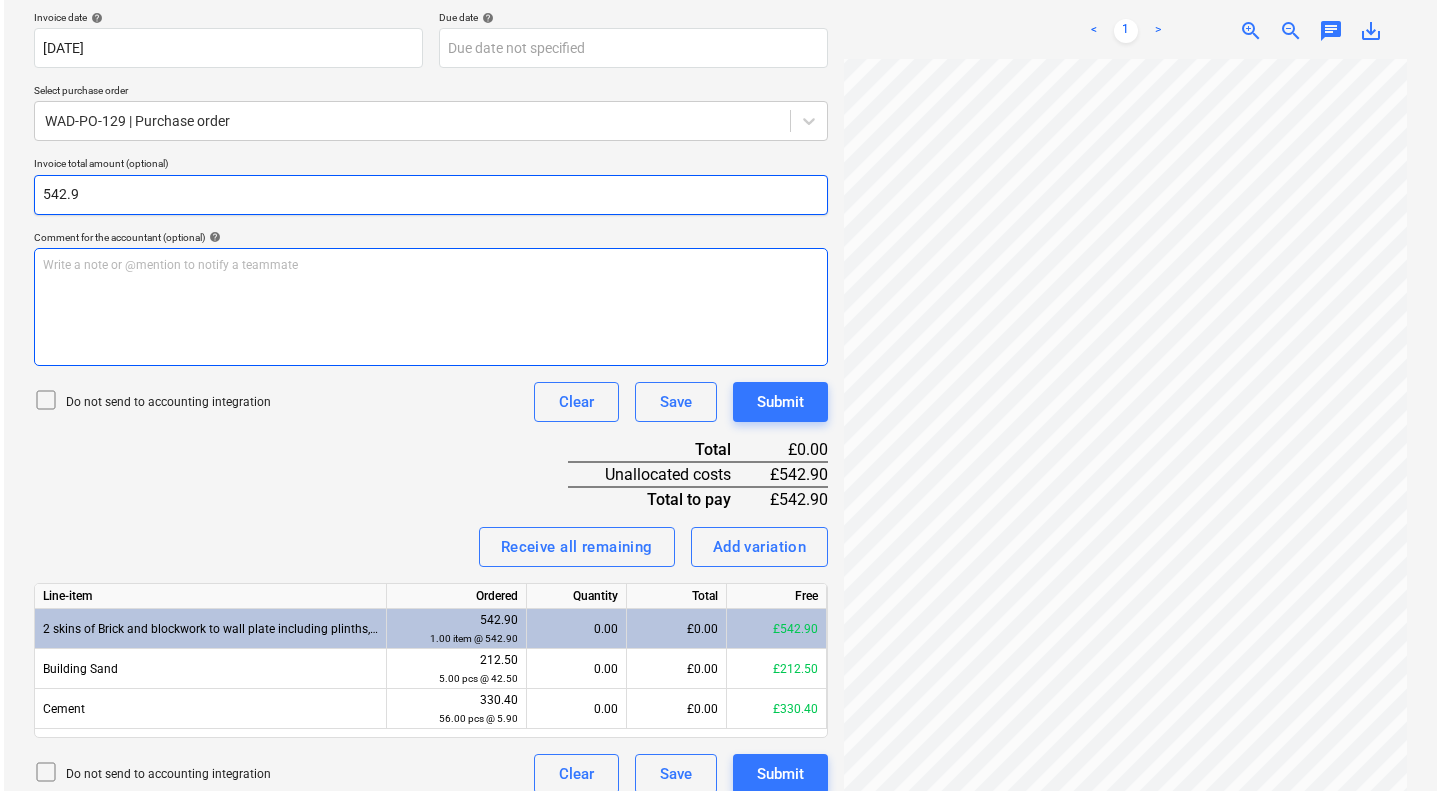 scroll, scrollTop: 392, scrollLeft: 0, axis: vertical 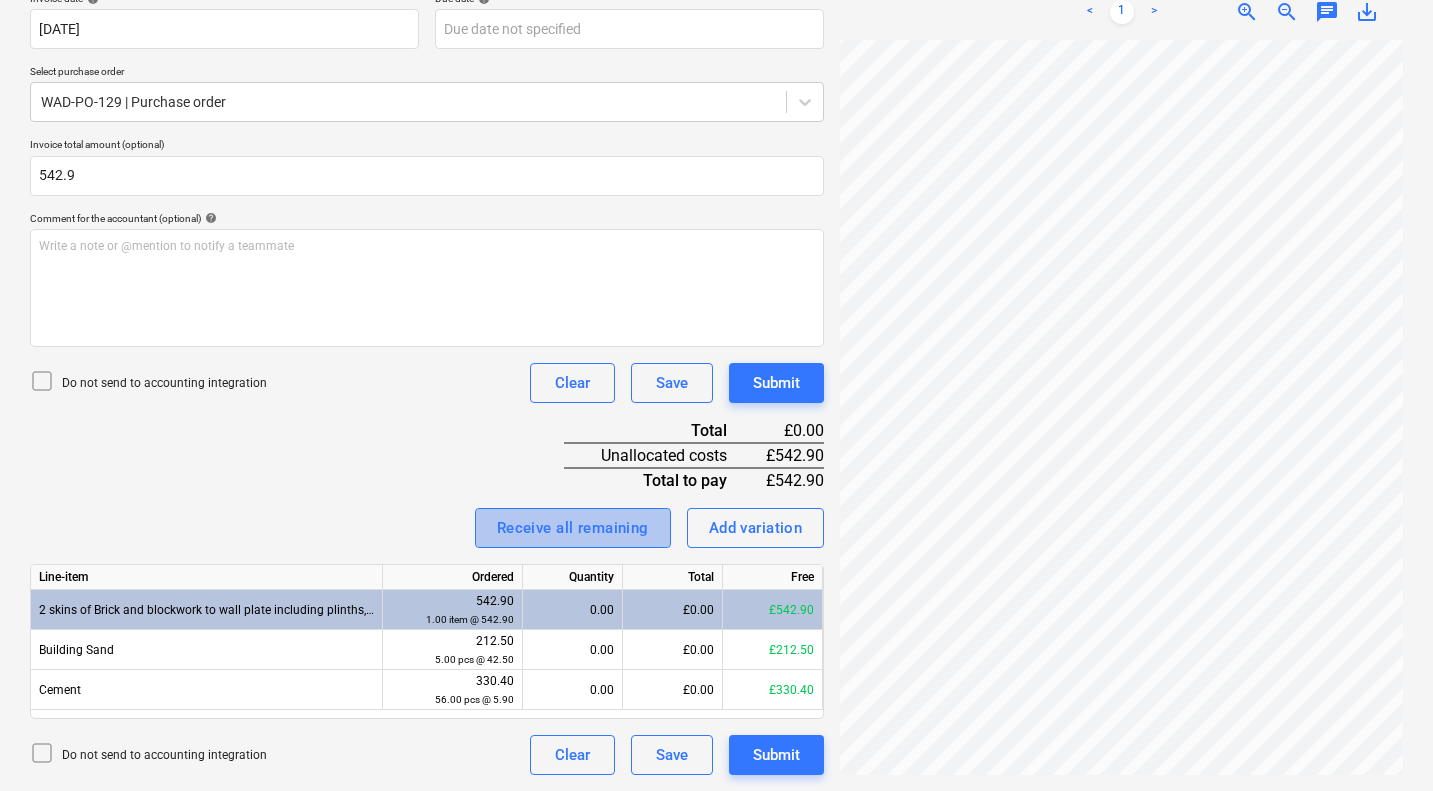 click on "Receive all remaining" at bounding box center [573, 528] 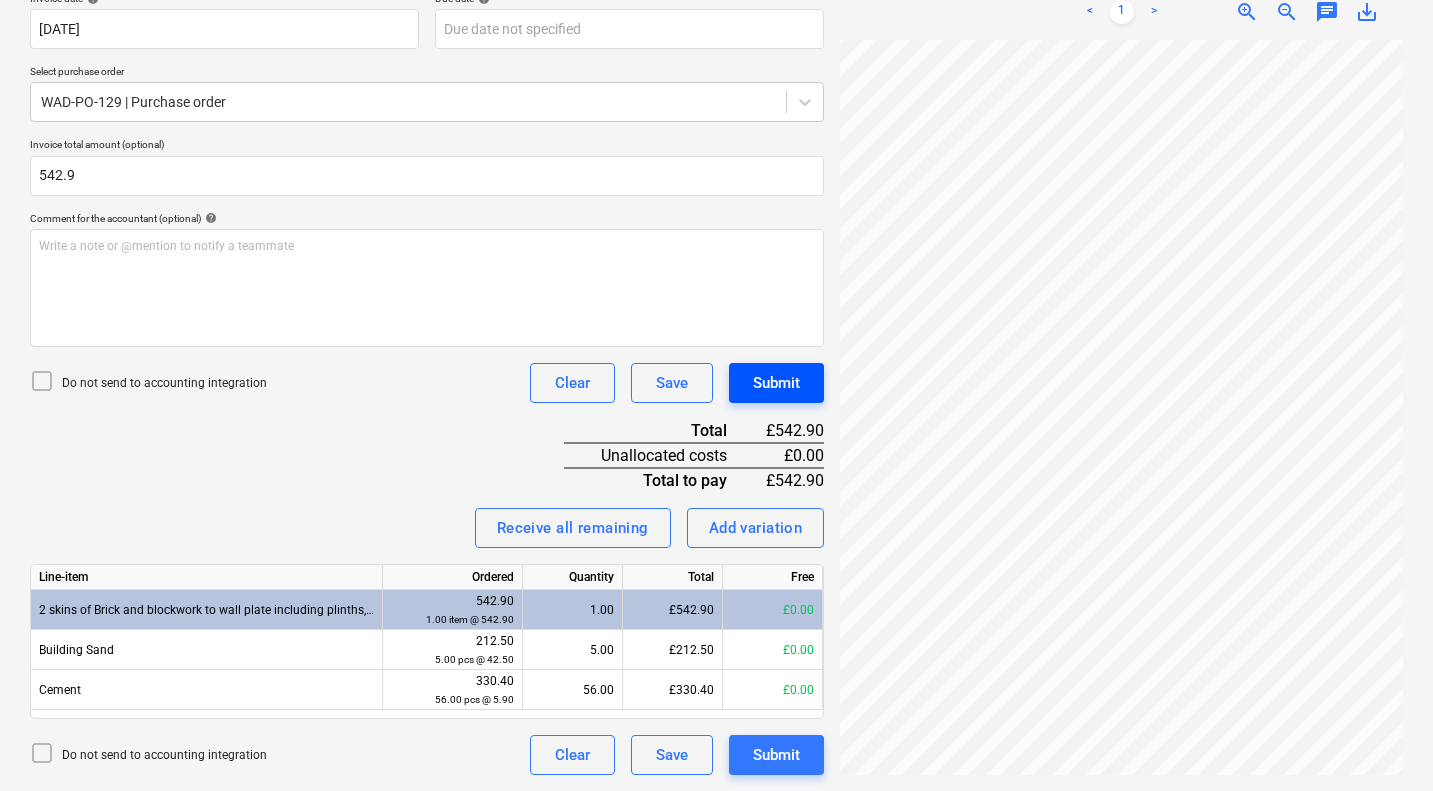 click on "Submit" at bounding box center (776, 383) 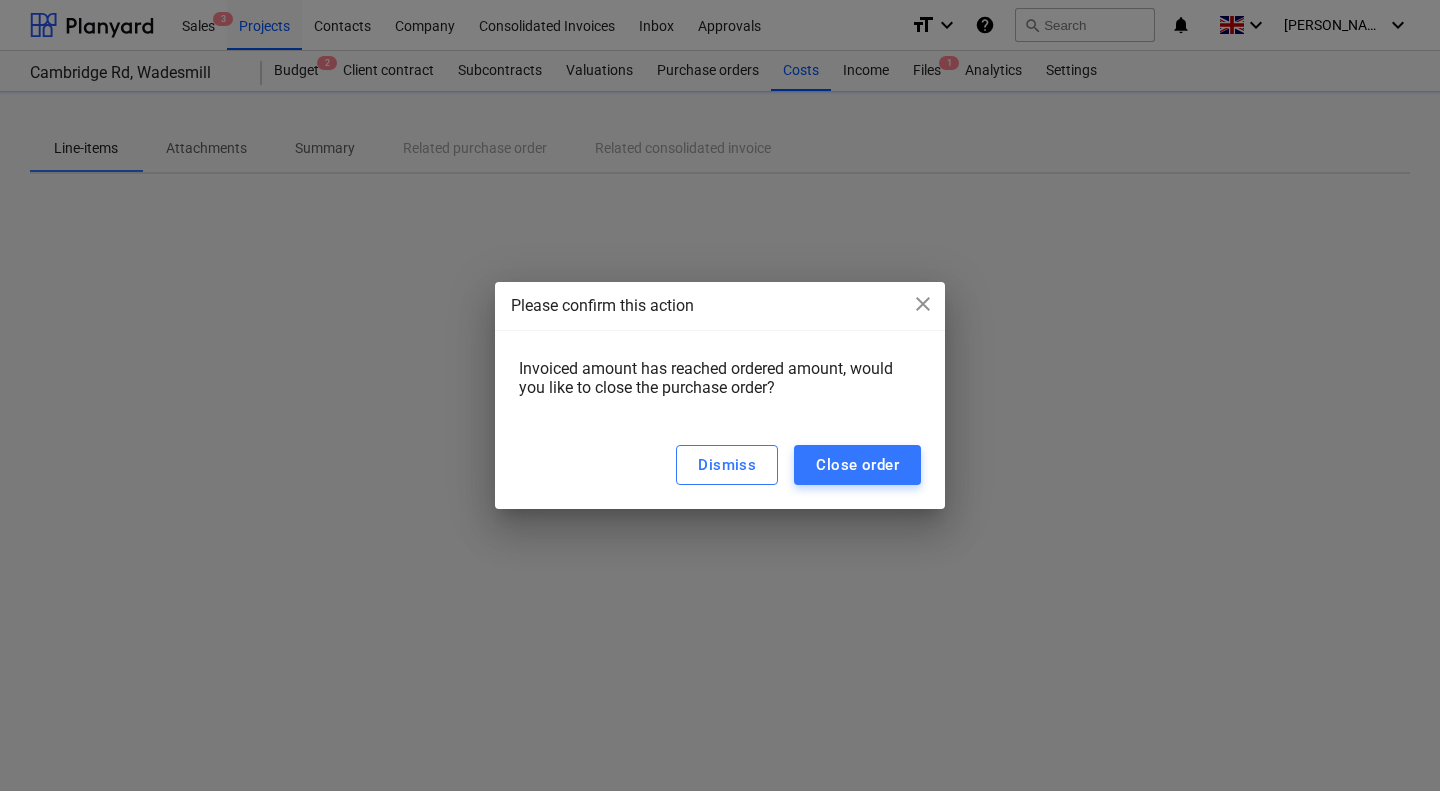 scroll, scrollTop: 0, scrollLeft: 0, axis: both 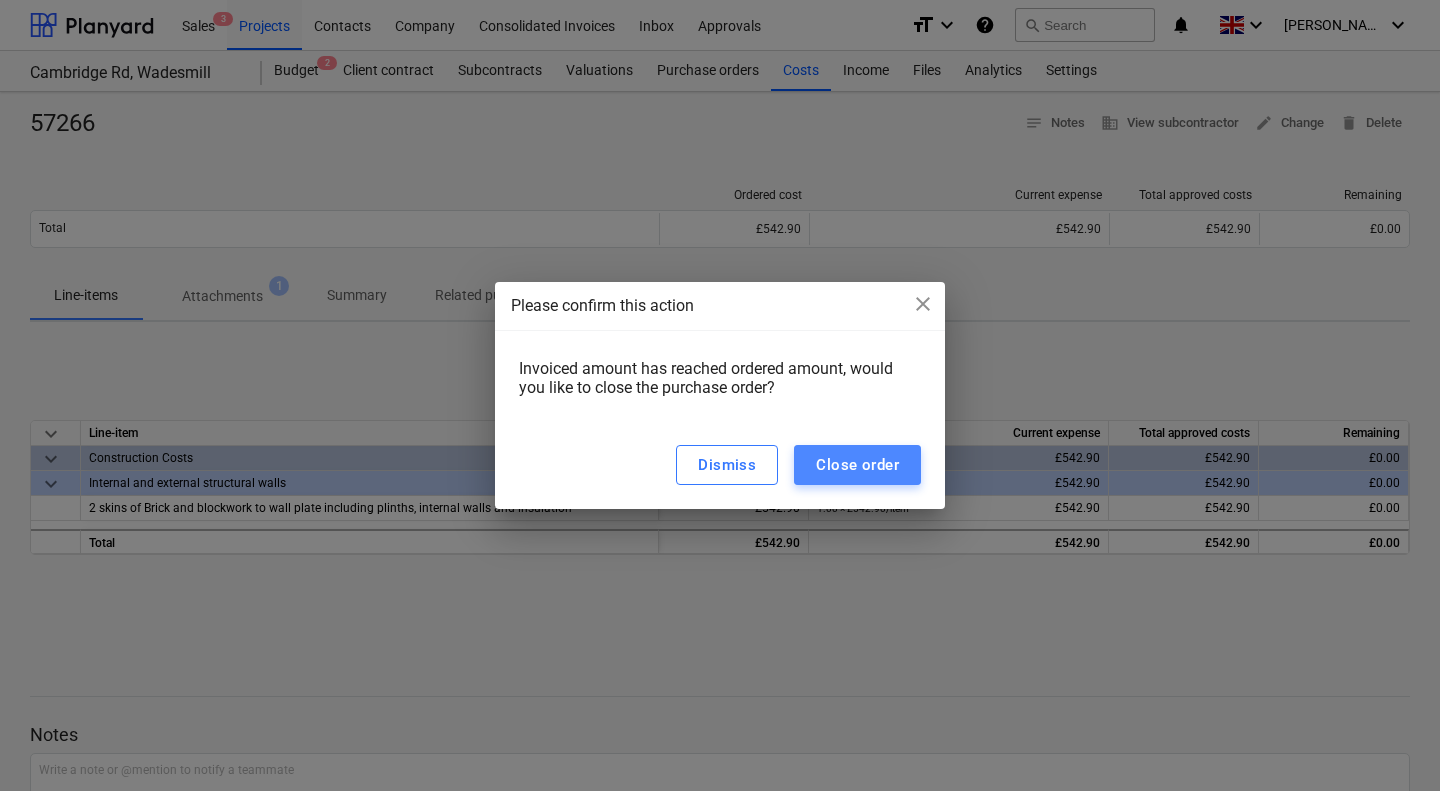 click on "Close order" at bounding box center [857, 465] 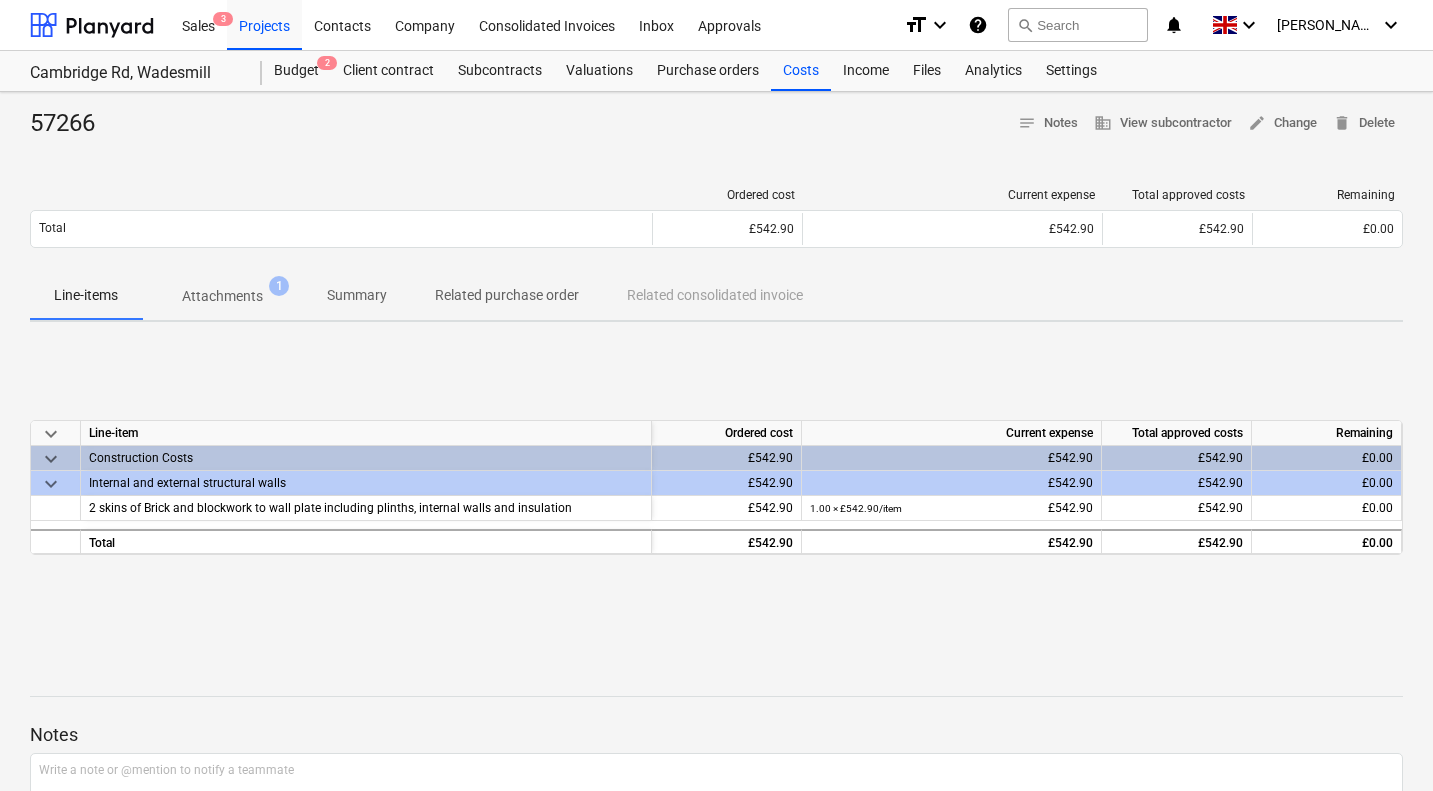 click on "Attachments" at bounding box center (222, 296) 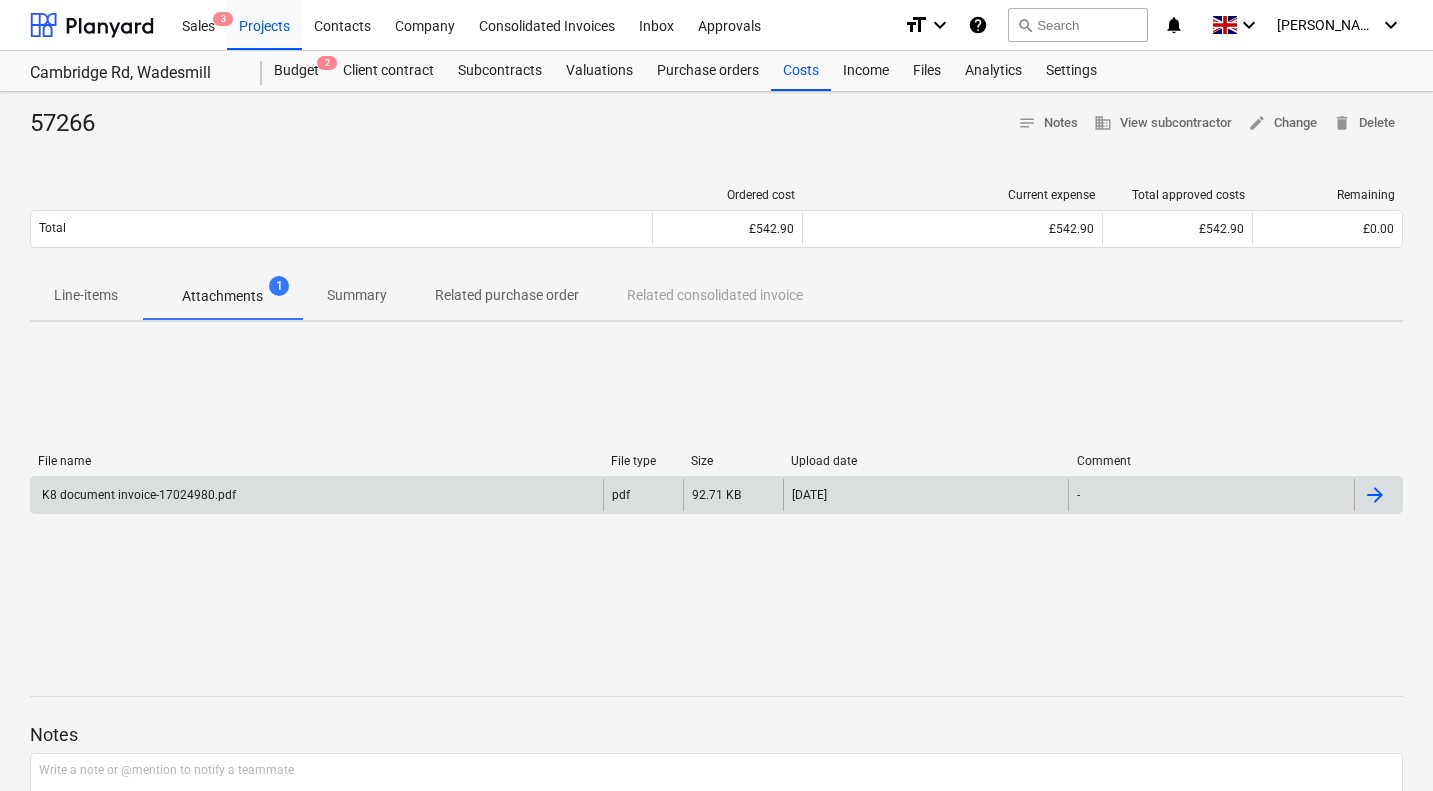 click on "K8 document invoice-17024980.pdf" at bounding box center (317, 495) 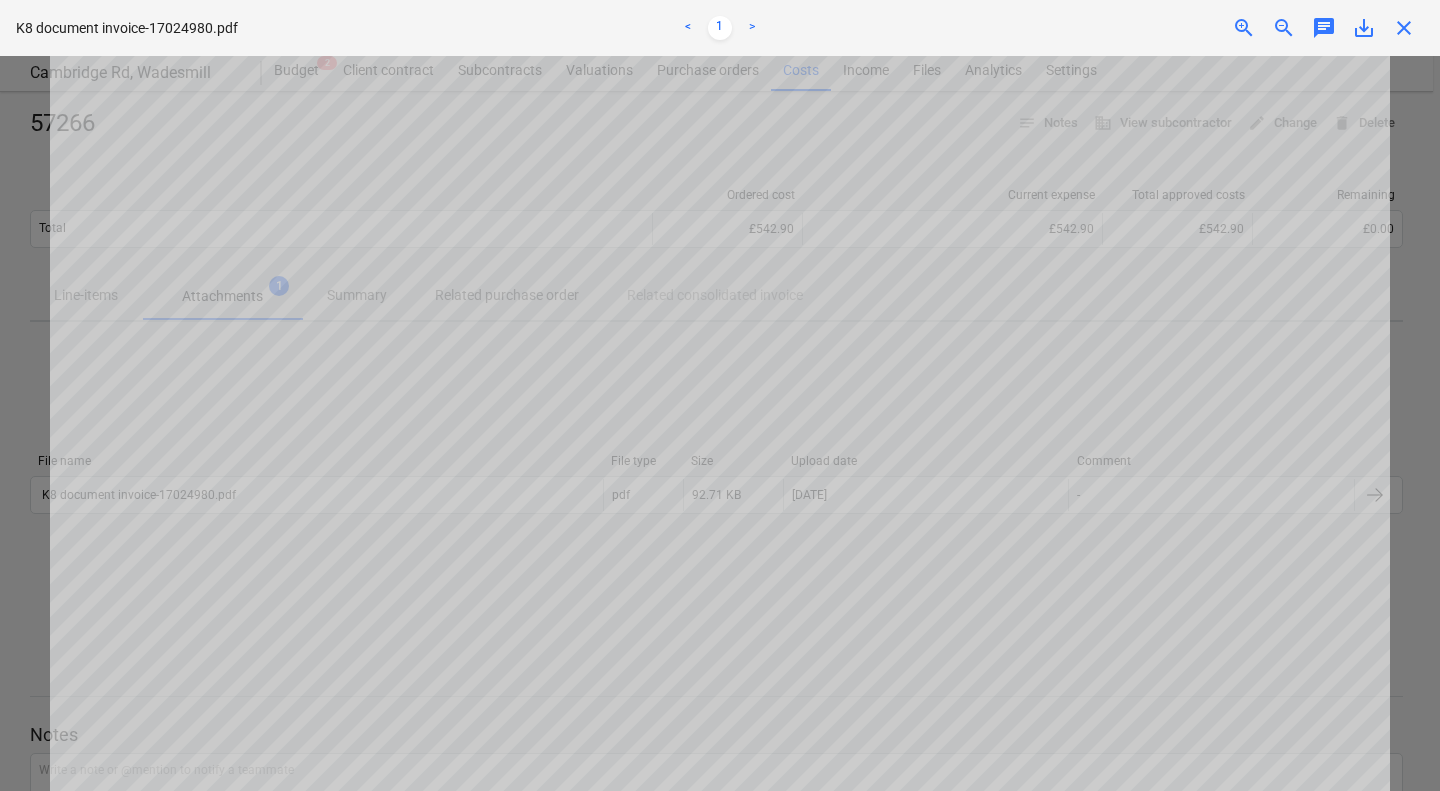 click on "close" at bounding box center (1404, 28) 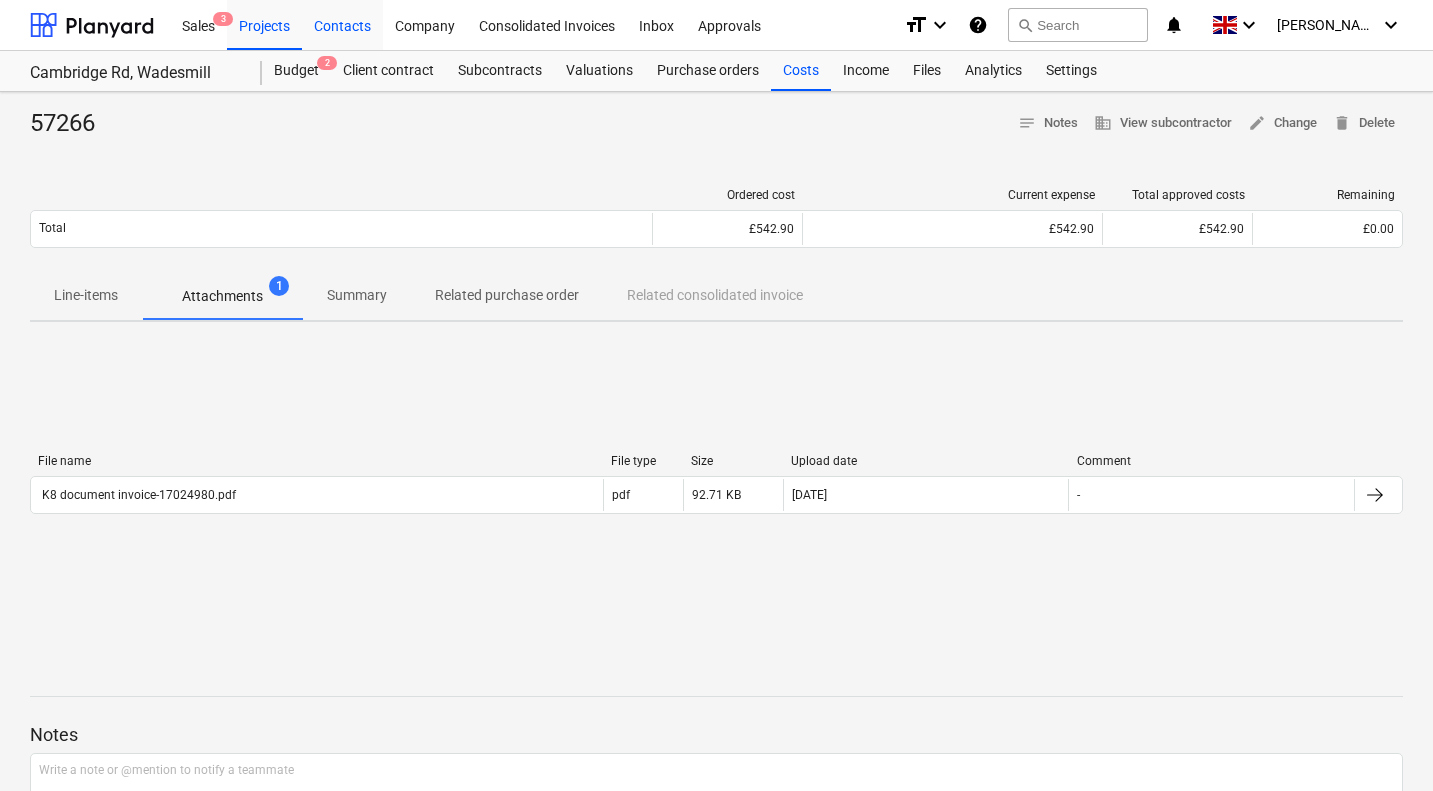 click on "Contacts" at bounding box center [342, 24] 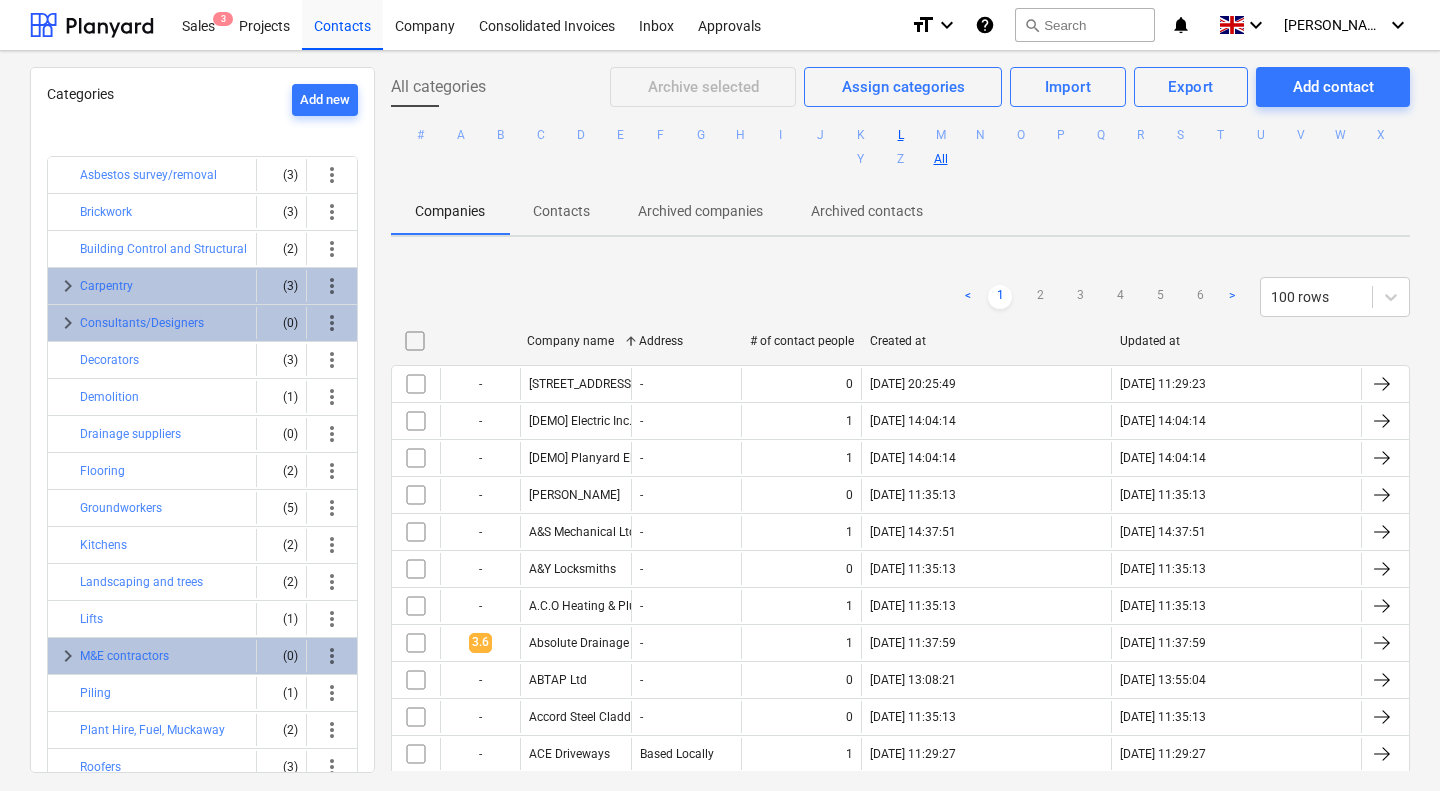 click on "L" at bounding box center [901, 135] 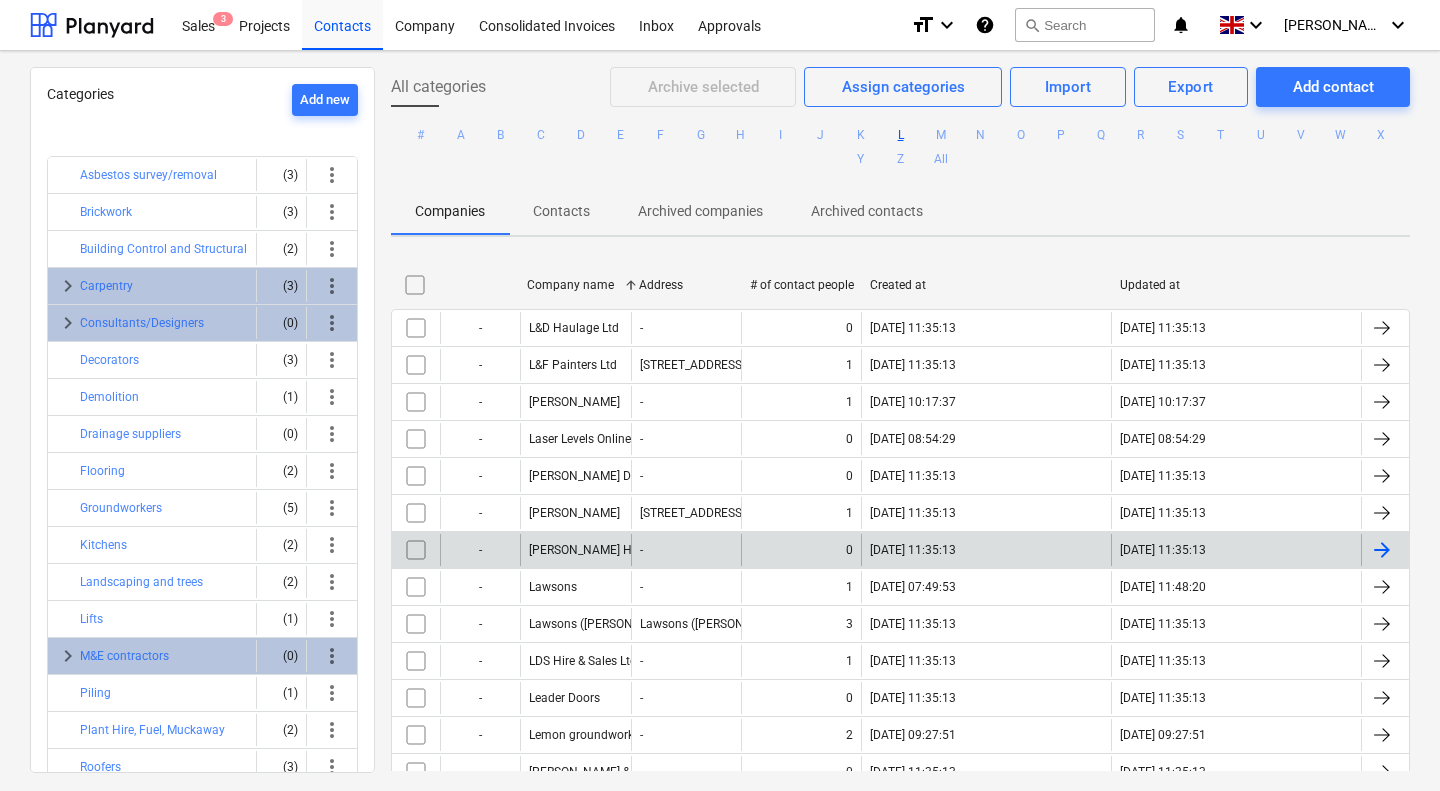 click on "Lawson HIS" at bounding box center [575, 550] 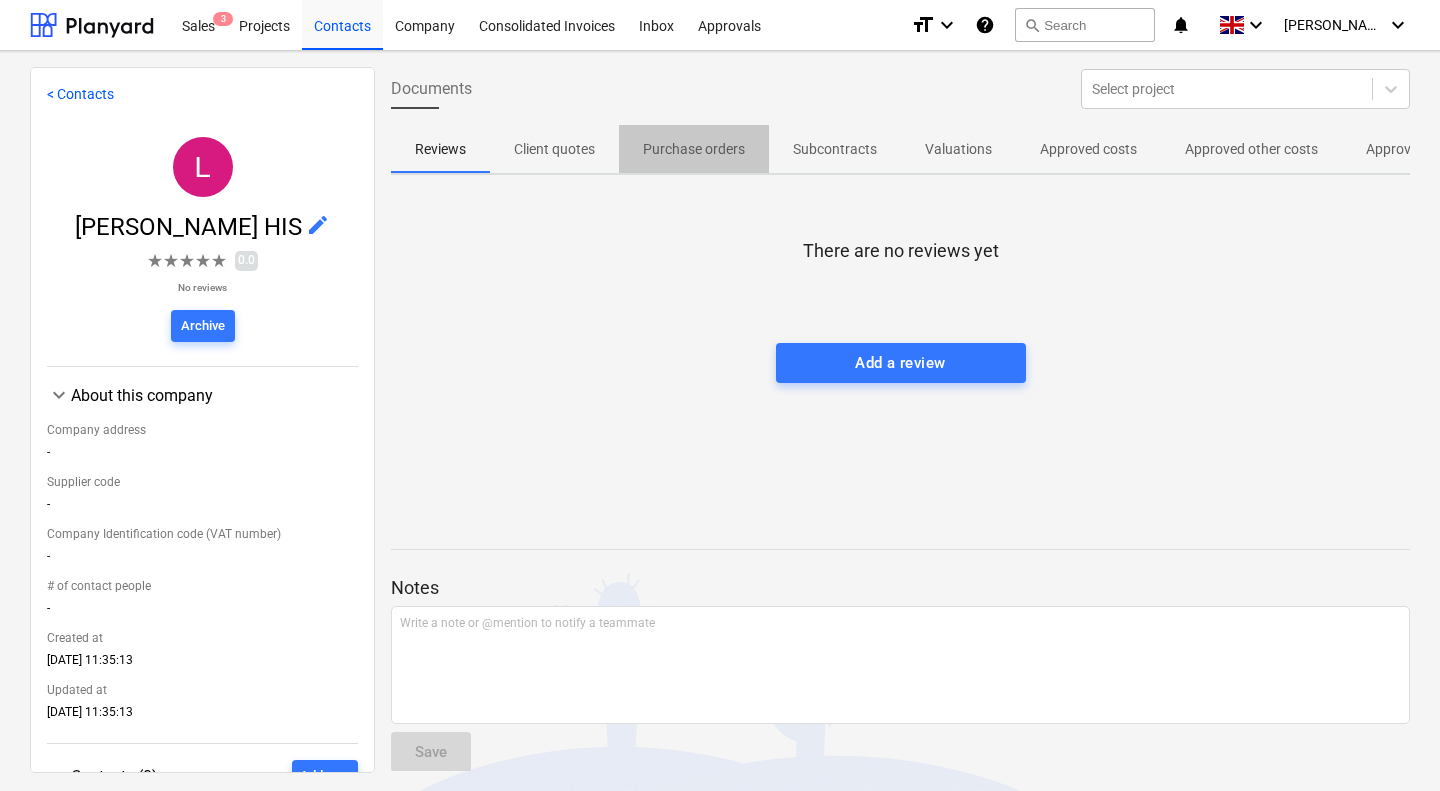 click on "Purchase orders" at bounding box center [694, 149] 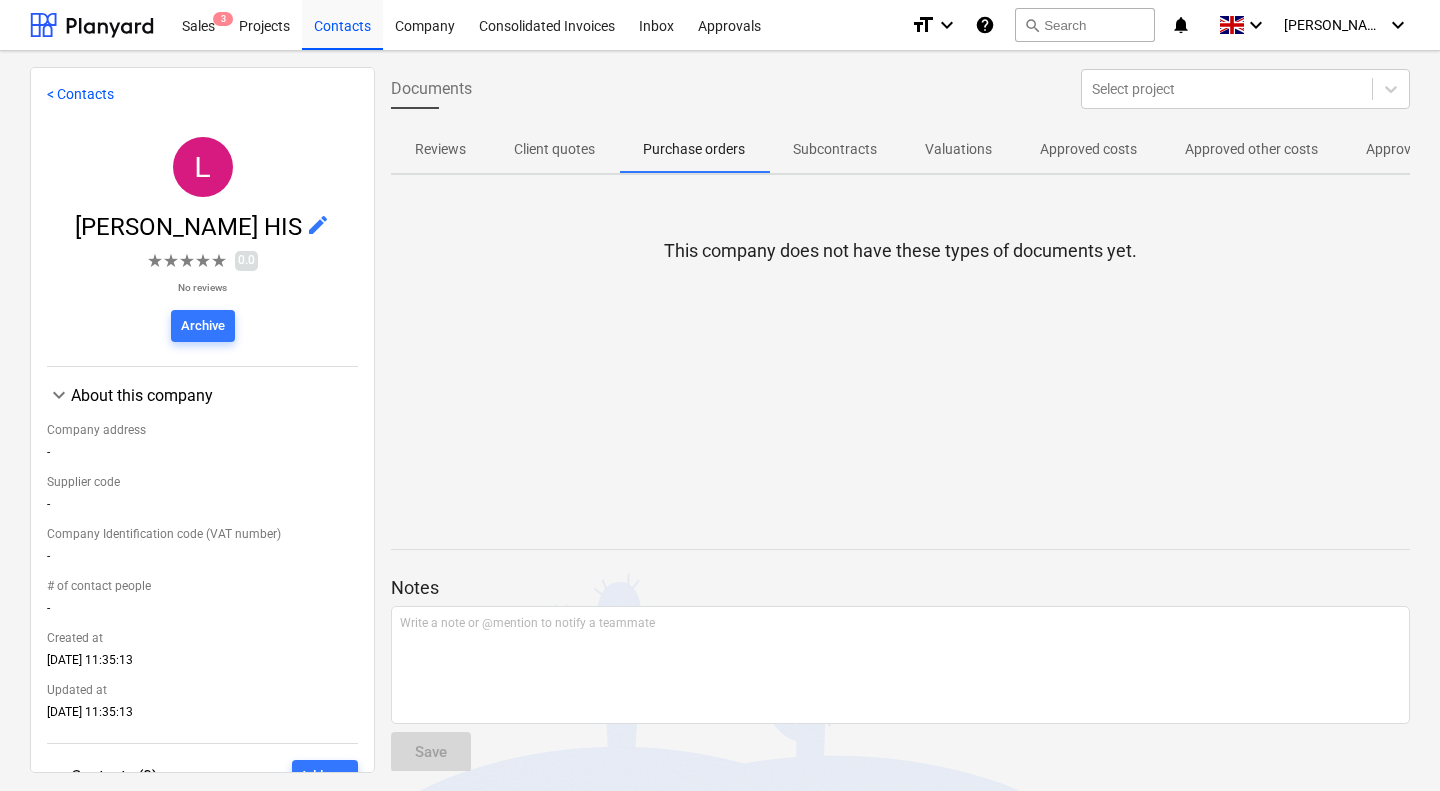 click on "Client quotes" at bounding box center [554, 149] 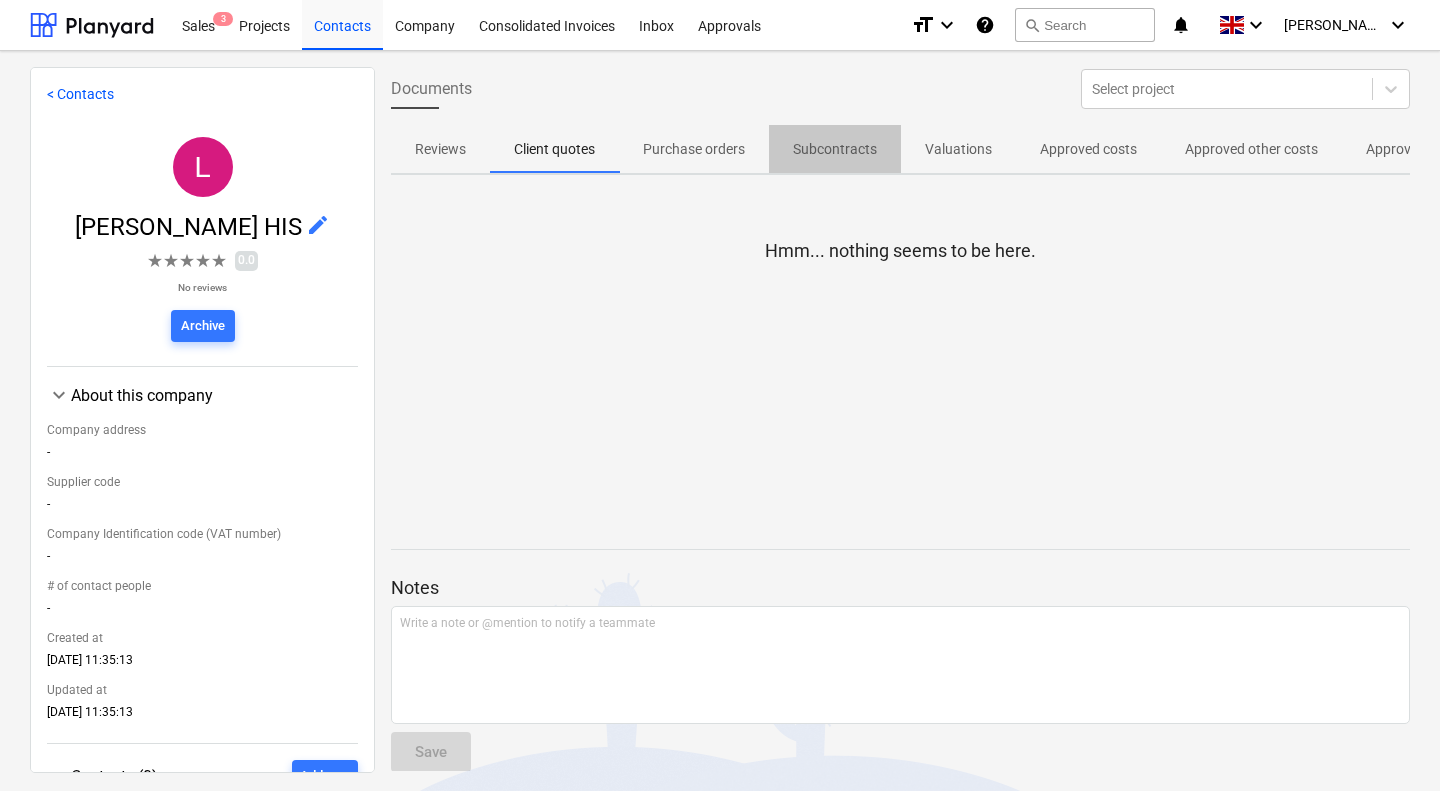 click on "Subcontracts" at bounding box center (835, 149) 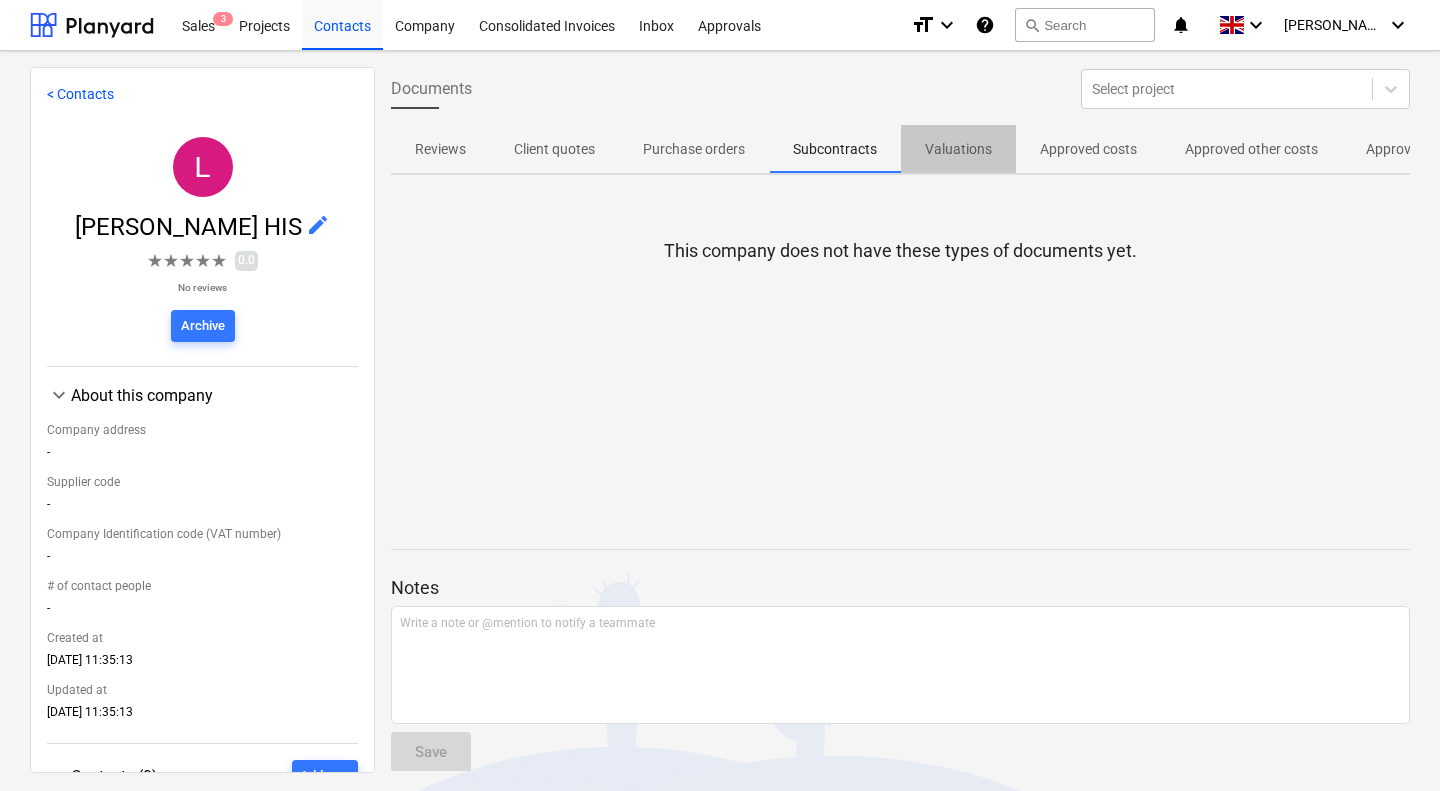 click on "Valuations" at bounding box center (958, 149) 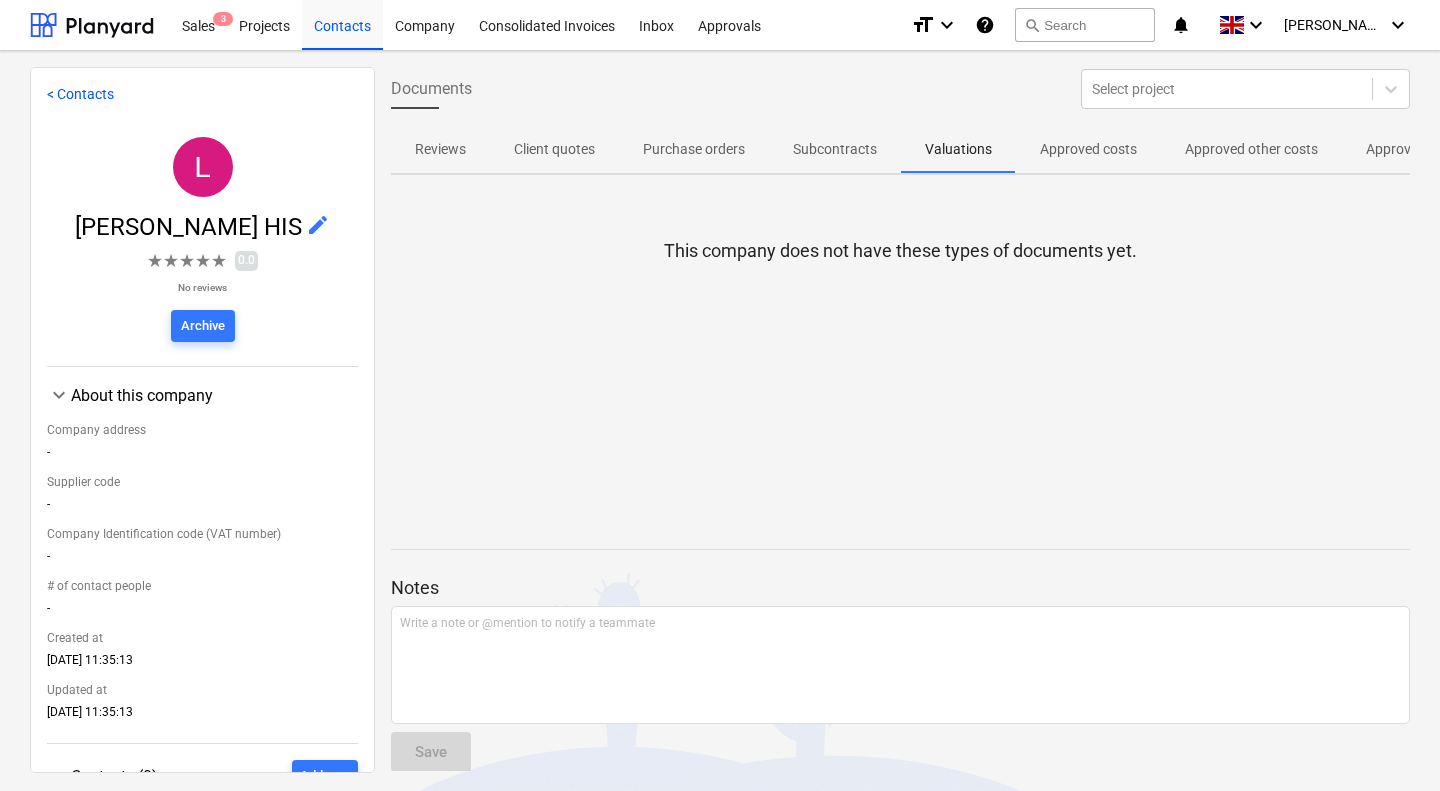 click on "Approved costs" at bounding box center (1088, 149) 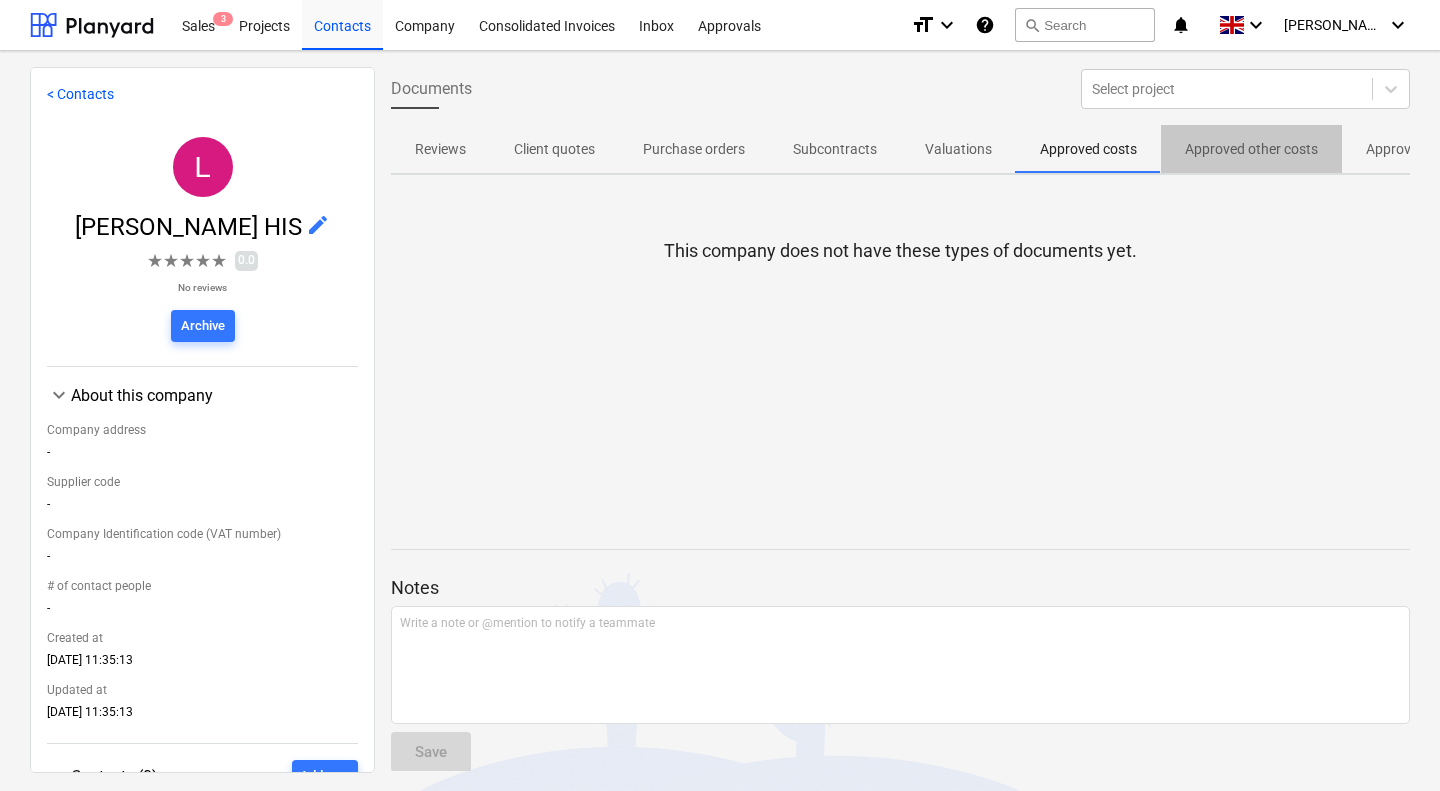 click on "Approved other costs" at bounding box center (1251, 149) 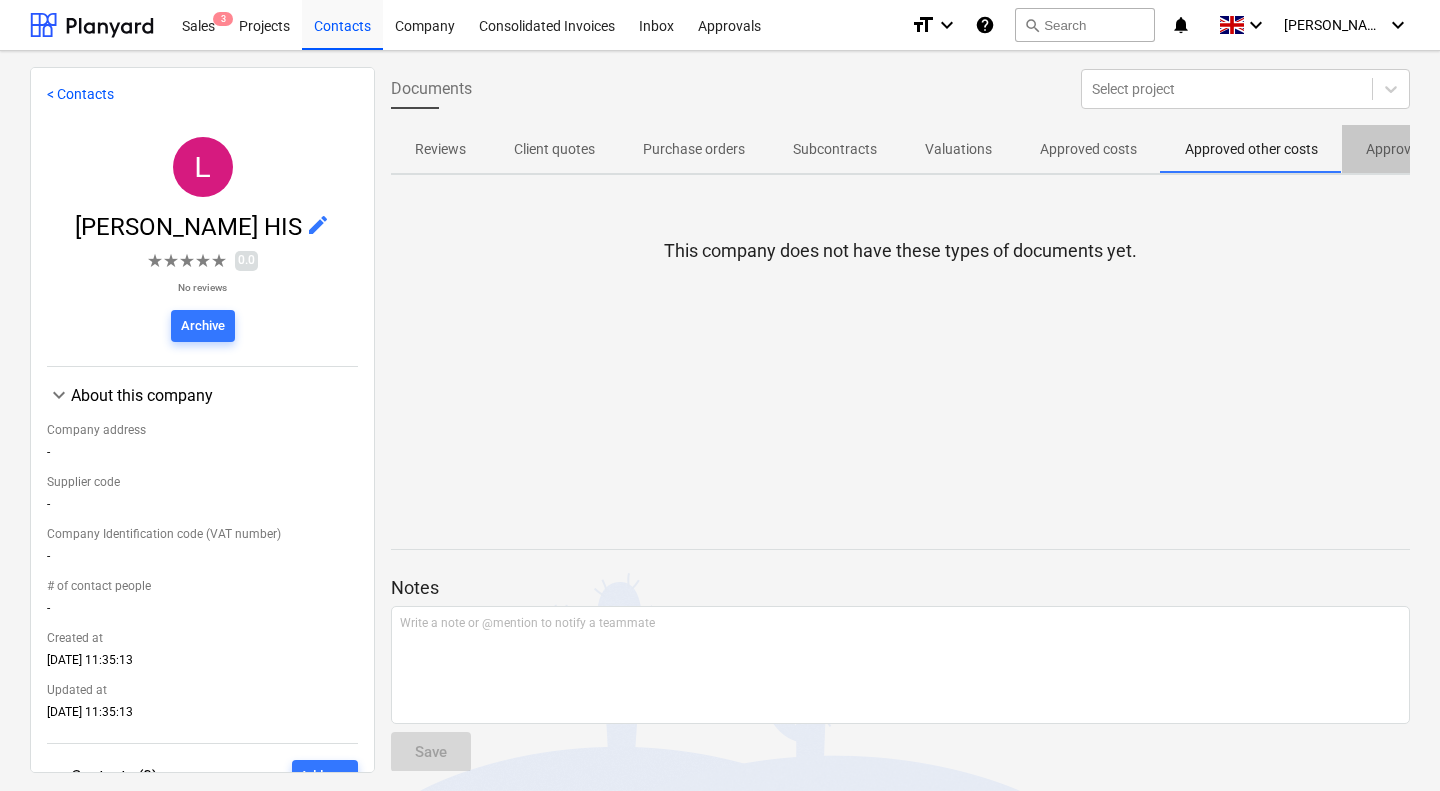 click on "Approved Incomes" at bounding box center (1424, 149) 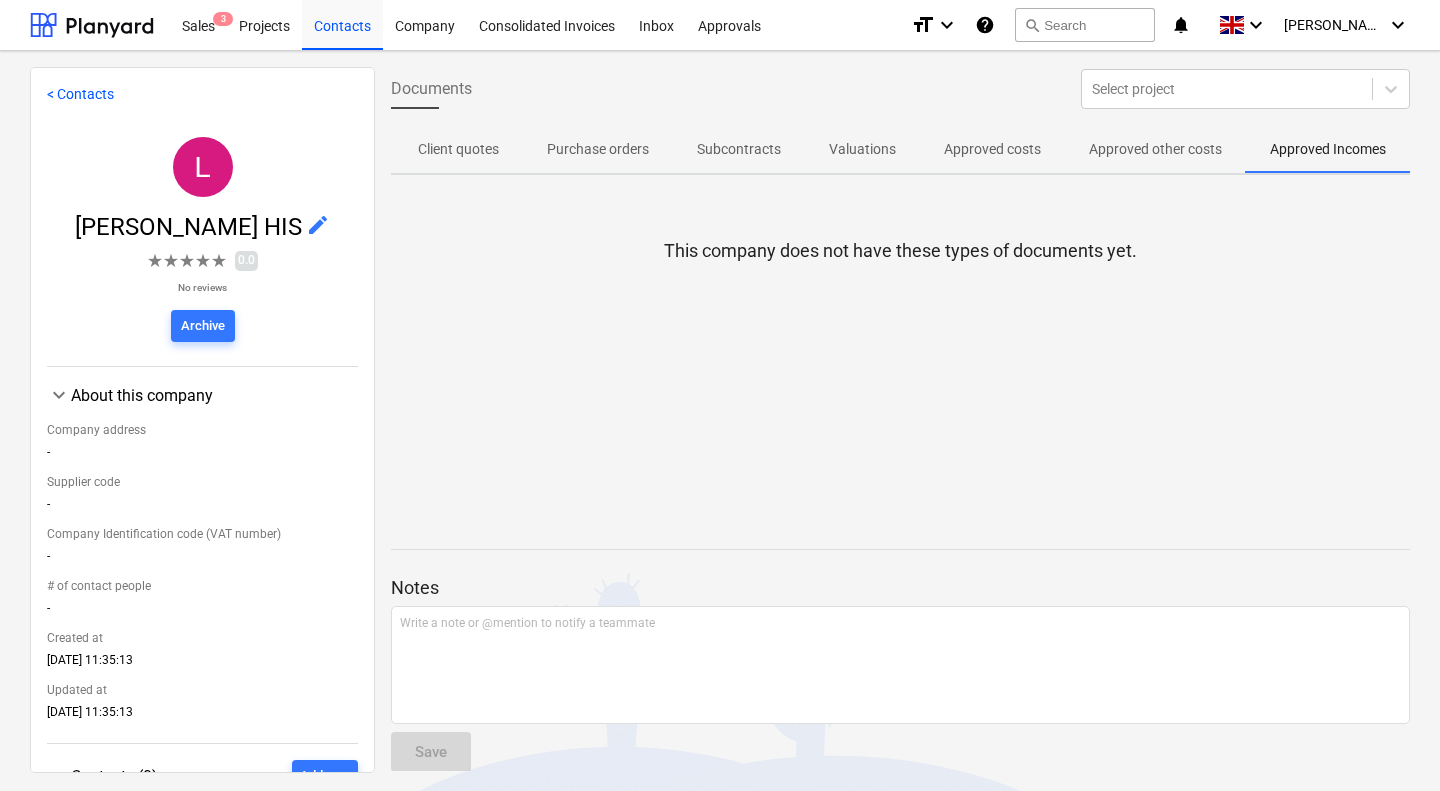 scroll, scrollTop: 0, scrollLeft: 102, axis: horizontal 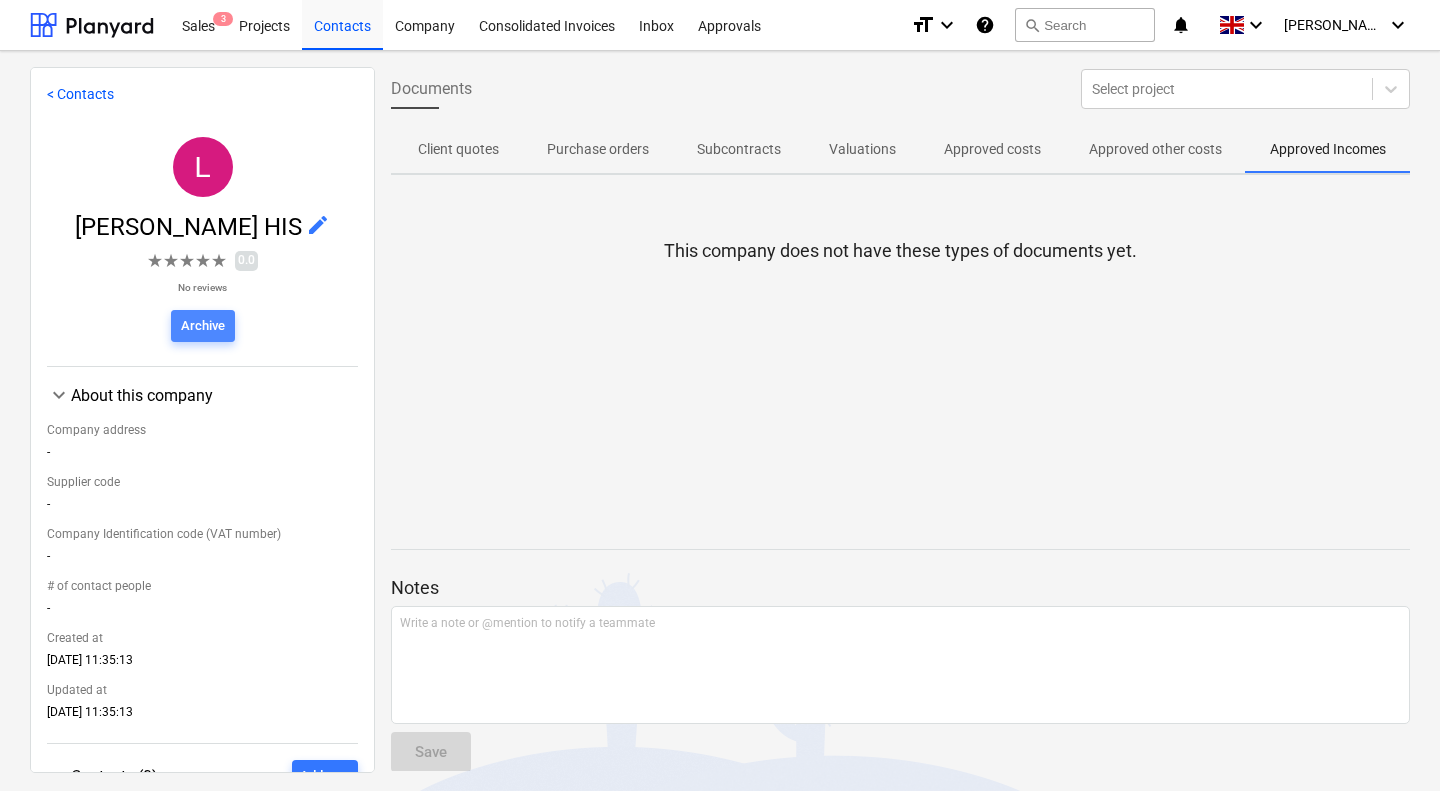click on "Archive" at bounding box center [203, 326] 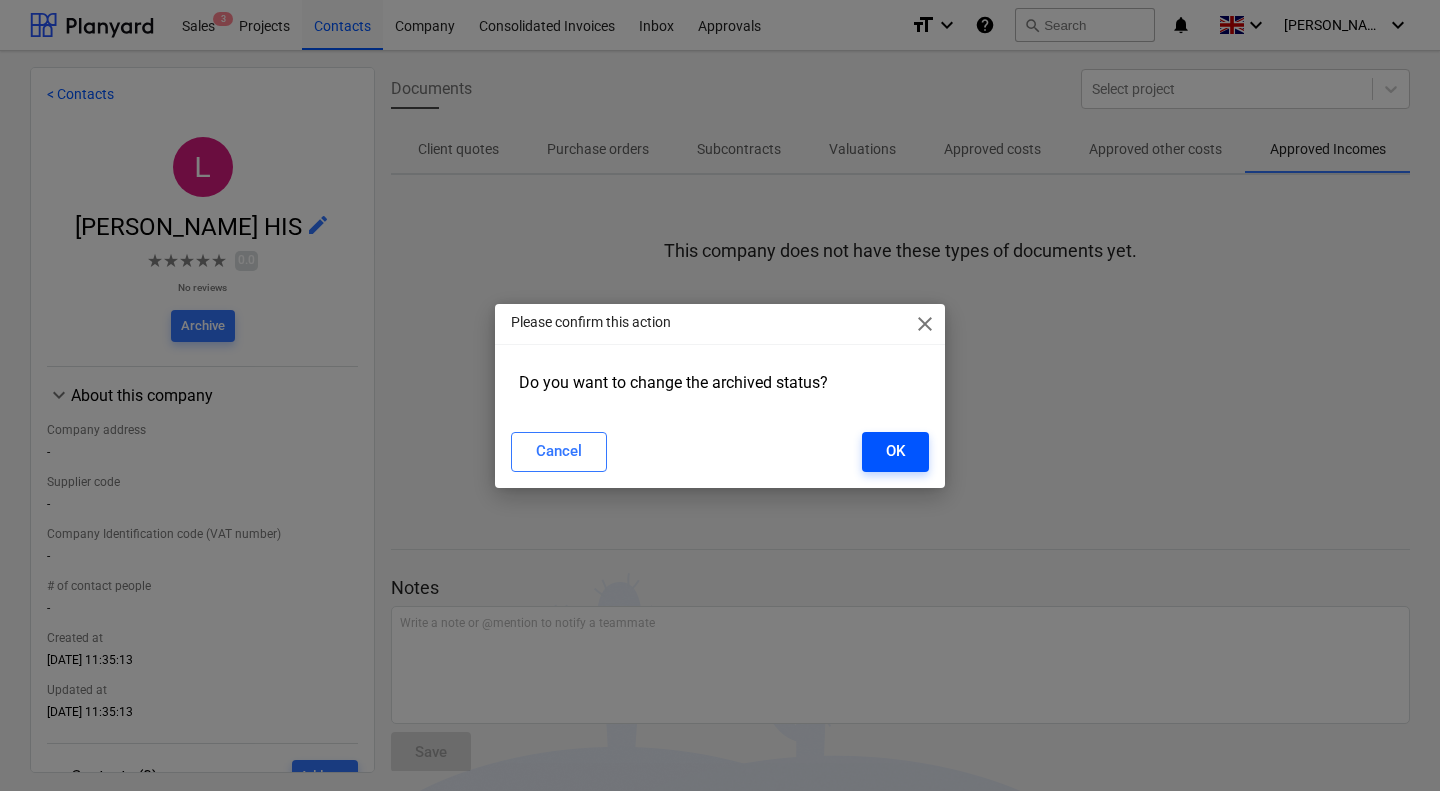 click on "OK" at bounding box center (895, 451) 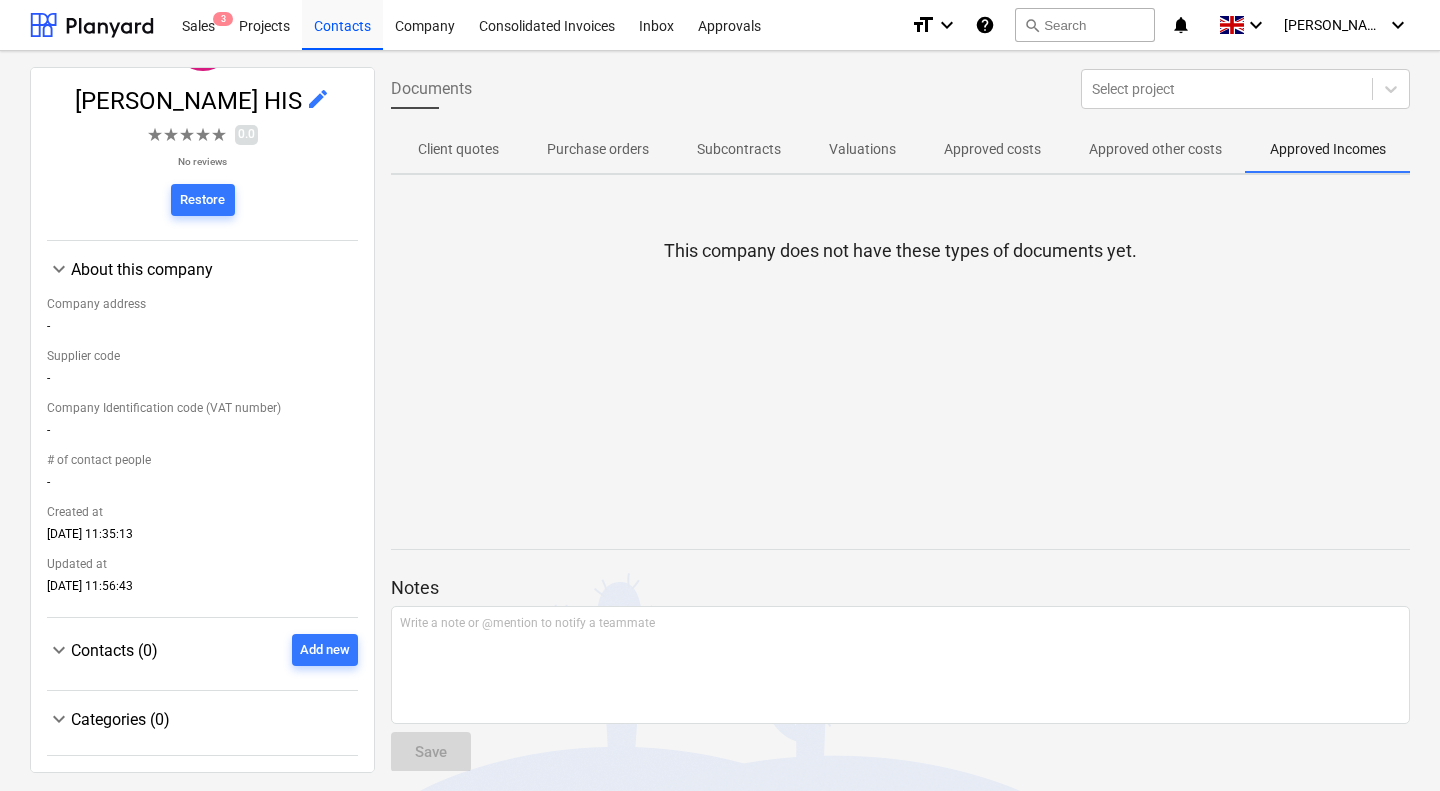scroll, scrollTop: 0, scrollLeft: 0, axis: both 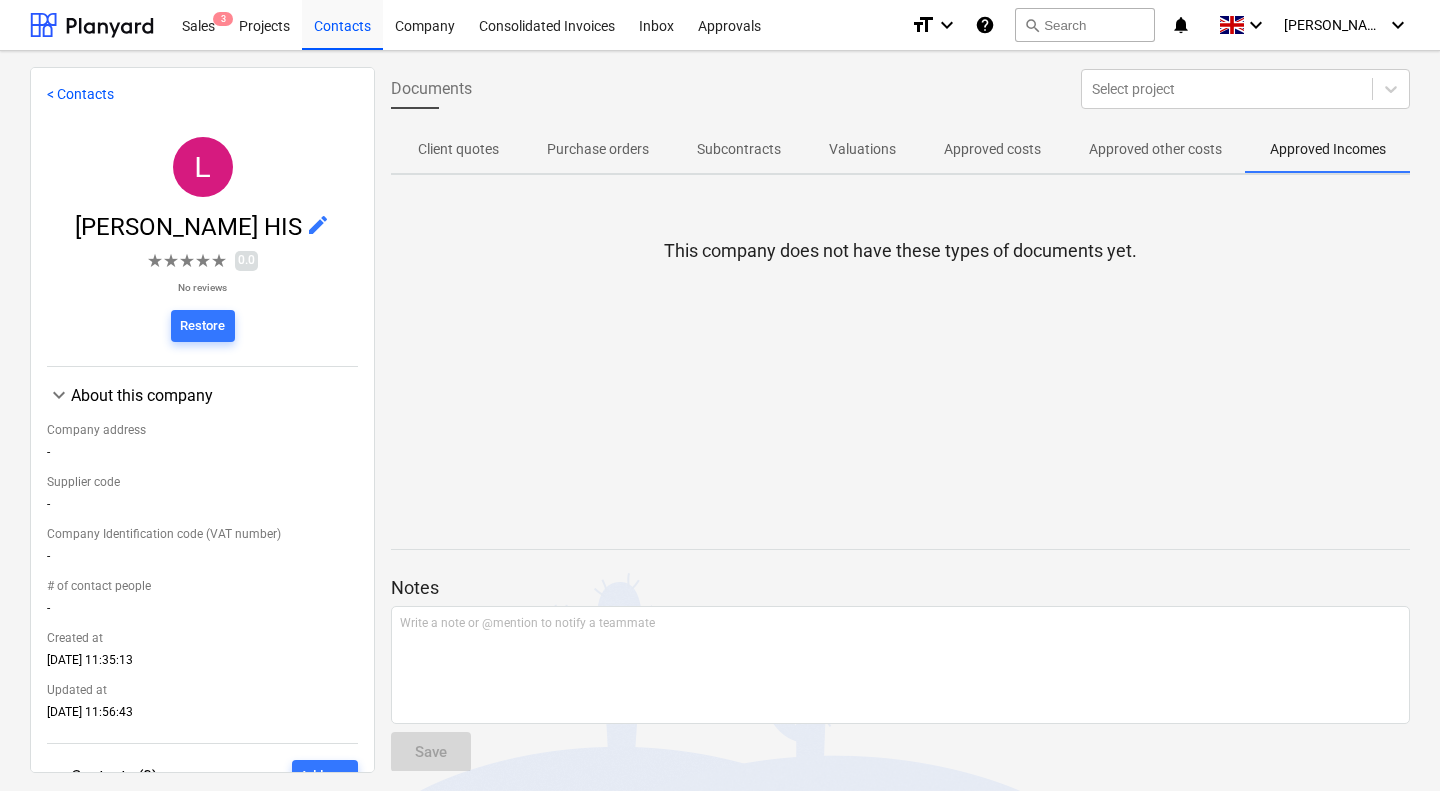 click on "< Contacts" at bounding box center (80, 94) 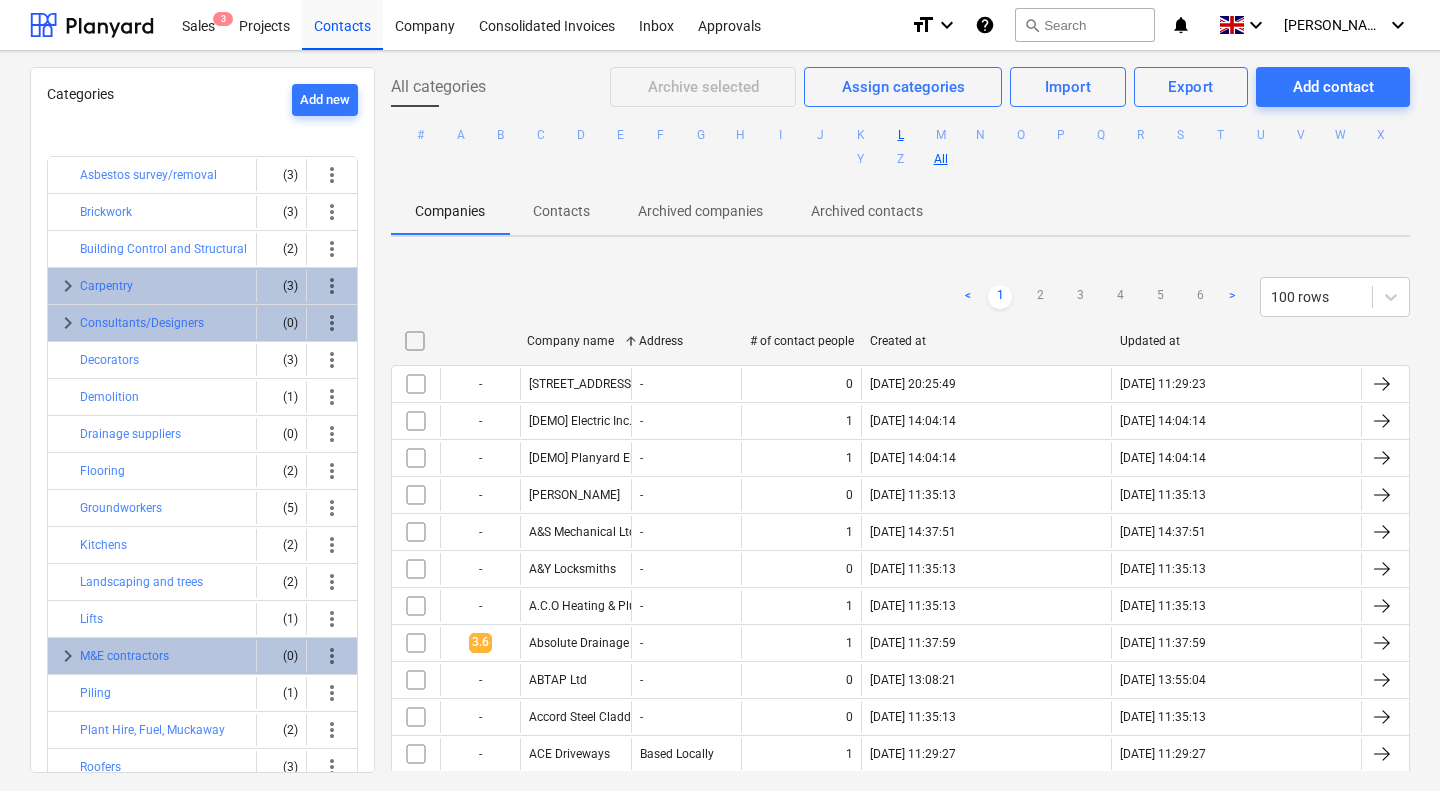click on "L" at bounding box center (901, 135) 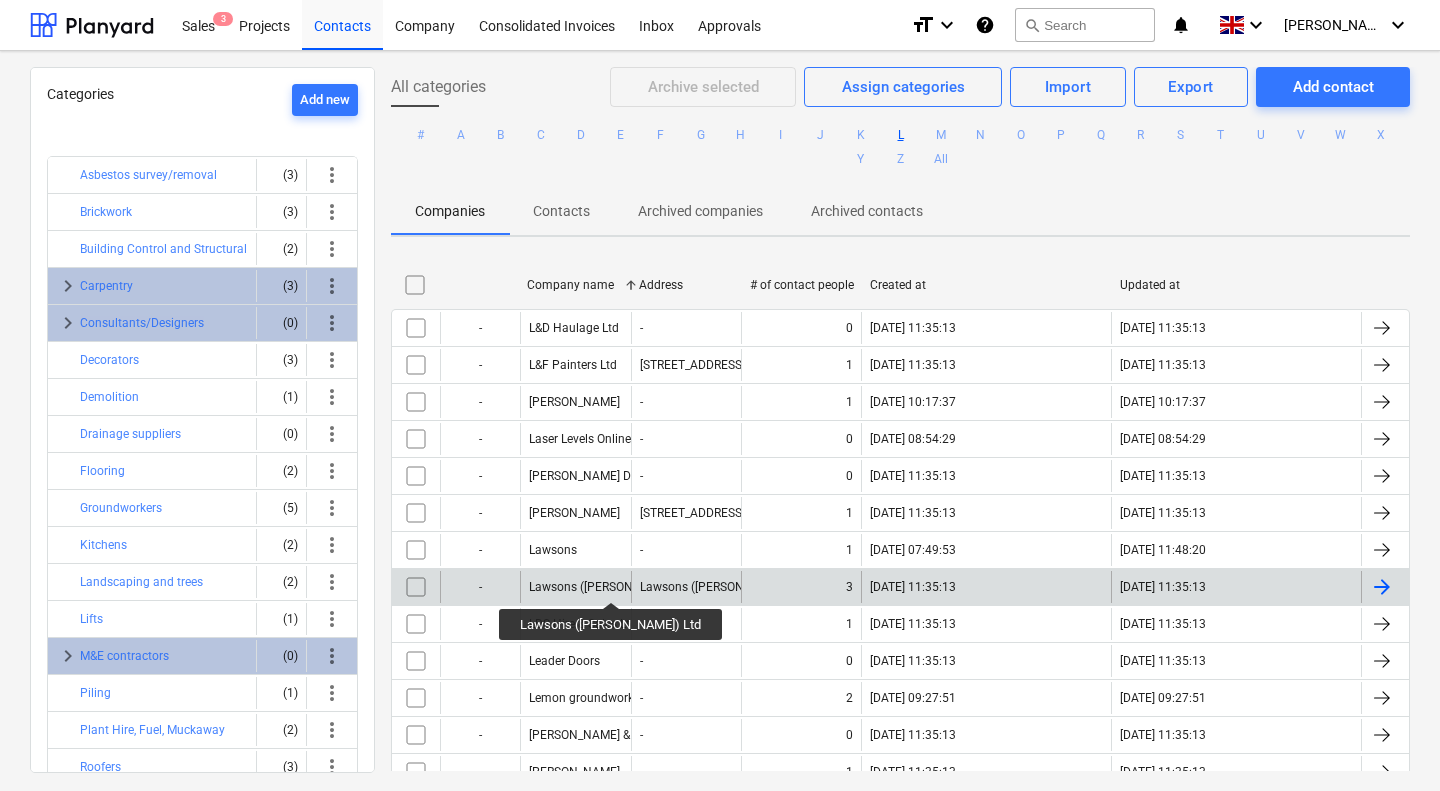 click on "Lawsons (Whetstone) Ltd" at bounding box center (614, 587) 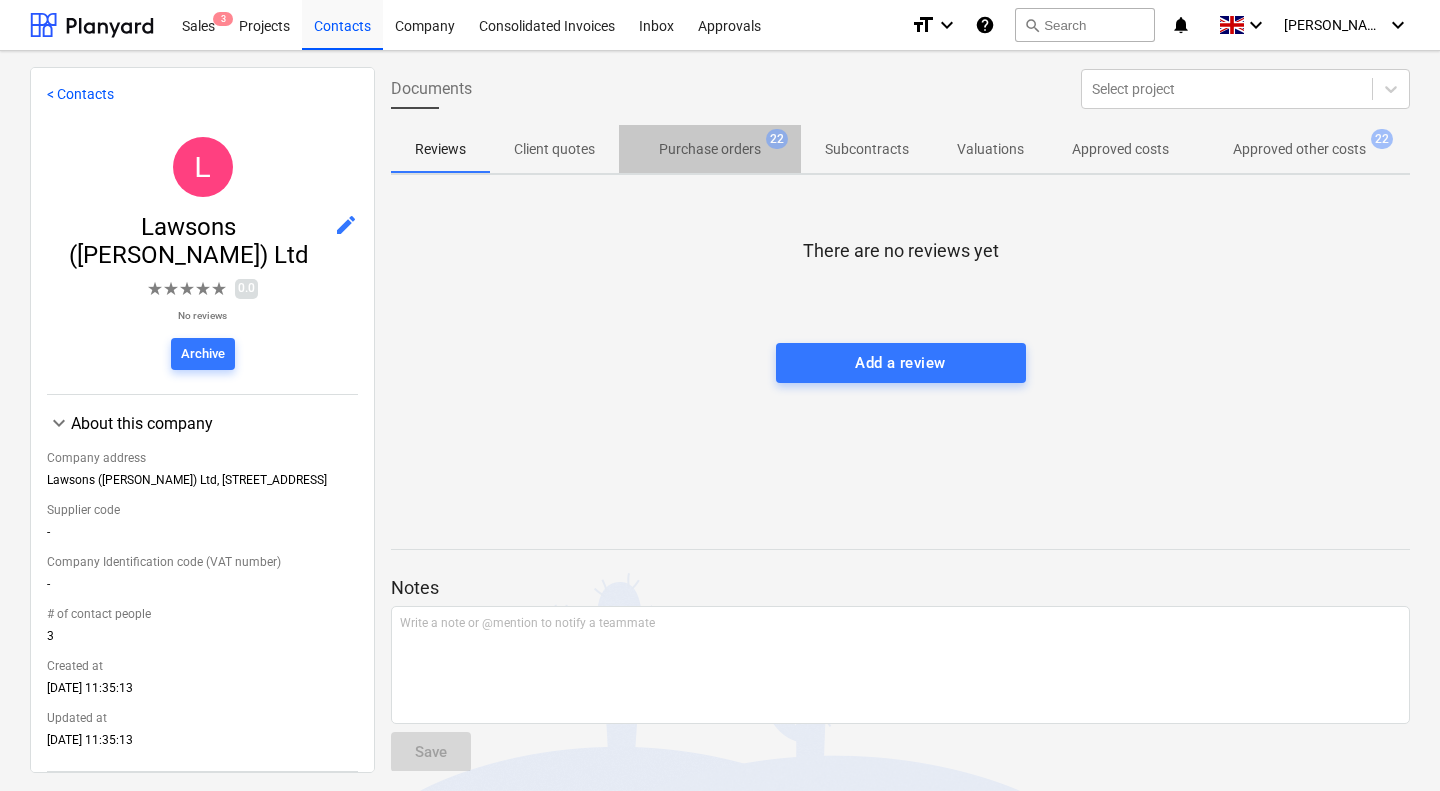 click on "Purchase orders" at bounding box center (710, 149) 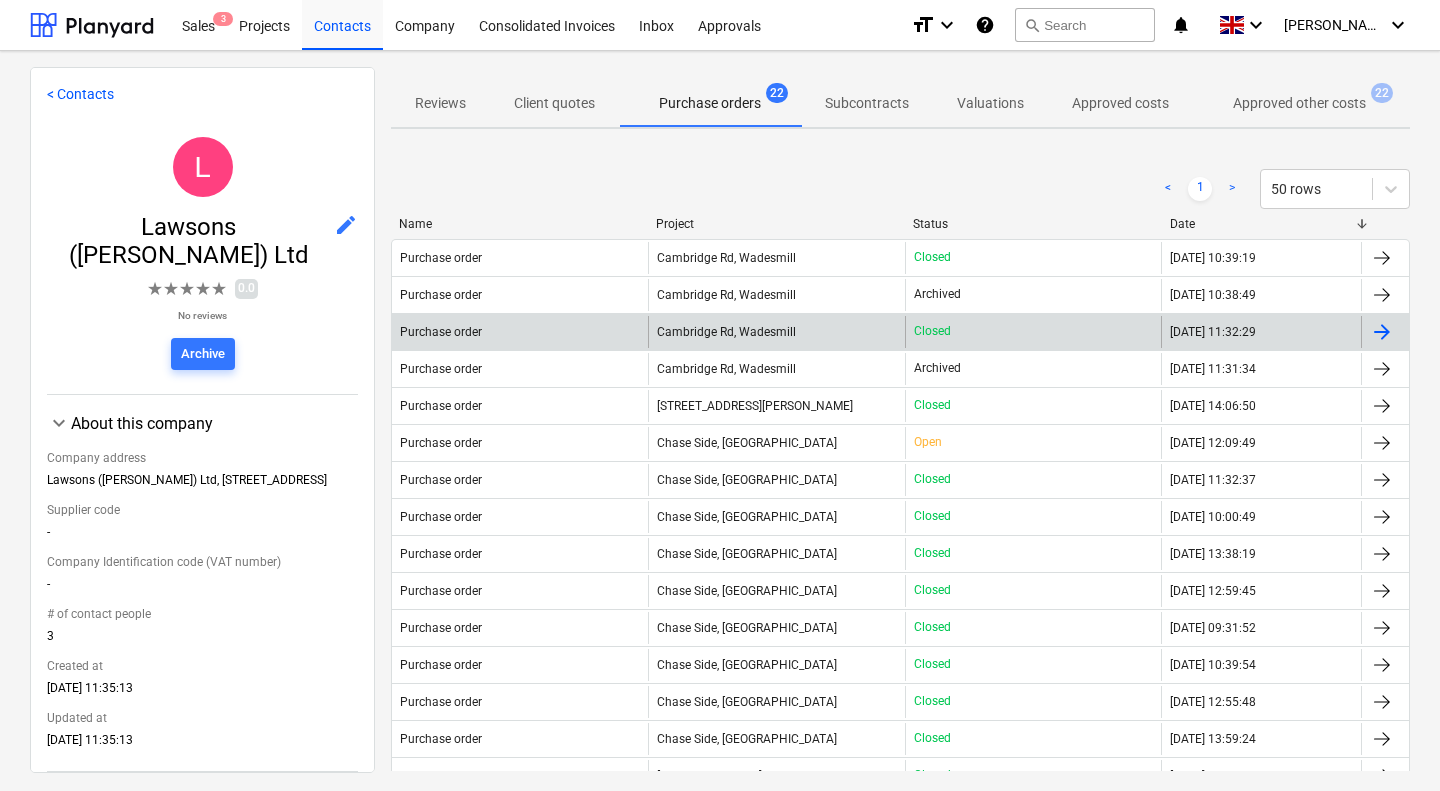 scroll, scrollTop: 0, scrollLeft: 0, axis: both 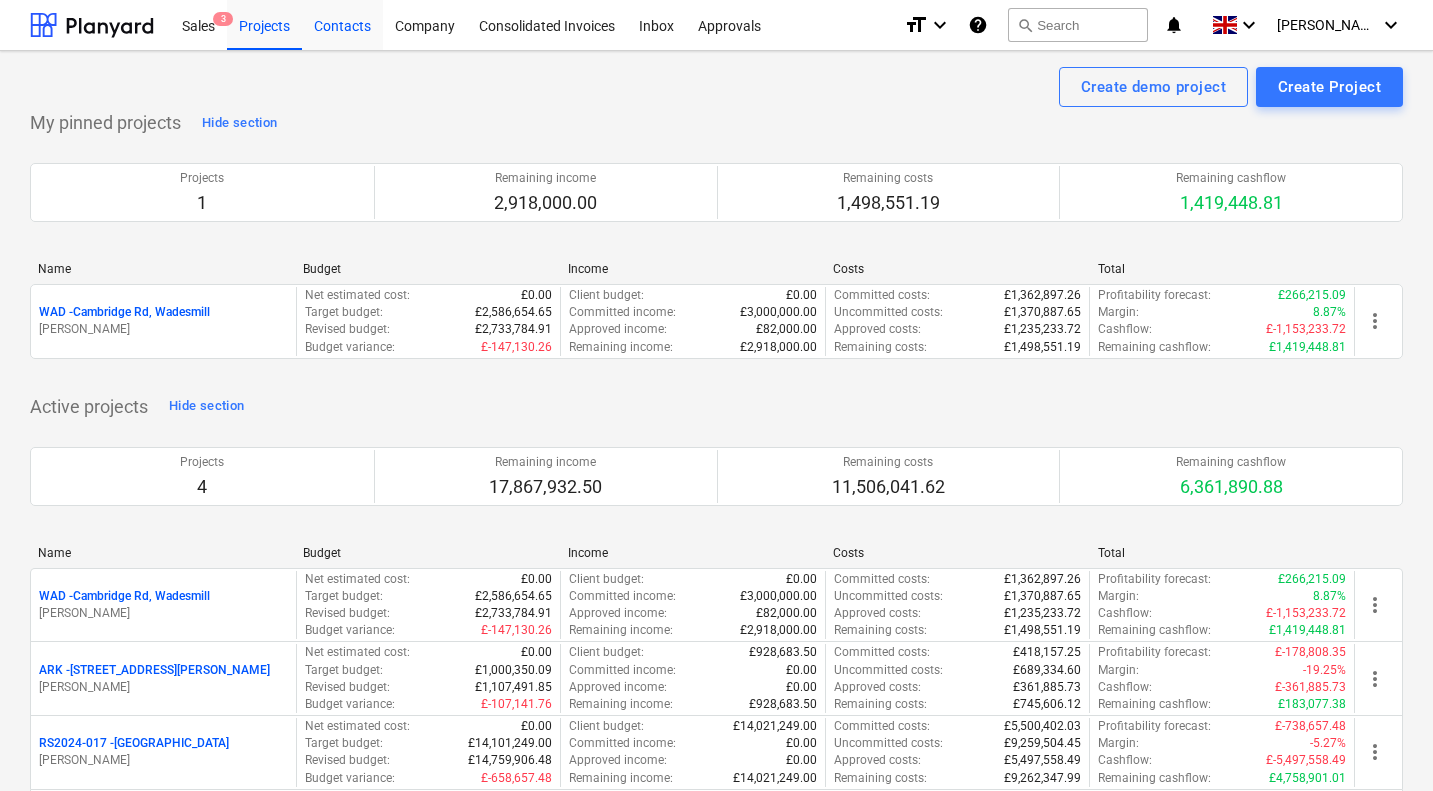 click on "Contacts" at bounding box center [342, 24] 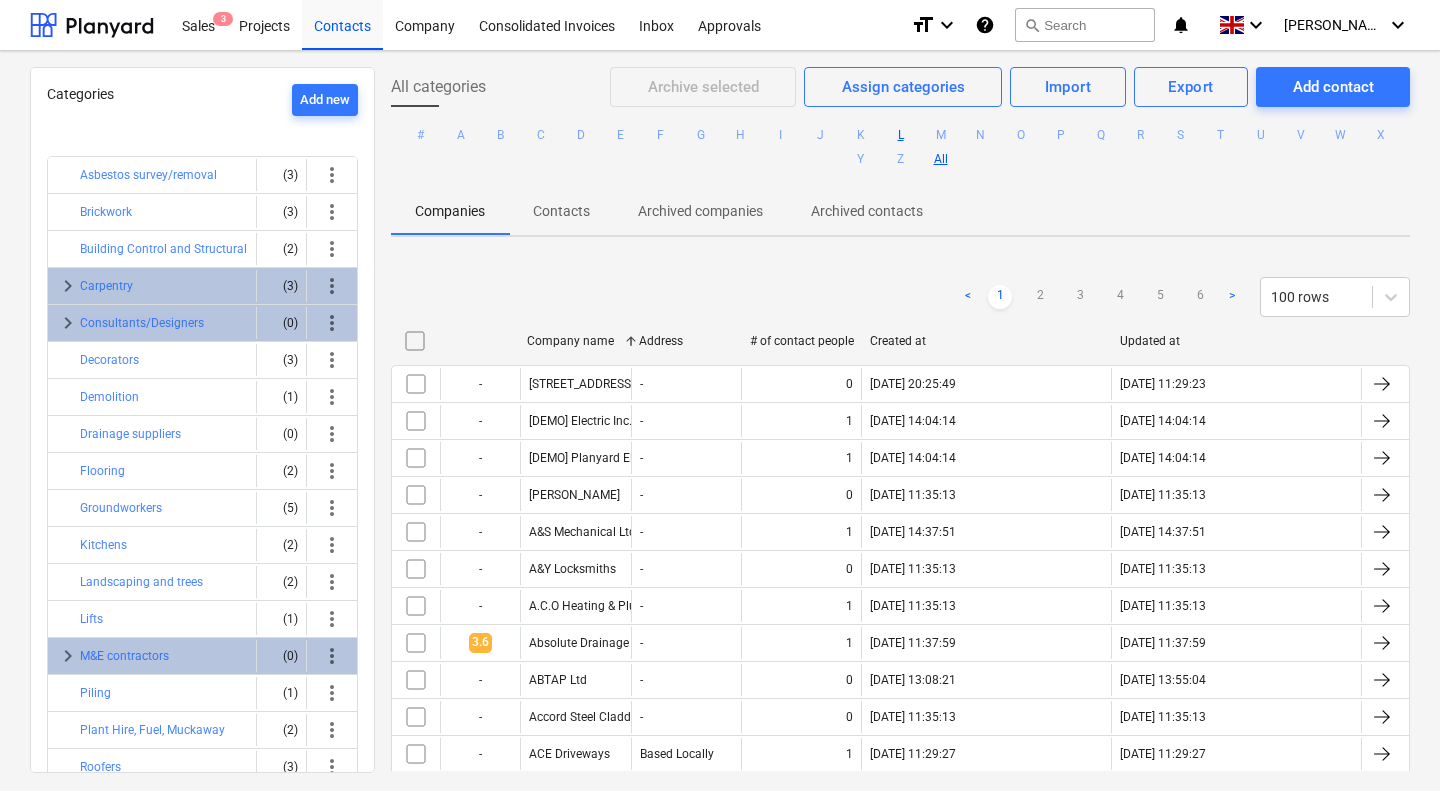 click on "L" at bounding box center [901, 135] 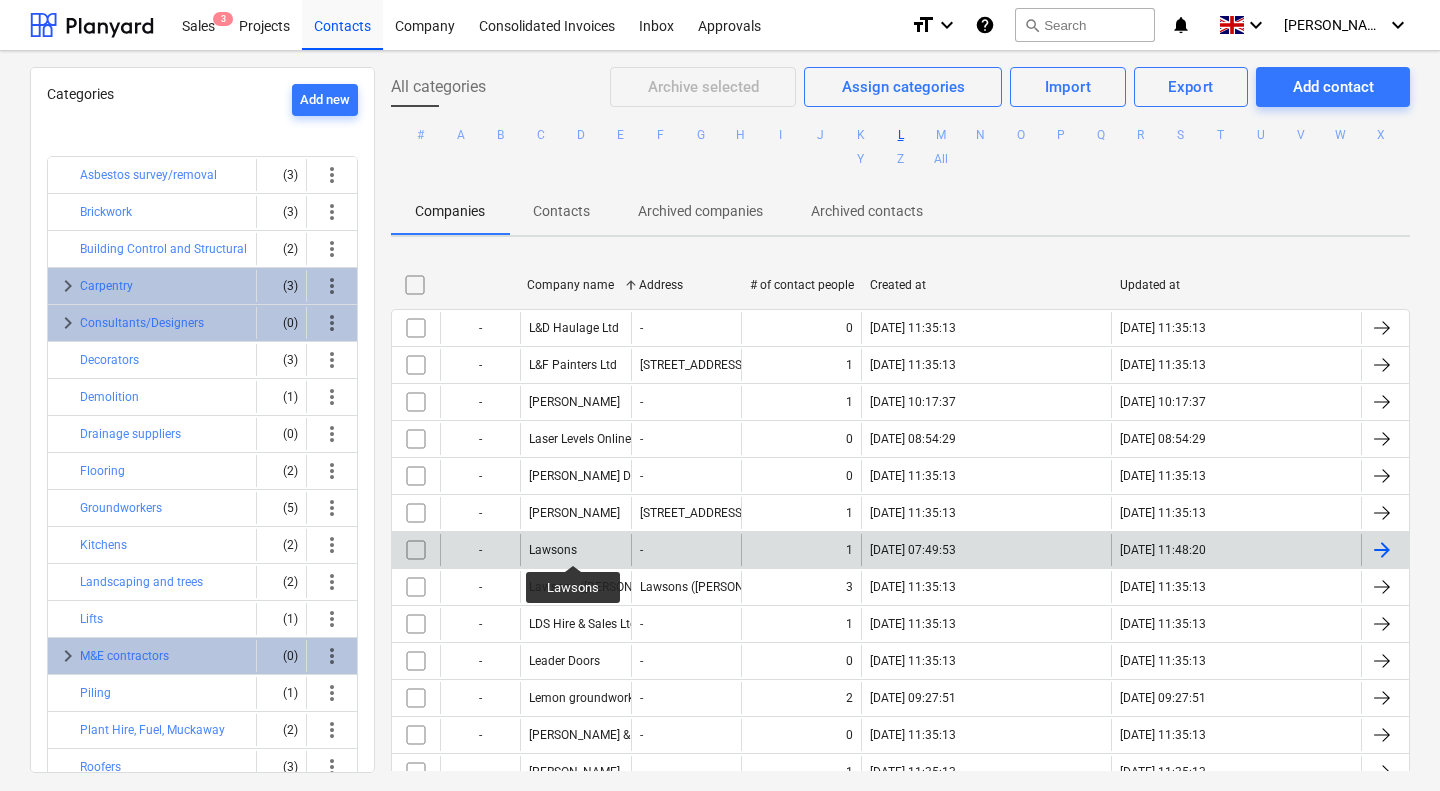 click on "Lawsons" at bounding box center [553, 550] 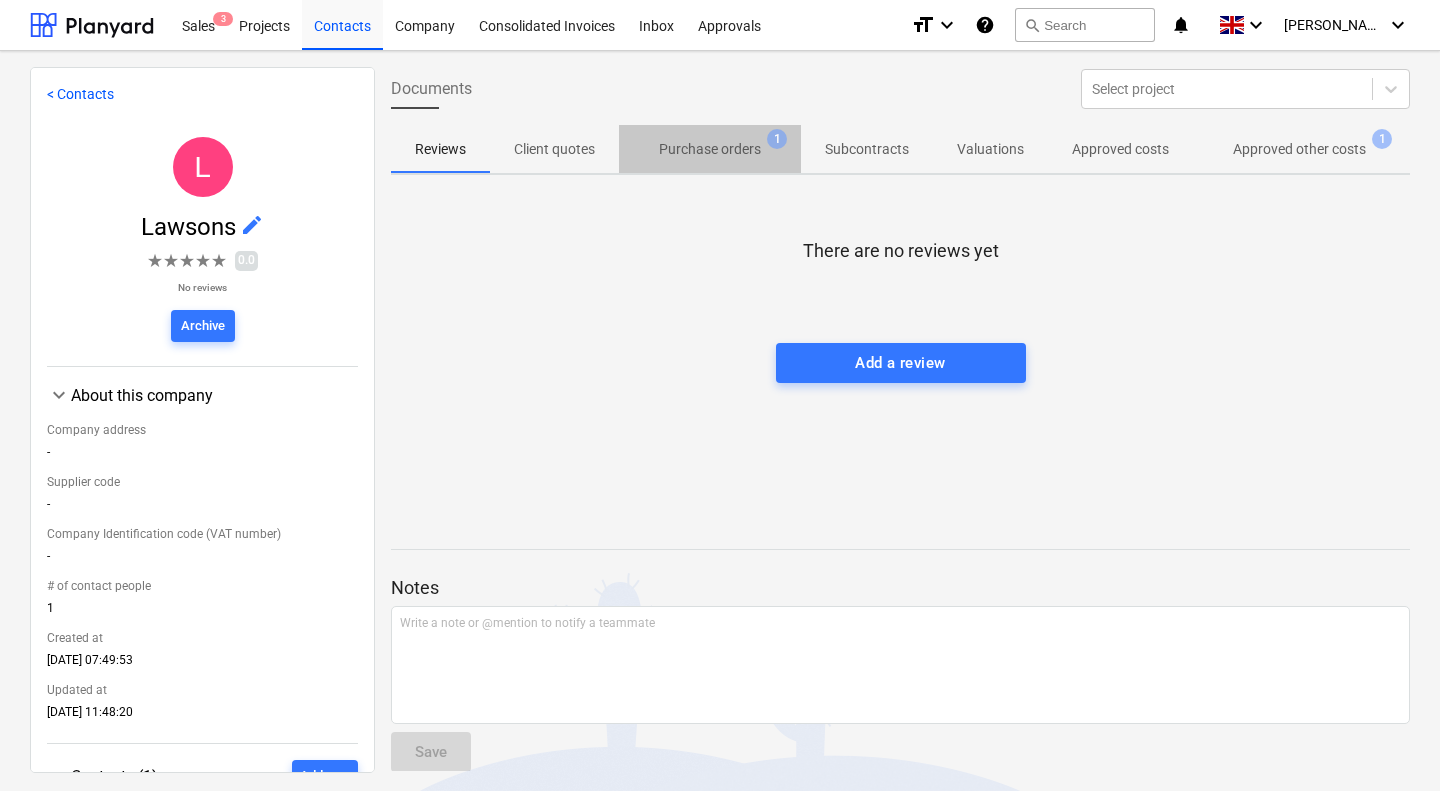 click on "Purchase orders" at bounding box center (710, 149) 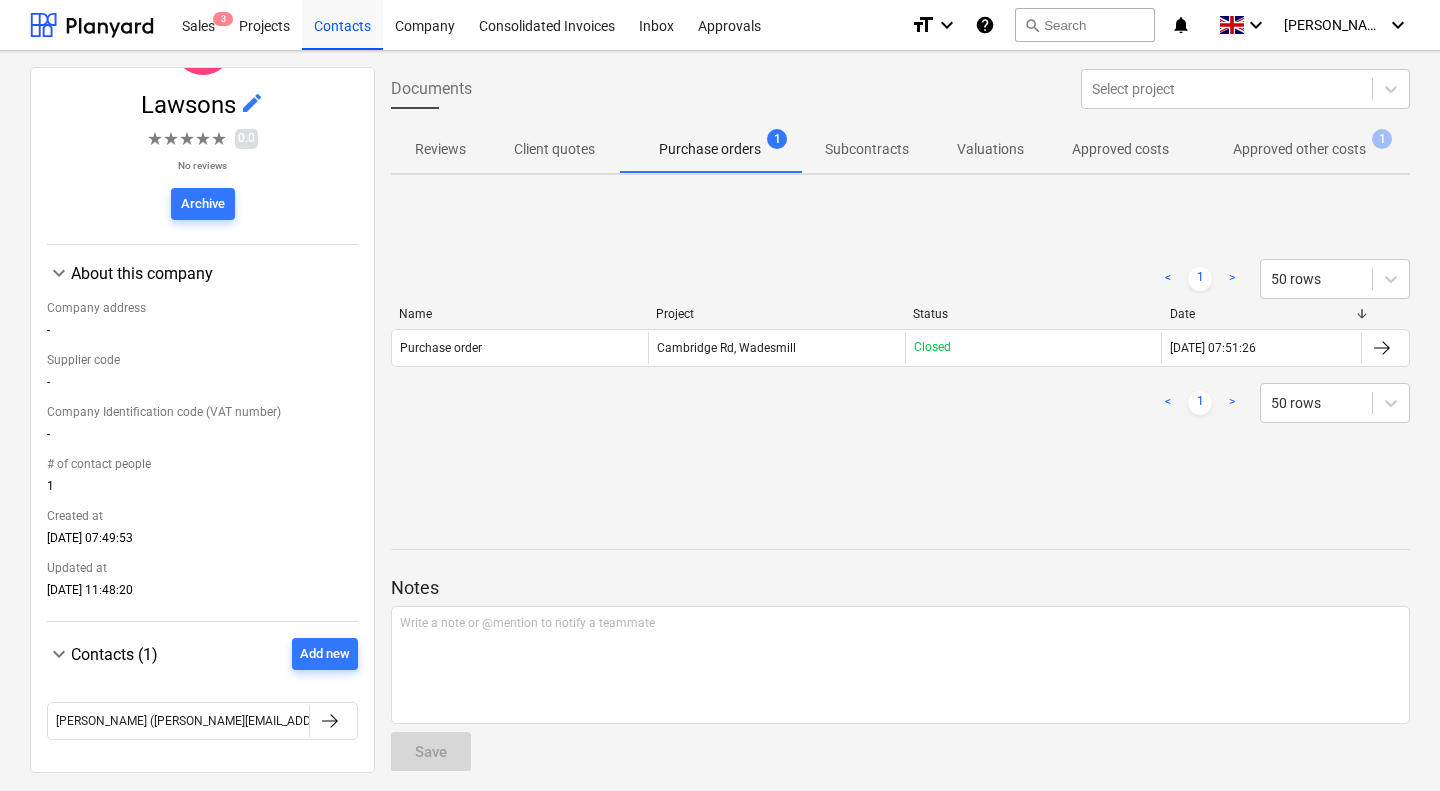 scroll, scrollTop: 0, scrollLeft: 0, axis: both 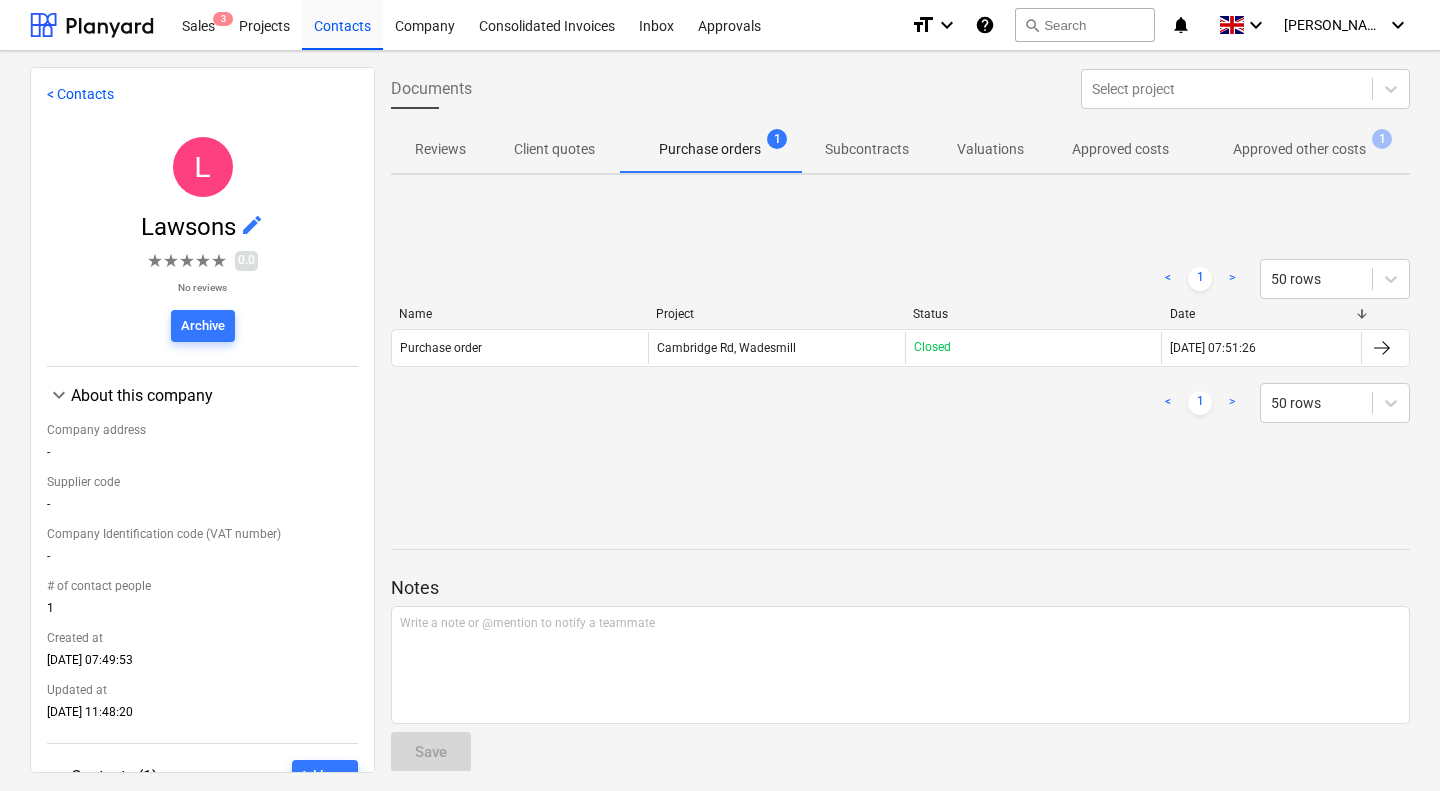 click on "edit" at bounding box center (252, 225) 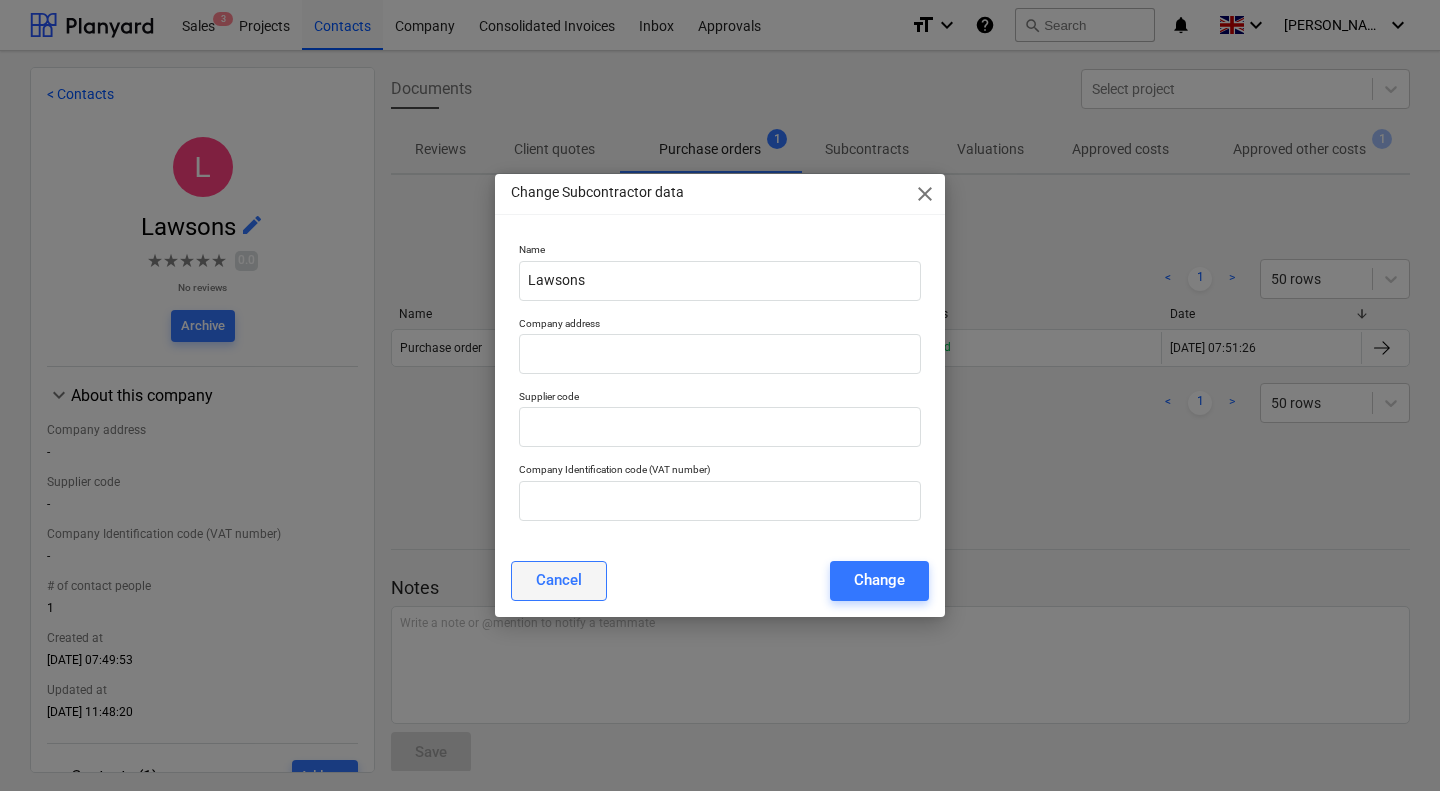 click on "Cancel" at bounding box center (559, 580) 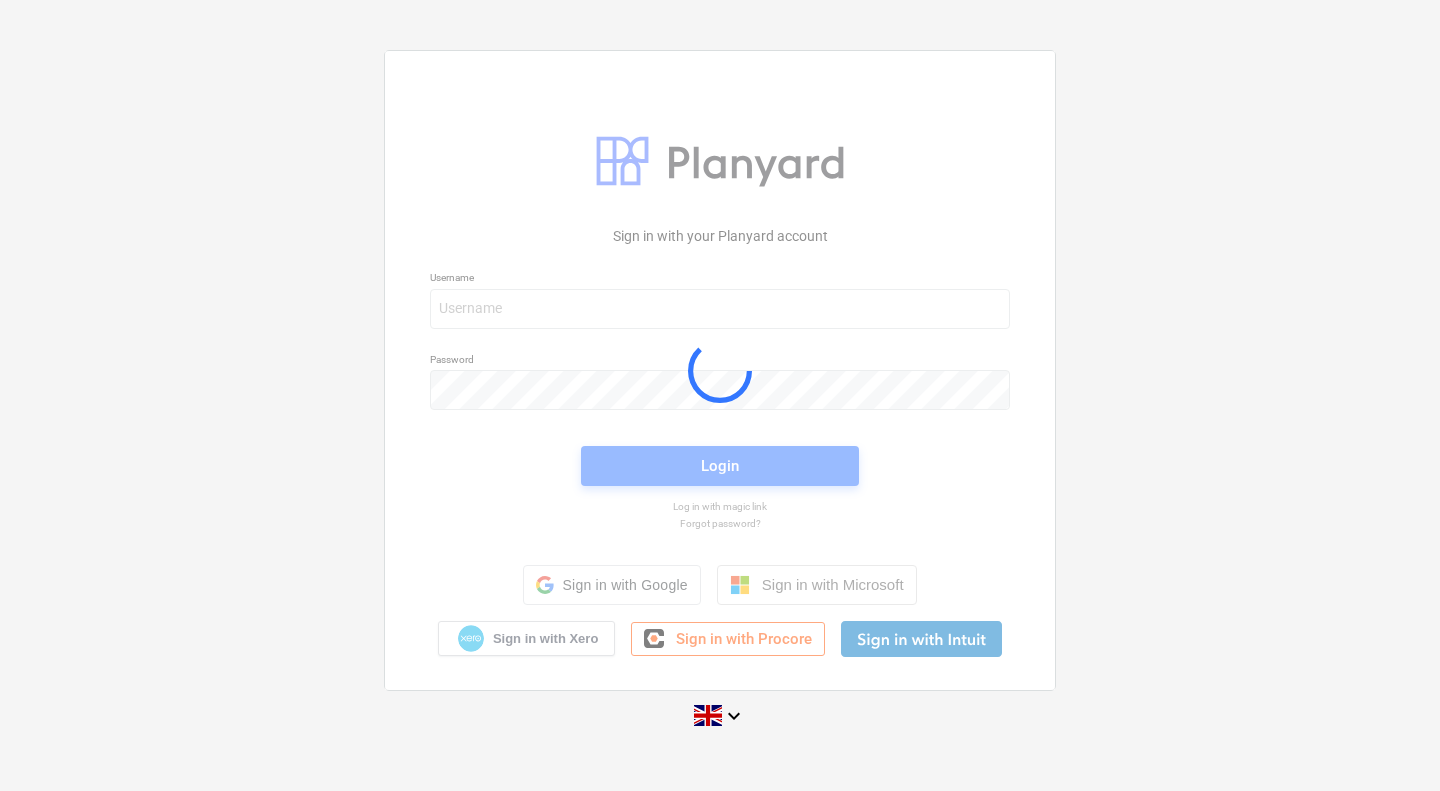 scroll, scrollTop: 0, scrollLeft: 0, axis: both 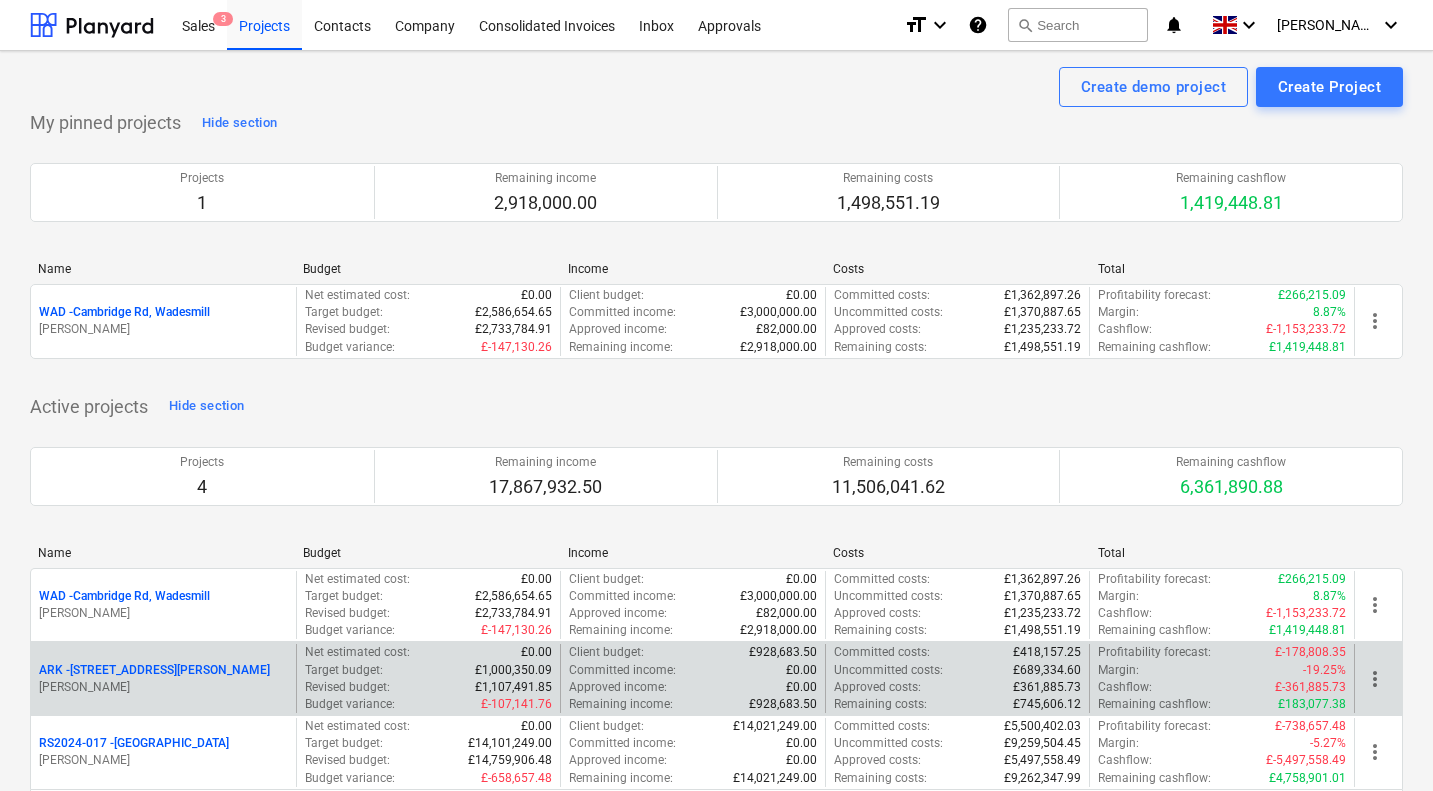 click on "ARK -  2 Galley [PERSON_NAME]" at bounding box center (154, 670) 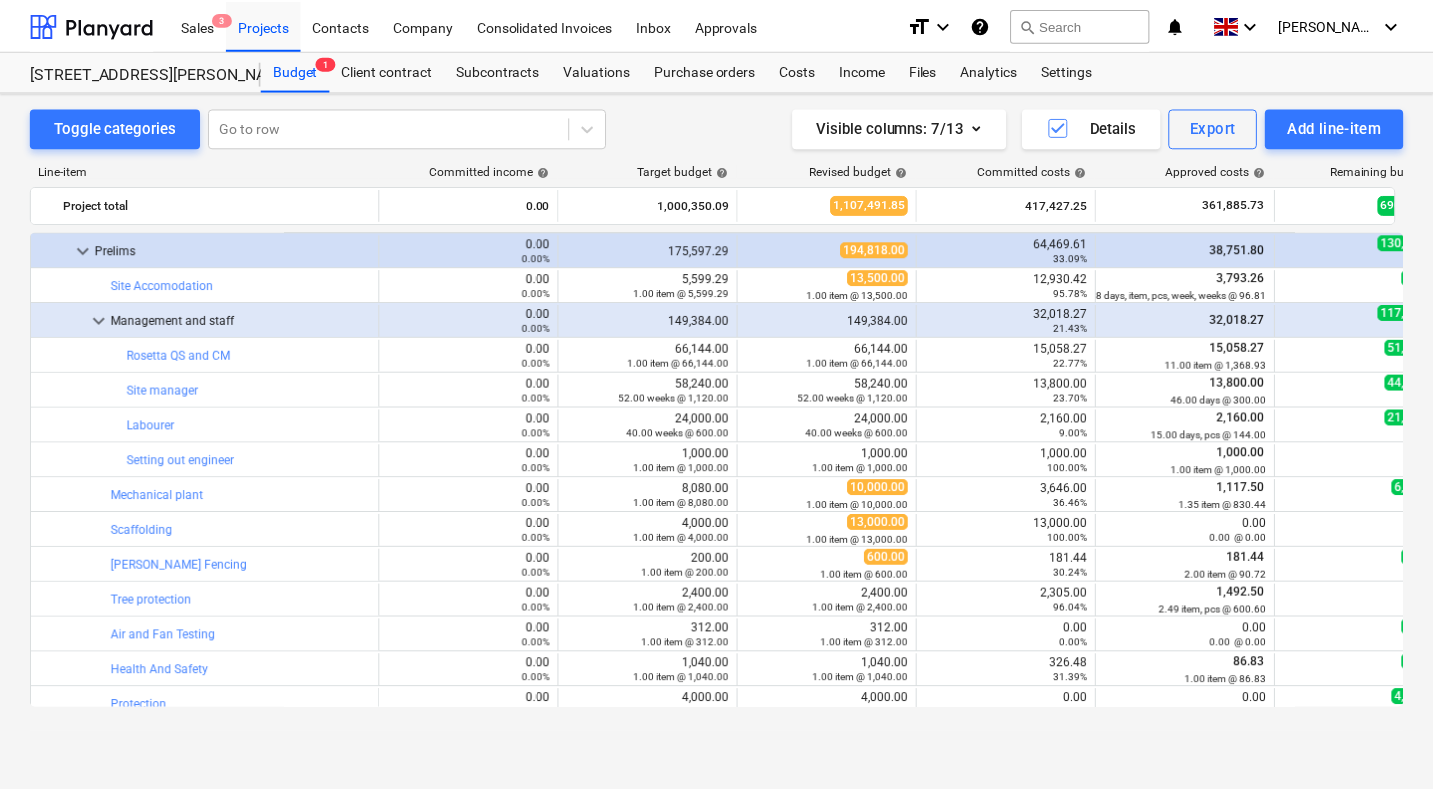 scroll, scrollTop: 0, scrollLeft: 0, axis: both 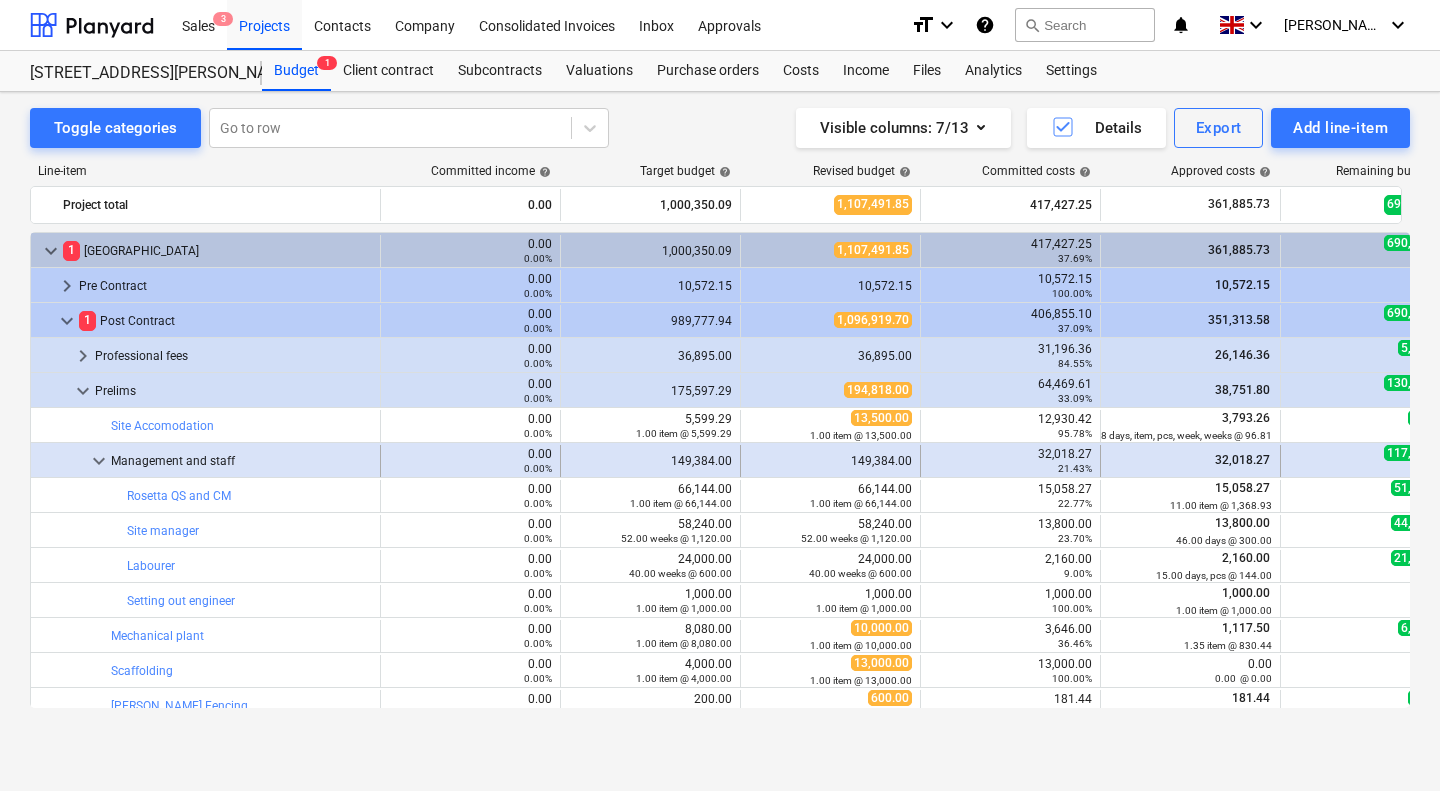 click on "keyboard_arrow_down" at bounding box center (99, 461) 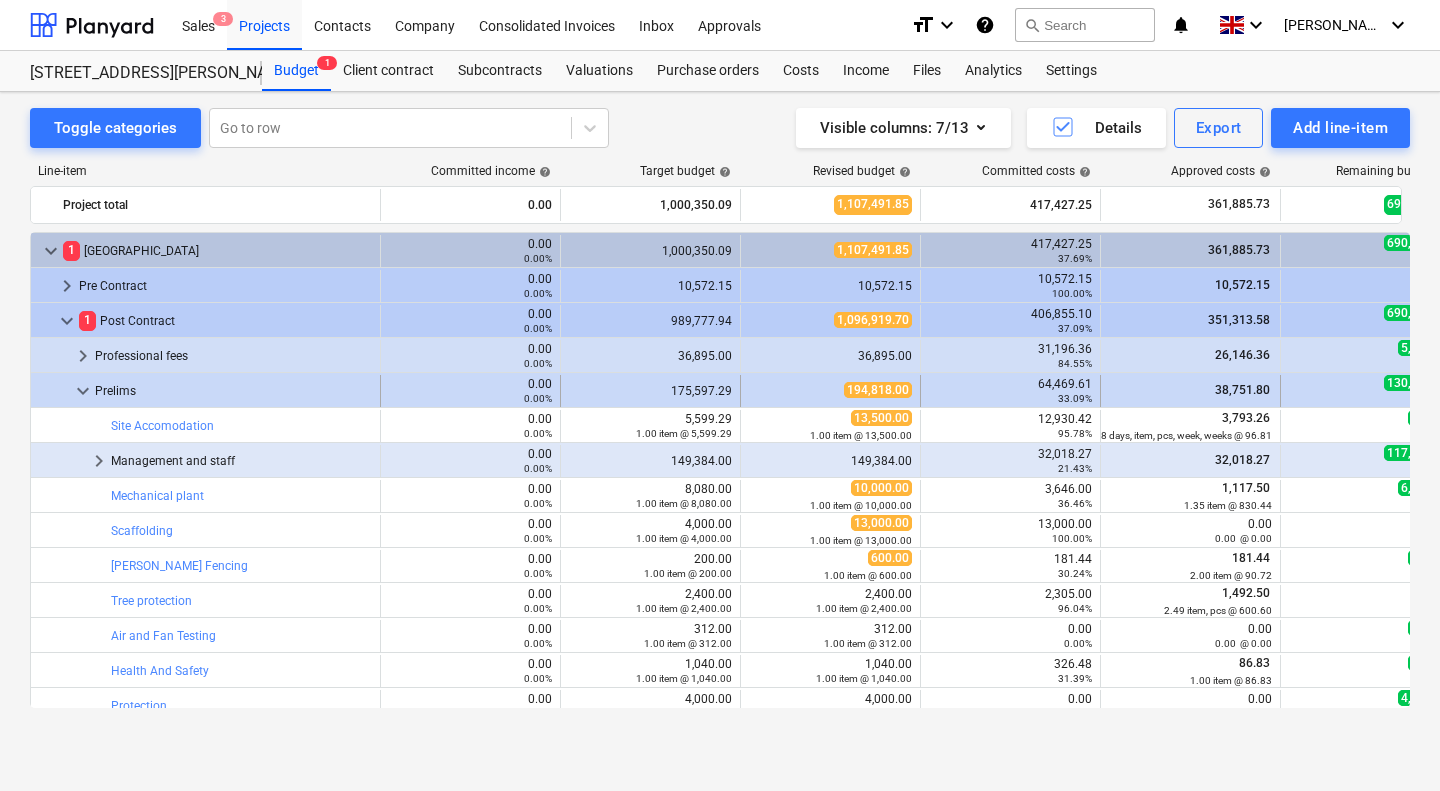 click on "keyboard_arrow_down" at bounding box center (83, 391) 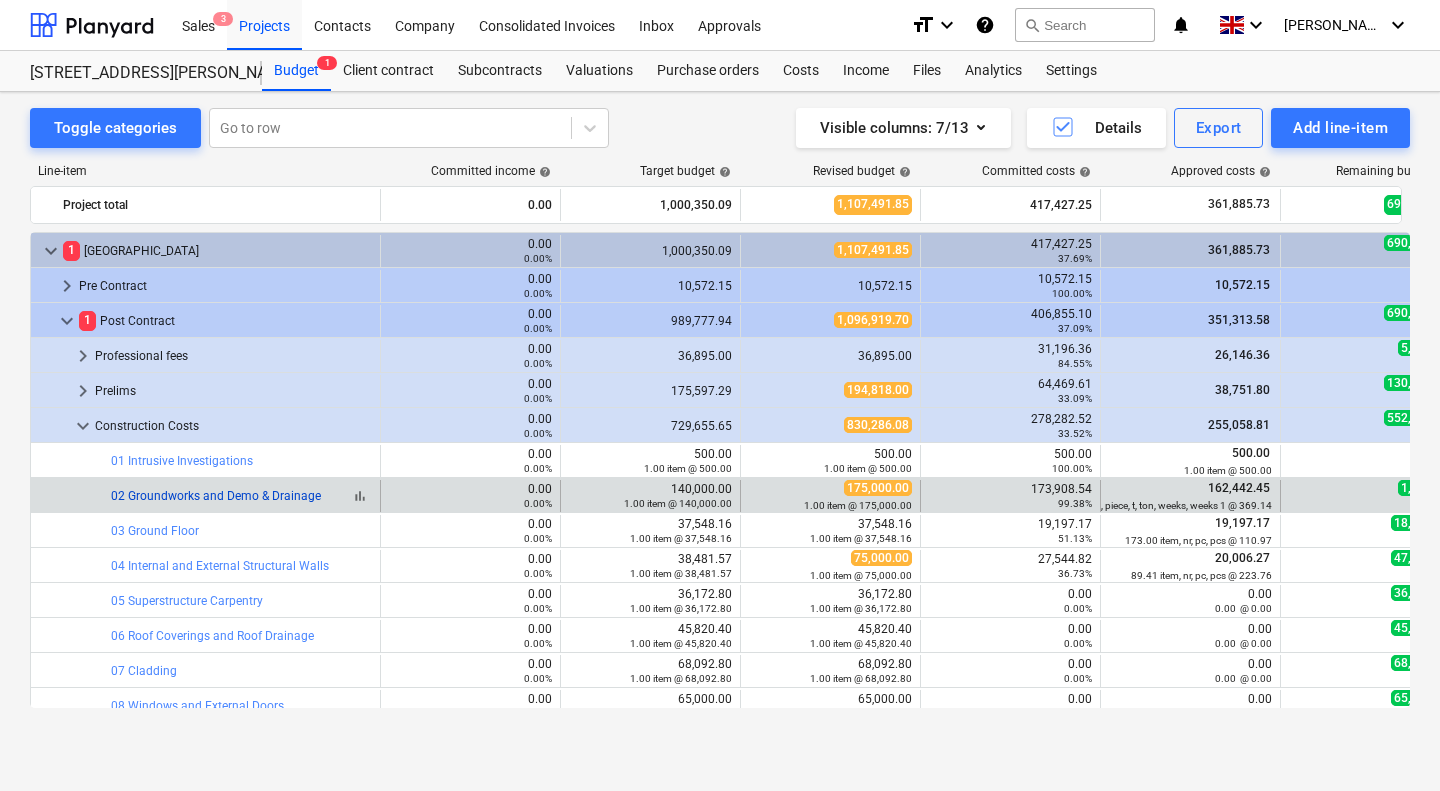 click on "02 Groundworks and Demo & Drainage" at bounding box center (216, 496) 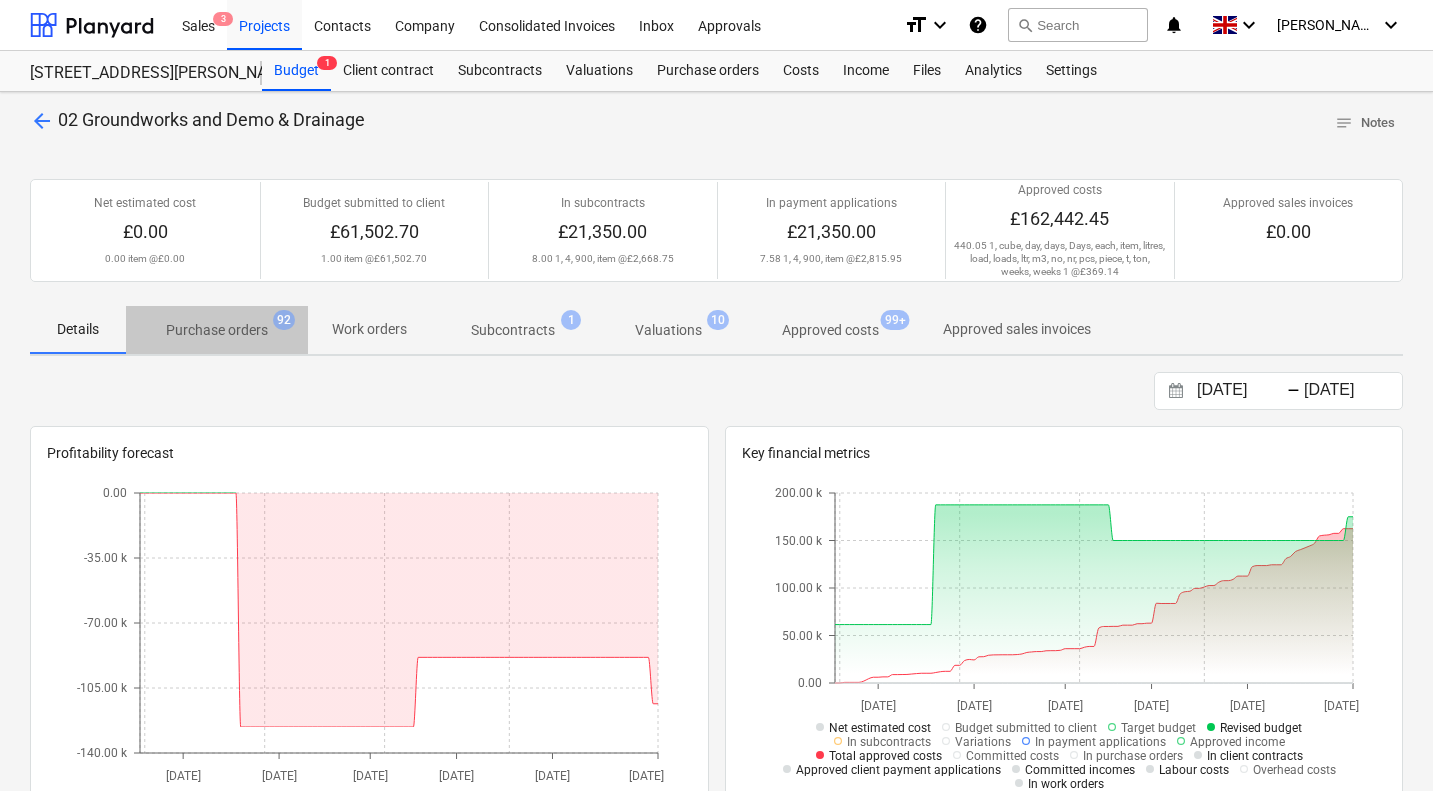 click on "Purchase orders" at bounding box center [217, 330] 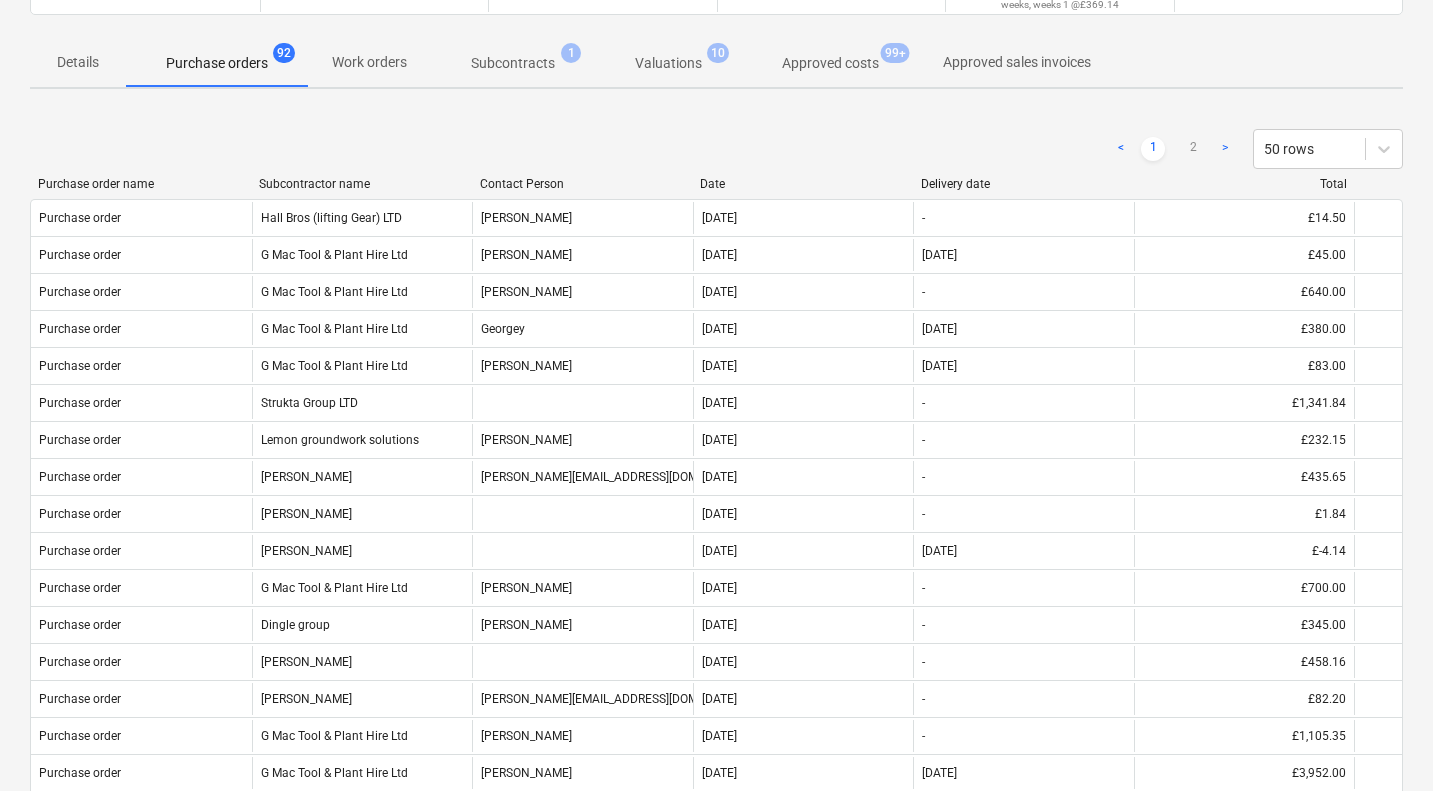 scroll, scrollTop: 0, scrollLeft: 0, axis: both 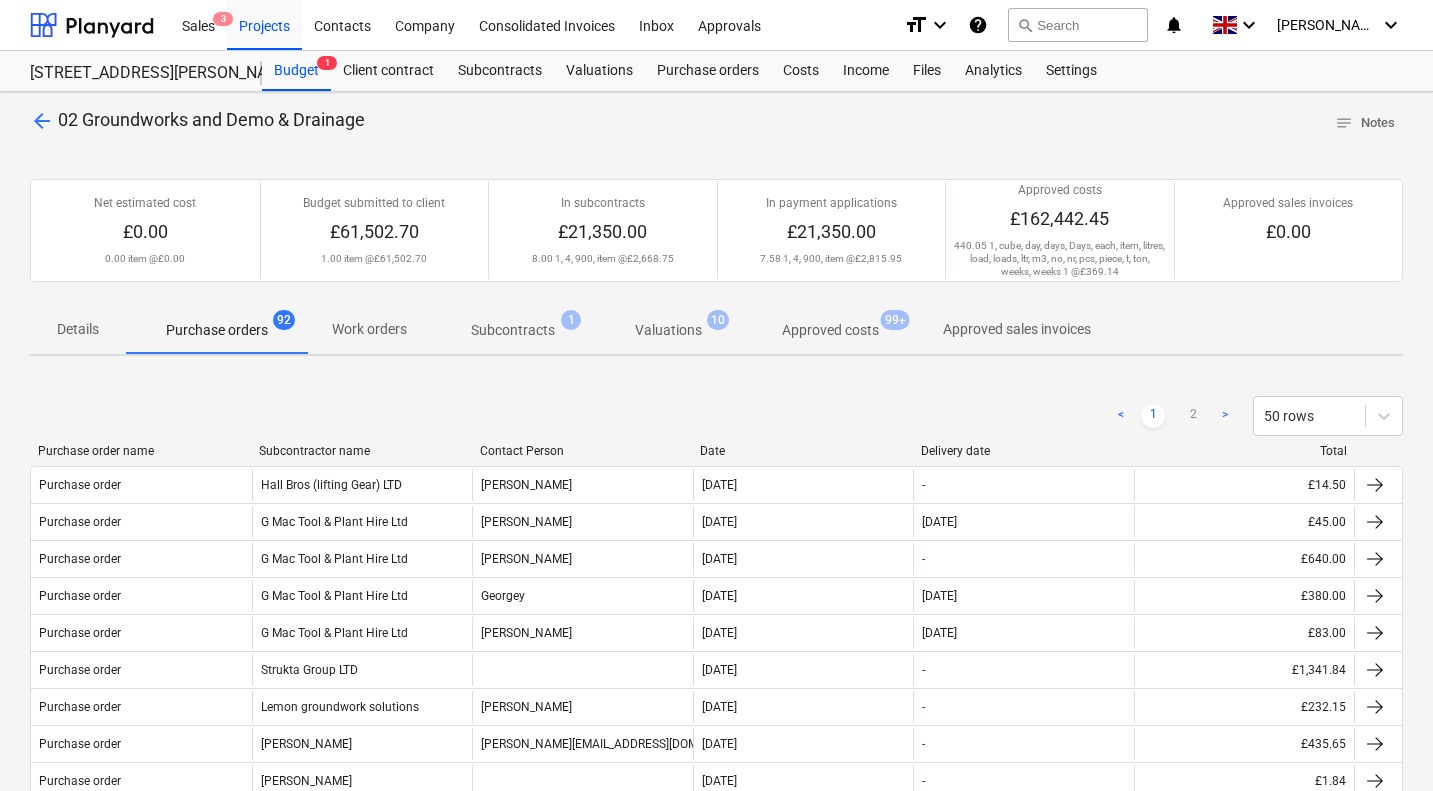 click on "Subcontracts" at bounding box center [513, 330] 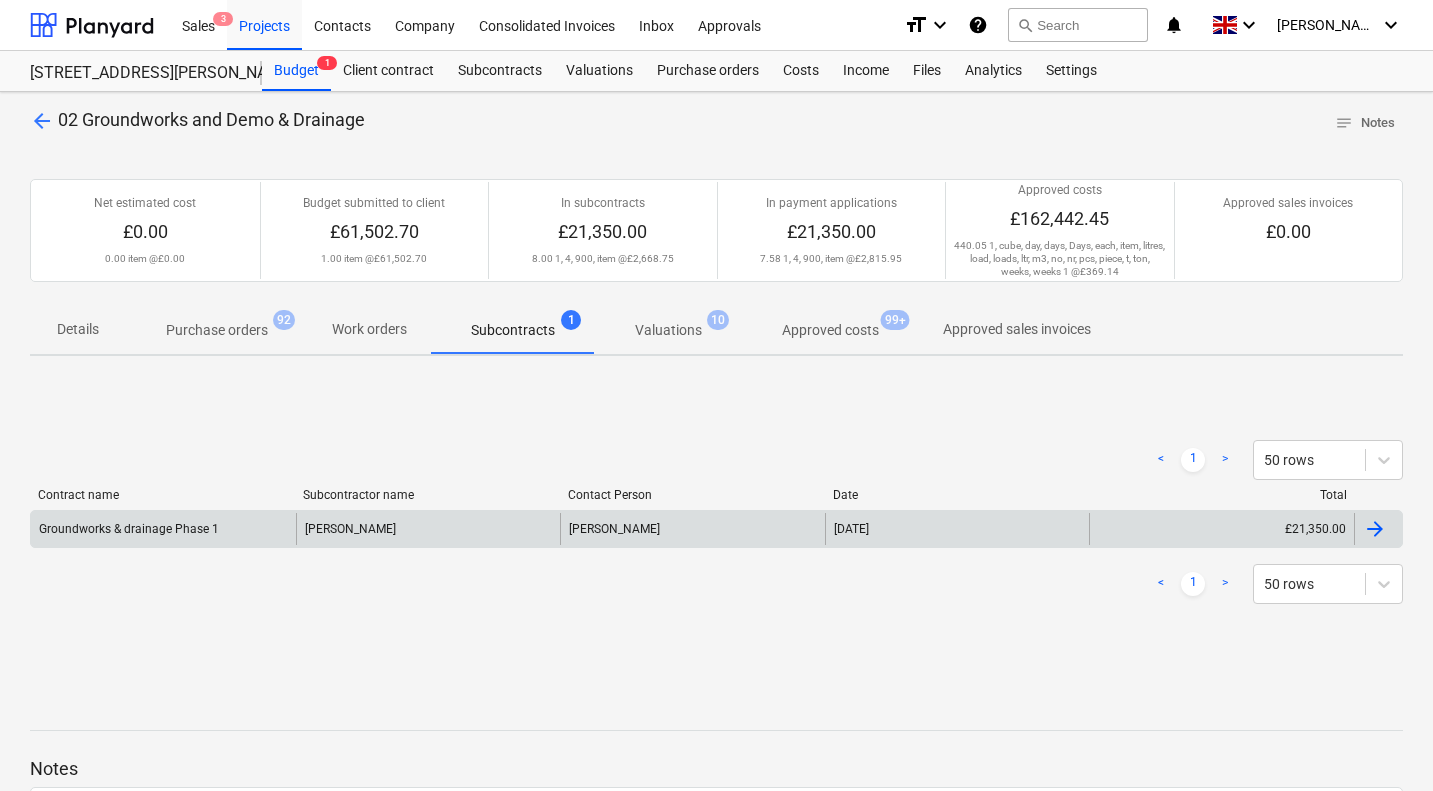 click on "Nicky  Steward" at bounding box center [692, 529] 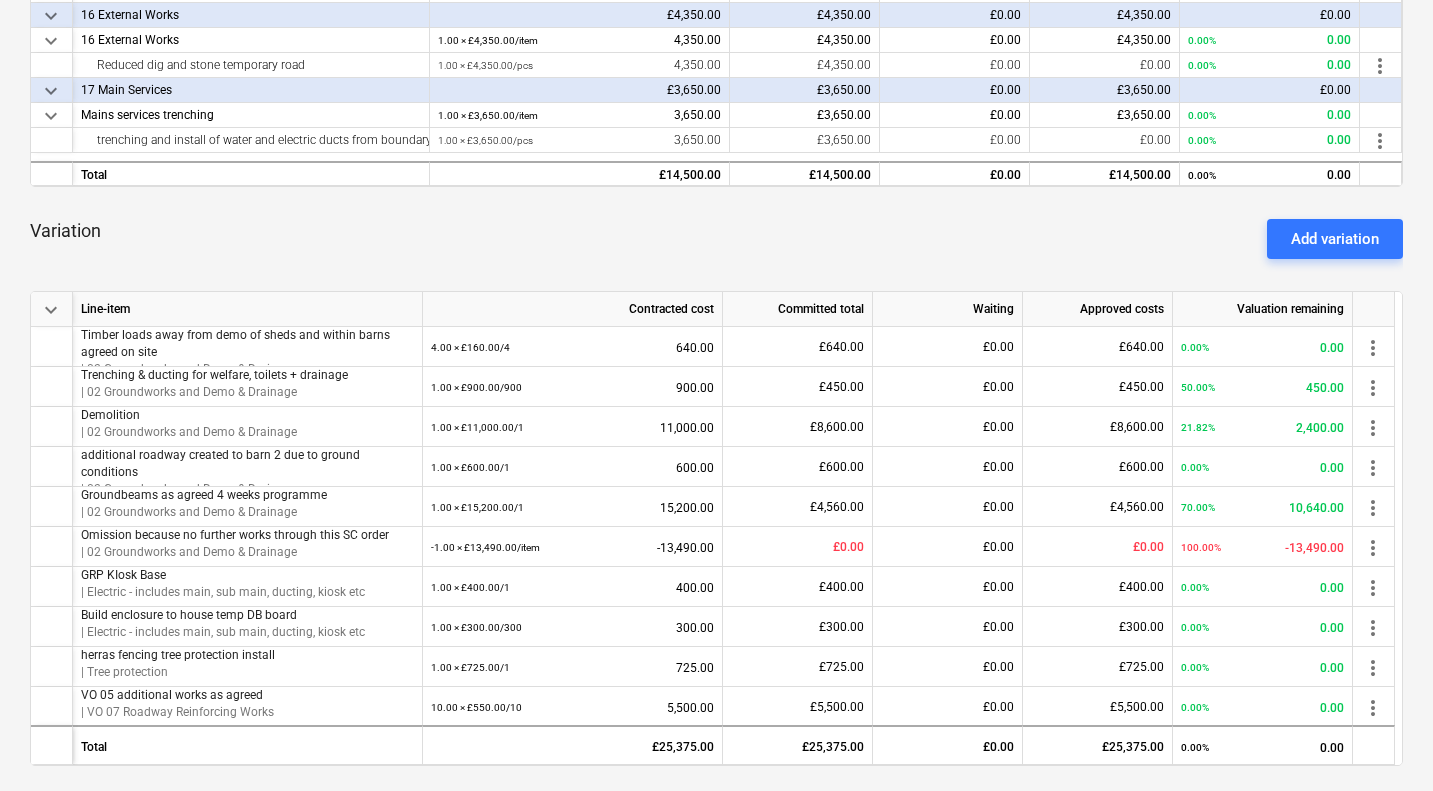 scroll, scrollTop: 530, scrollLeft: 0, axis: vertical 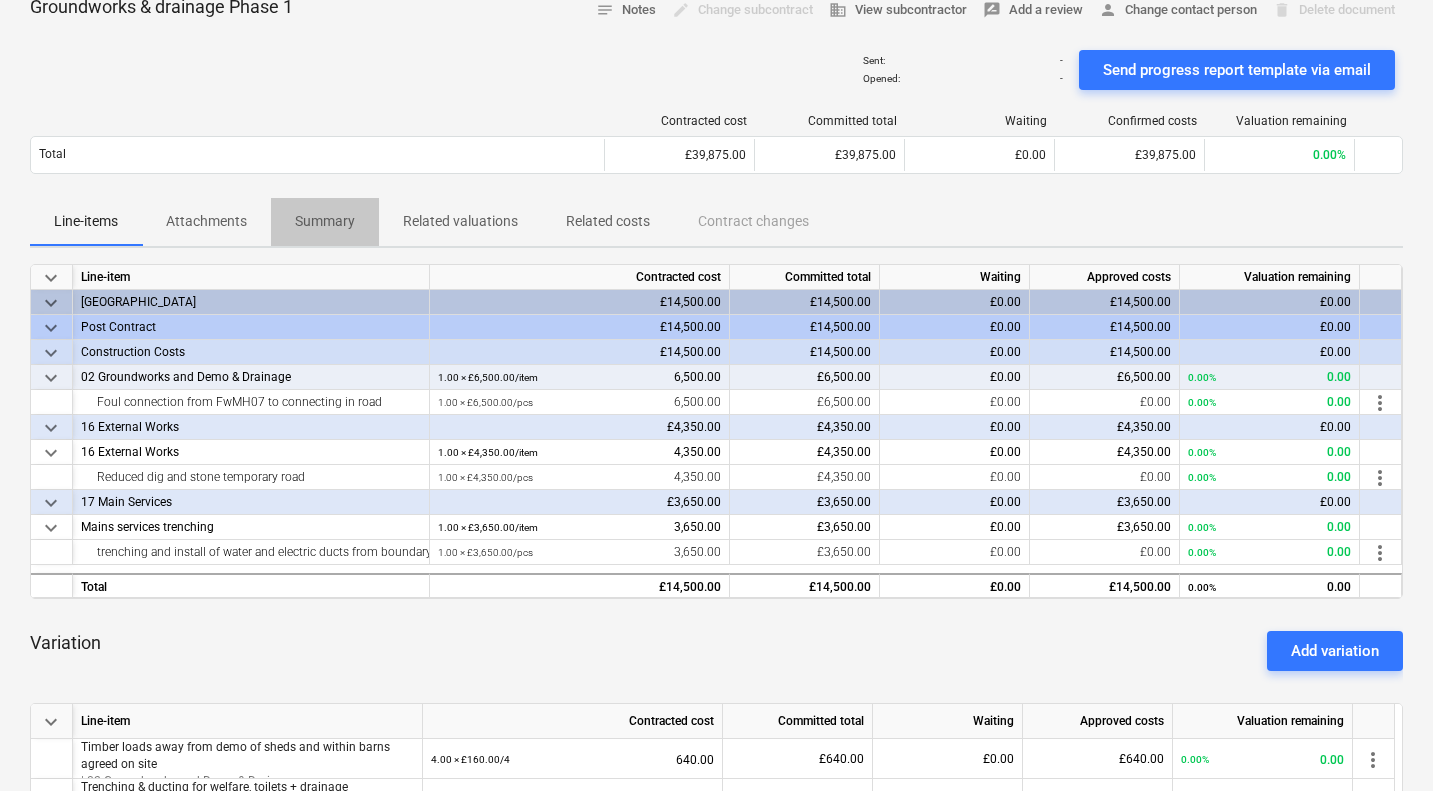 click on "Summary" at bounding box center (325, 221) 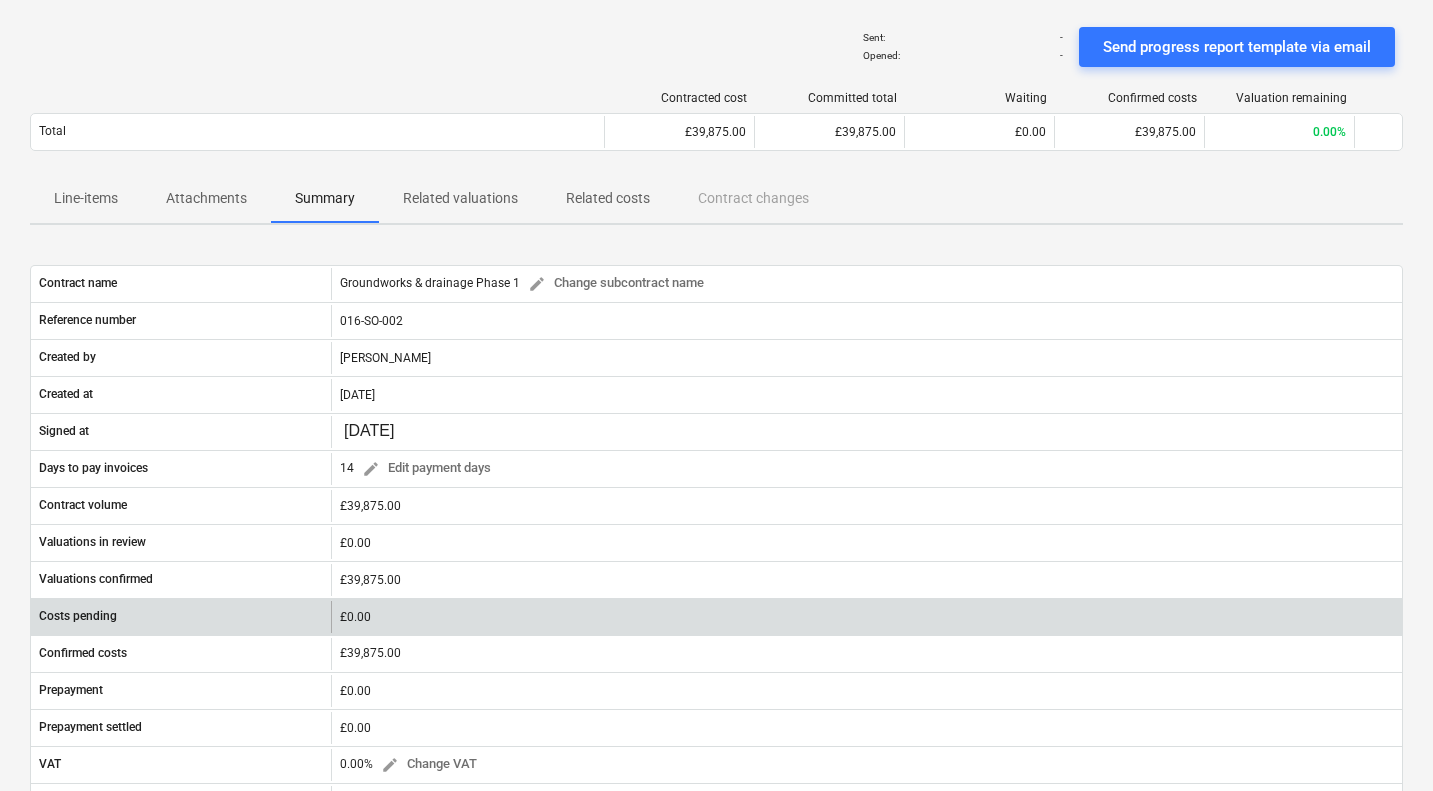 scroll, scrollTop: 0, scrollLeft: 0, axis: both 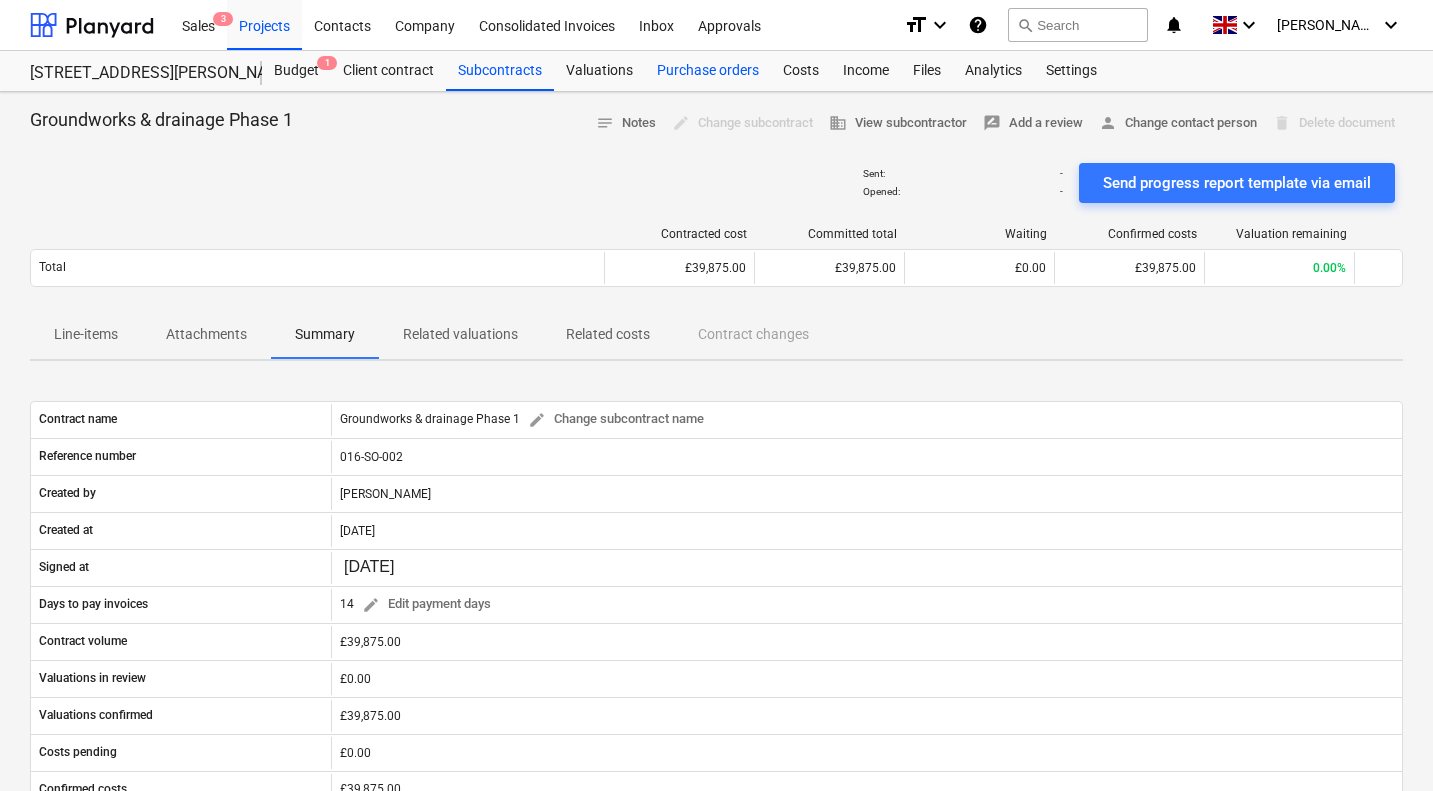 click on "Purchase orders" at bounding box center (708, 71) 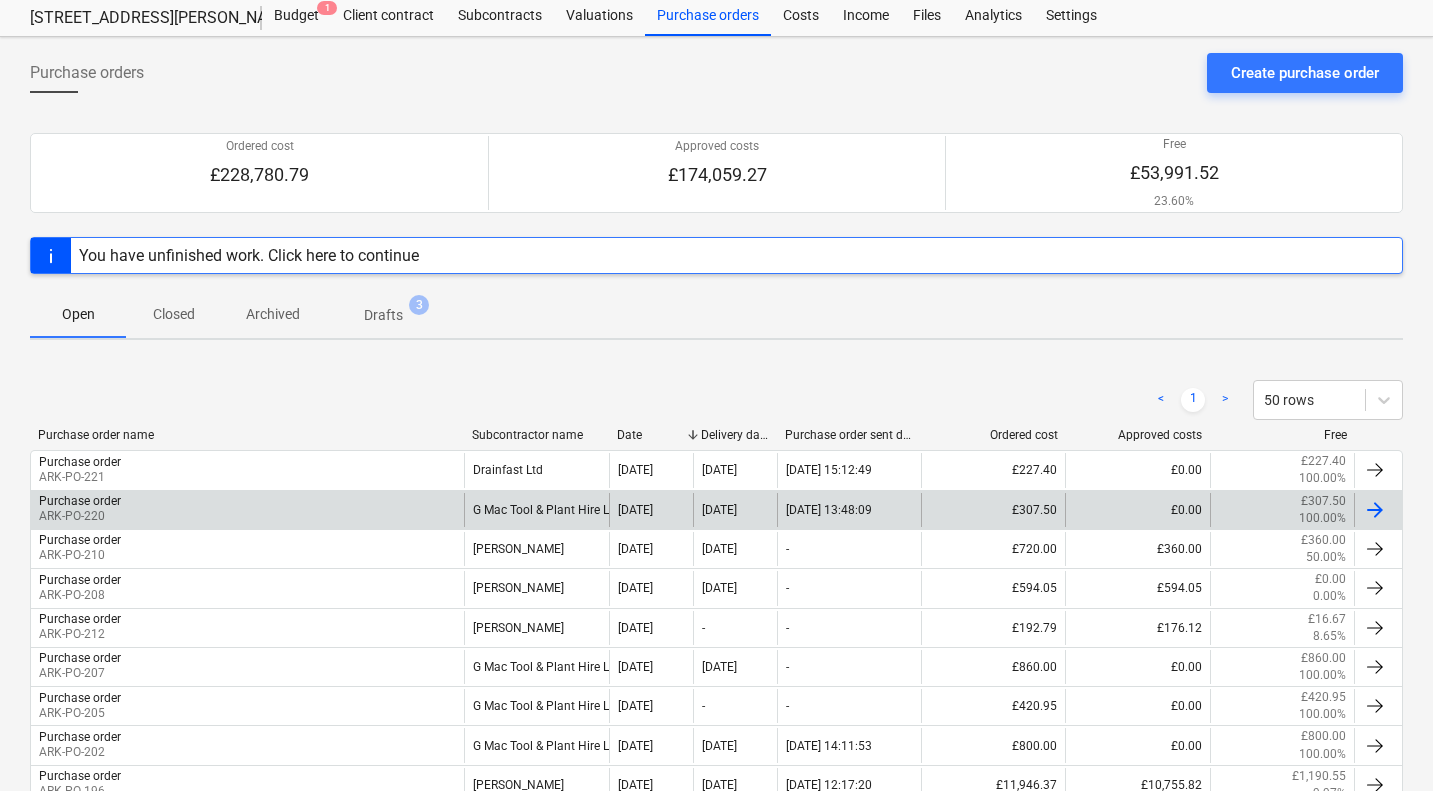scroll, scrollTop: 0, scrollLeft: 0, axis: both 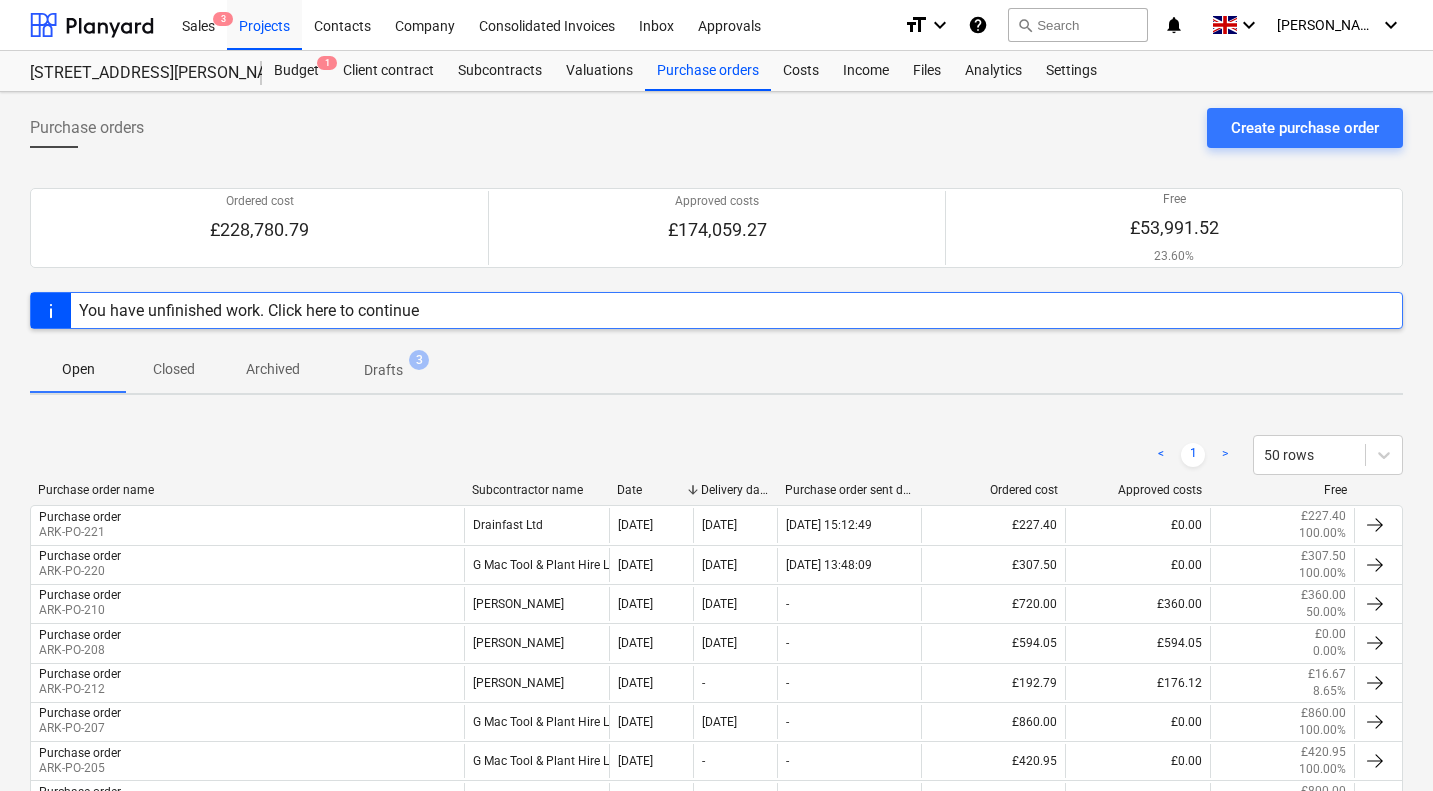 click on "Purchase order name Subcontractor name Date Delivery date Purchase order sent date Ordered cost Approved costs Free" at bounding box center [716, 494] 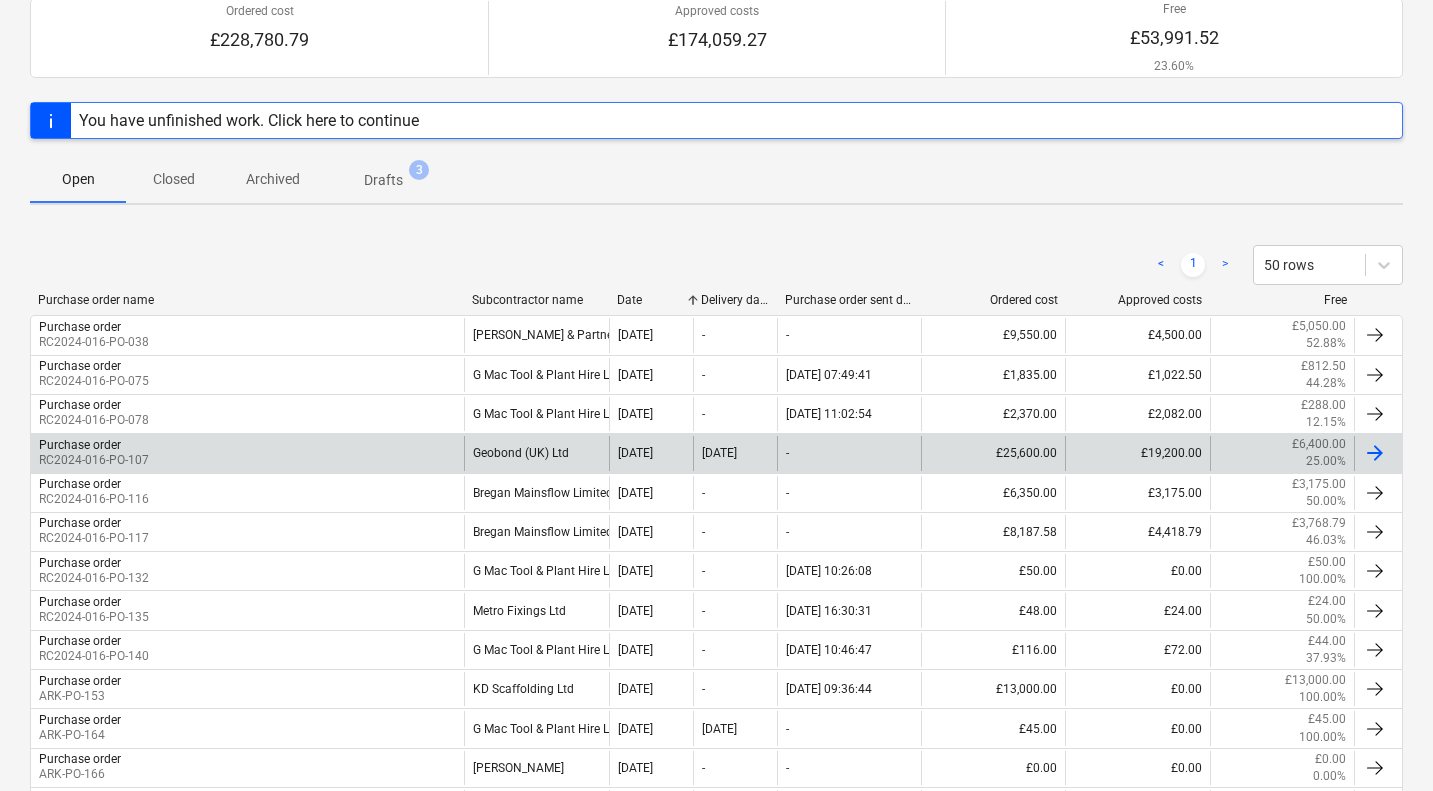 scroll, scrollTop: 209, scrollLeft: 0, axis: vertical 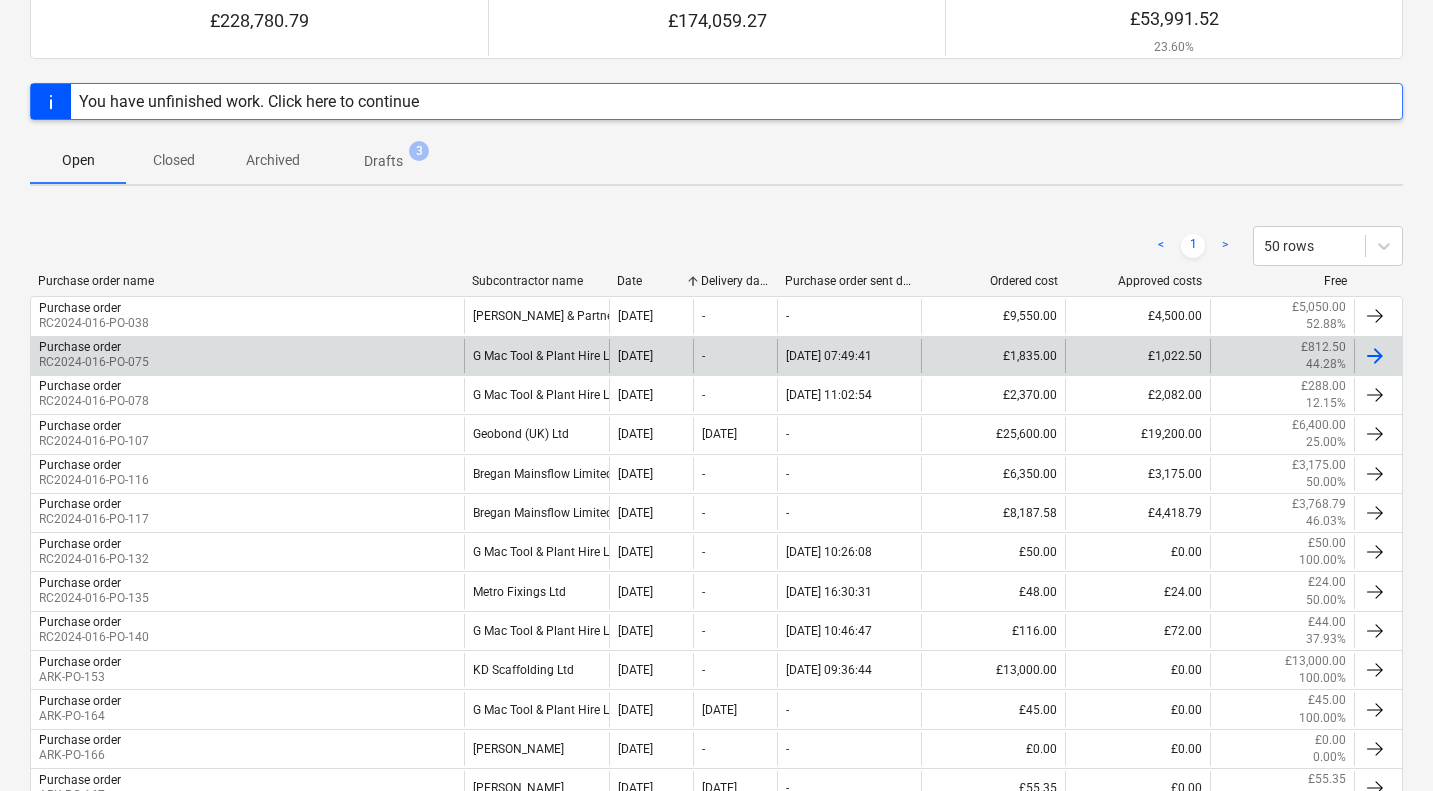 click on "G Mac Tool & Plant Hire Ltd" at bounding box center (536, 356) 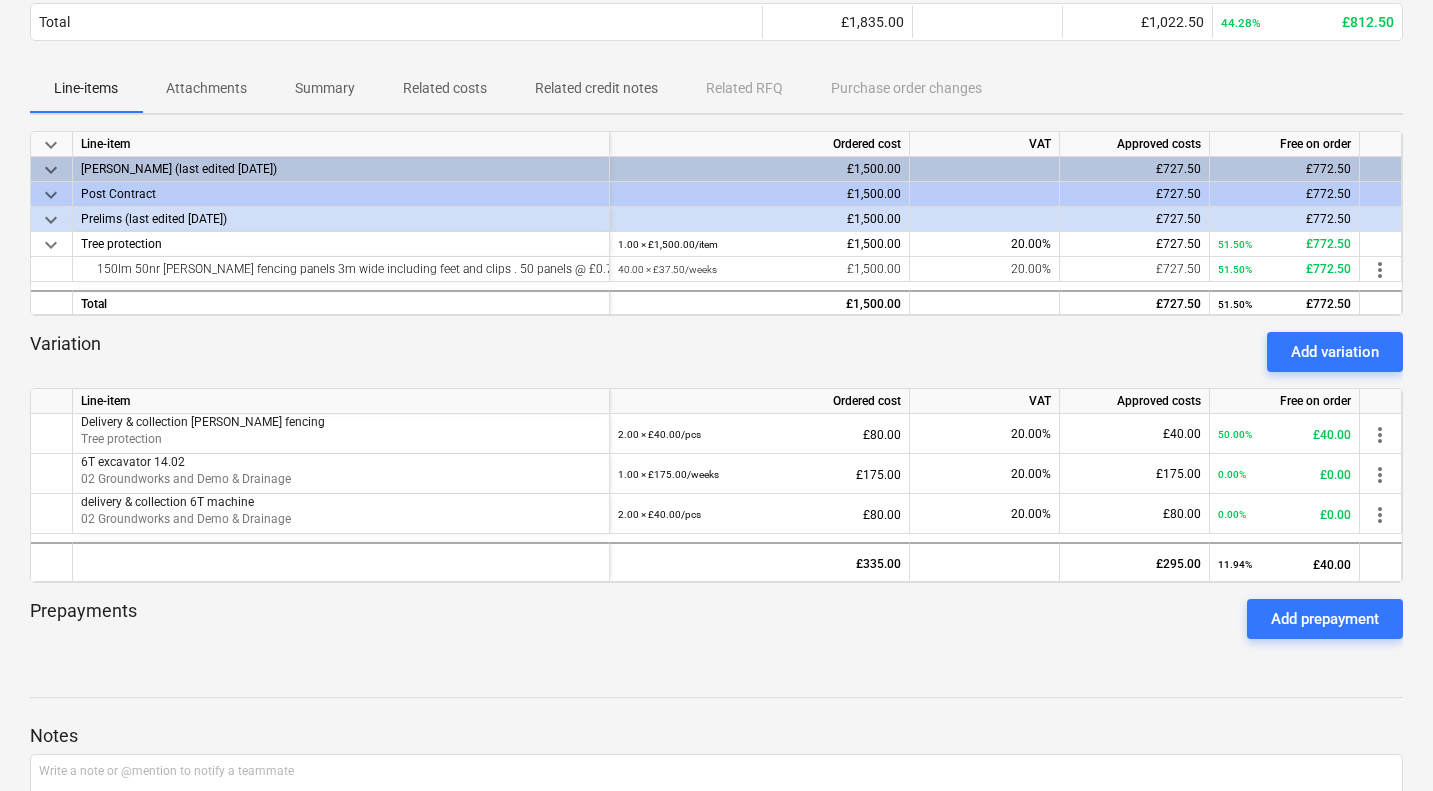scroll, scrollTop: 219, scrollLeft: 0, axis: vertical 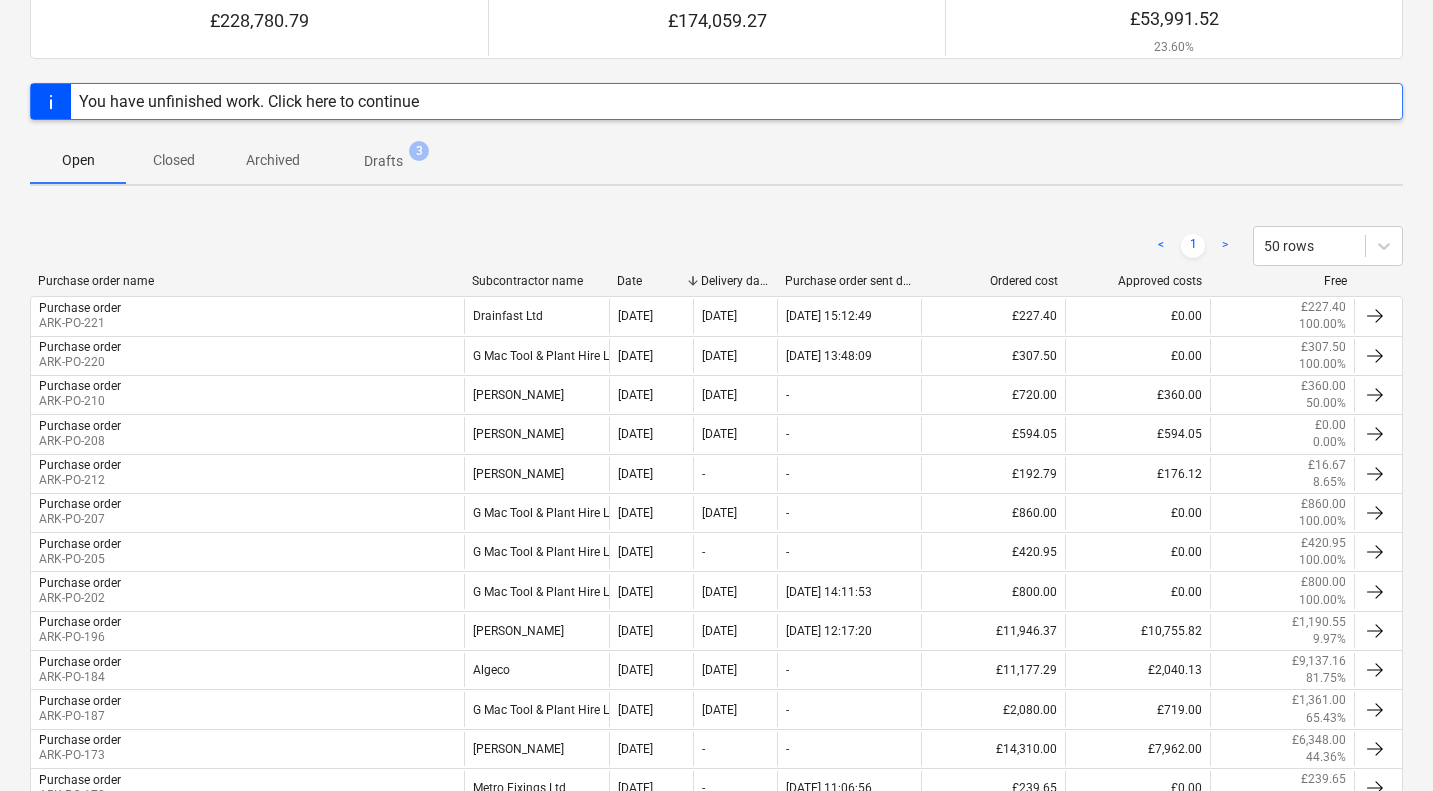 click on "< 1 > 50 rows" at bounding box center [716, 246] 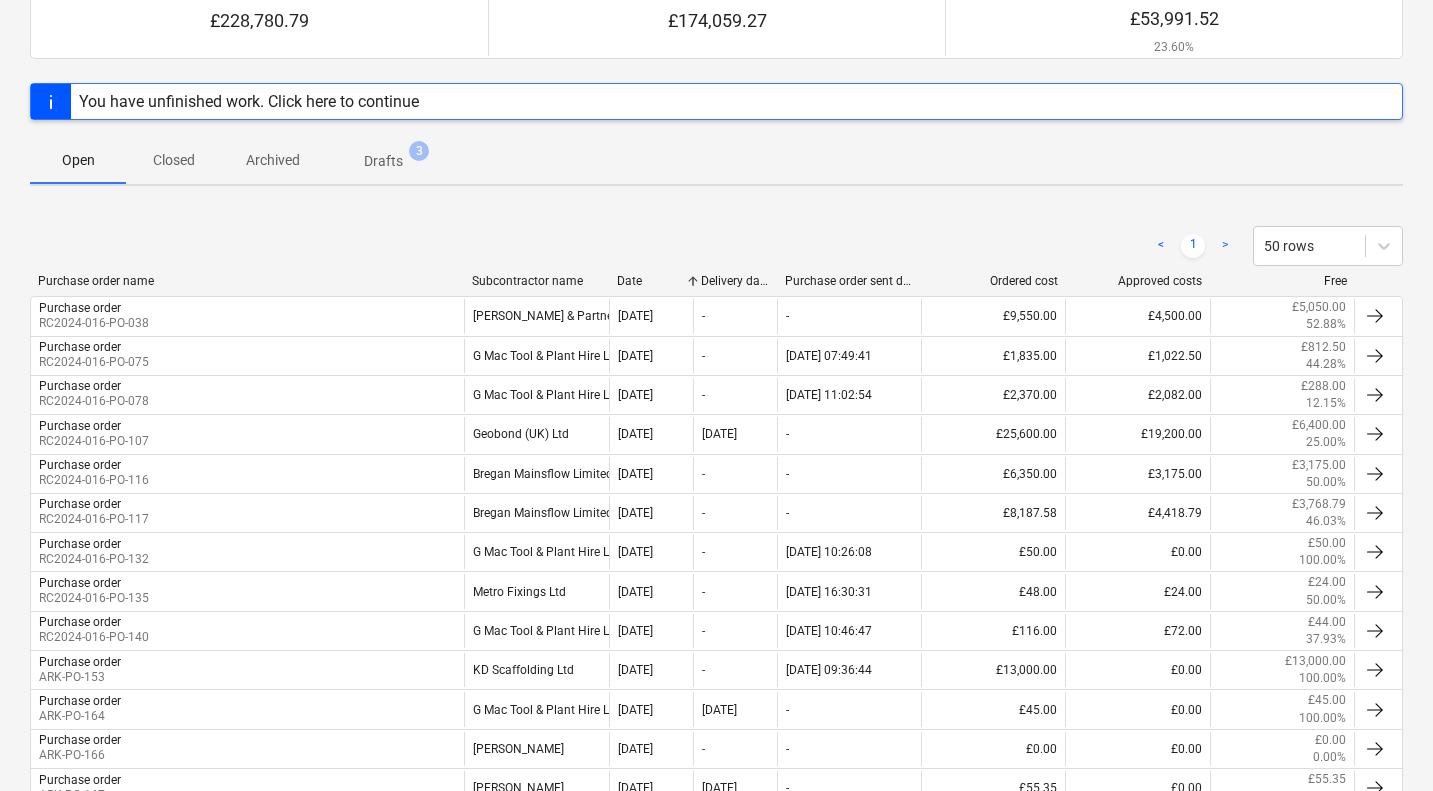 click on "Date" at bounding box center [651, 281] 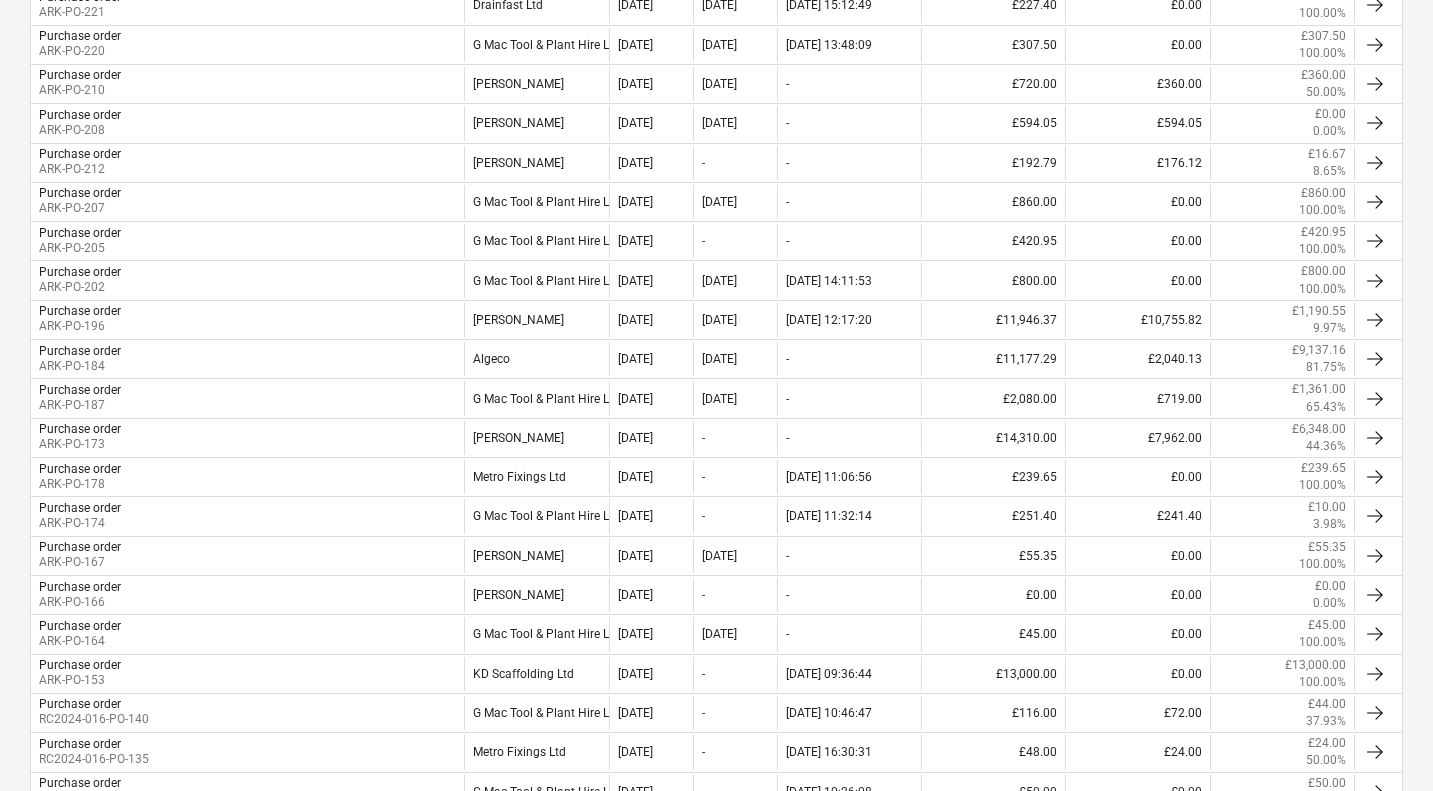 scroll, scrollTop: 889, scrollLeft: 0, axis: vertical 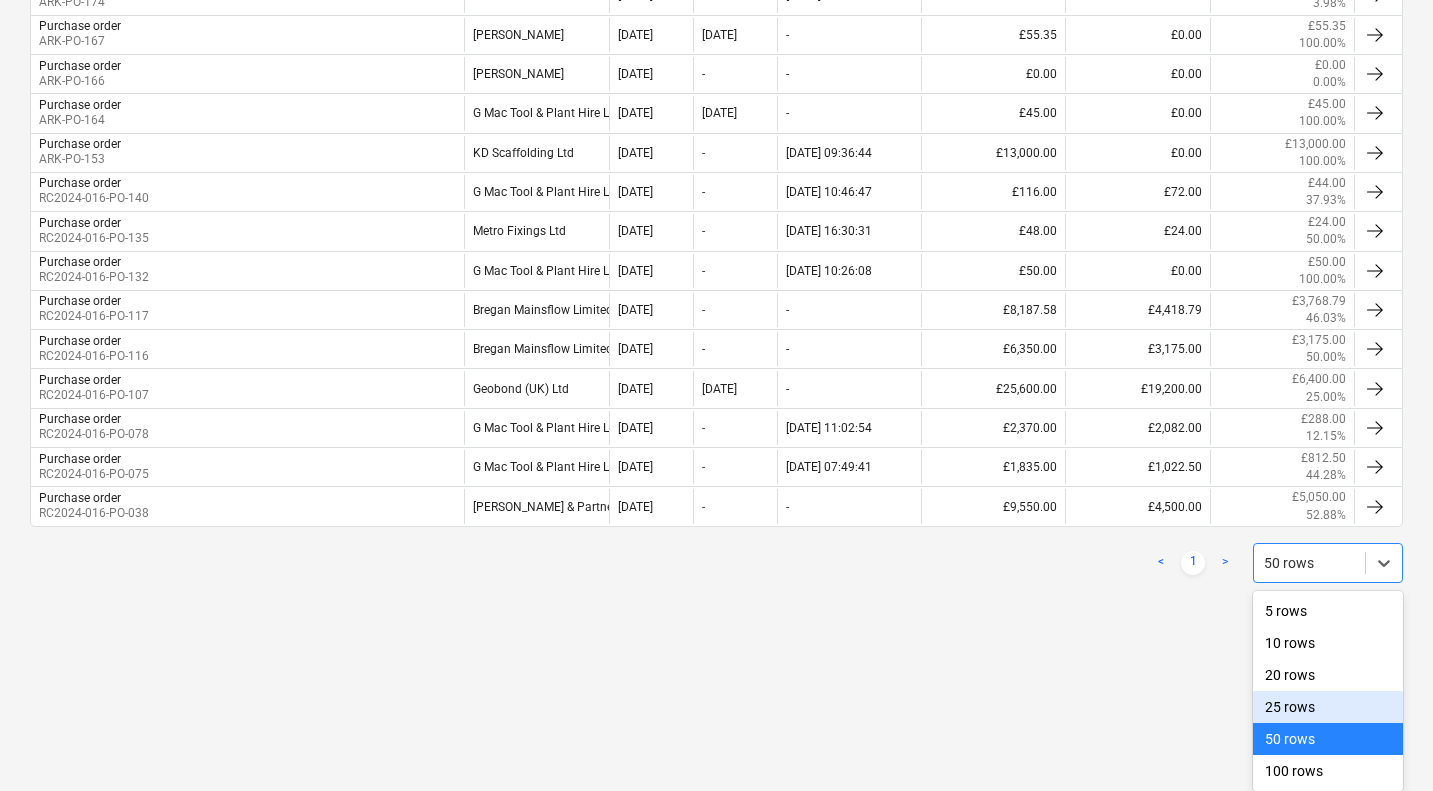 click on "Sales 3 Projects Contacts Company Consolidated Invoices Inbox Approvals format_size keyboard_arrow_down help search Search notifications 0 keyboard_arrow_down S. Jarman keyboard_arrow_down 2 Galley Lane Arkley Budget 1 Client contract Subcontracts Valuations Purchase orders Costs Income Files Analytics Settings Purchase orders Create purchase order Ordered cost £228,780.79   Approved costs £174,059.27   Free £53,991.52 23.60% Please wait 17 Jun 2025 You have unfinished work. Click here to continue Open Closed Archived Drafts 3 < 1 > 50 rows Purchase order name Subcontractor name Date Delivery date Purchase order sent date Ordered cost Approved costs Free Purchase order ARK-PO-221 Drainfast Ltd 15 Jul 2025 16 Jul 2025 15.07.2025 15:12:49 £227.40 £0.00 £227.40 100.00% Purchase order ARK-PO-220 G Mac Tool & Plant Hire Ltd 15 Jul 2025 16 Jul 2025 15.07.2025 13:48:09 £307.50 £0.00 £307.50 100.00% Purchase order ARK-PO-210 Bp Mitchell 14 Jul 2025 15 Jul 2025 - £720.00 £360.00 £360.00 50.00% - -" at bounding box center [716, -646] 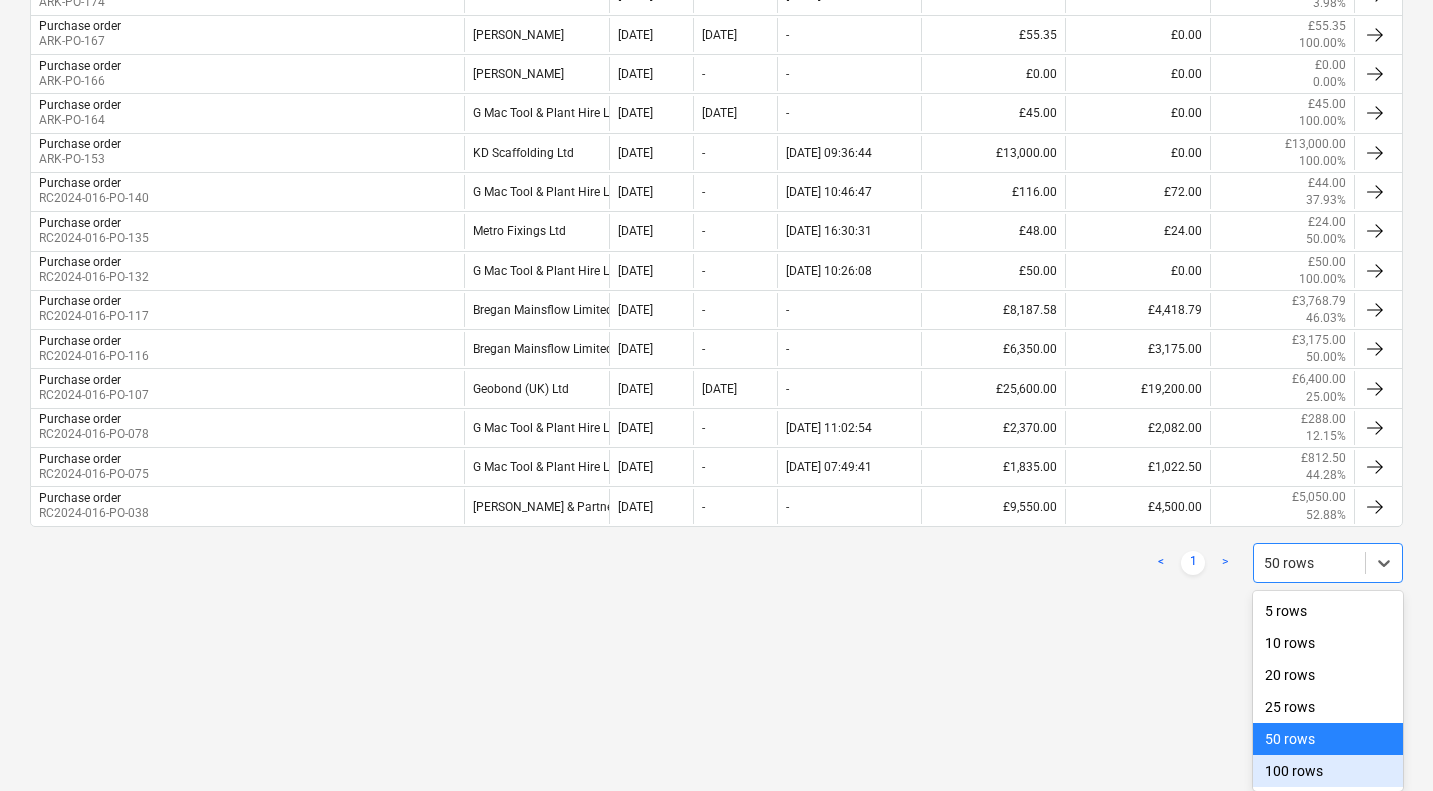 click on "100 rows" at bounding box center [1328, 771] 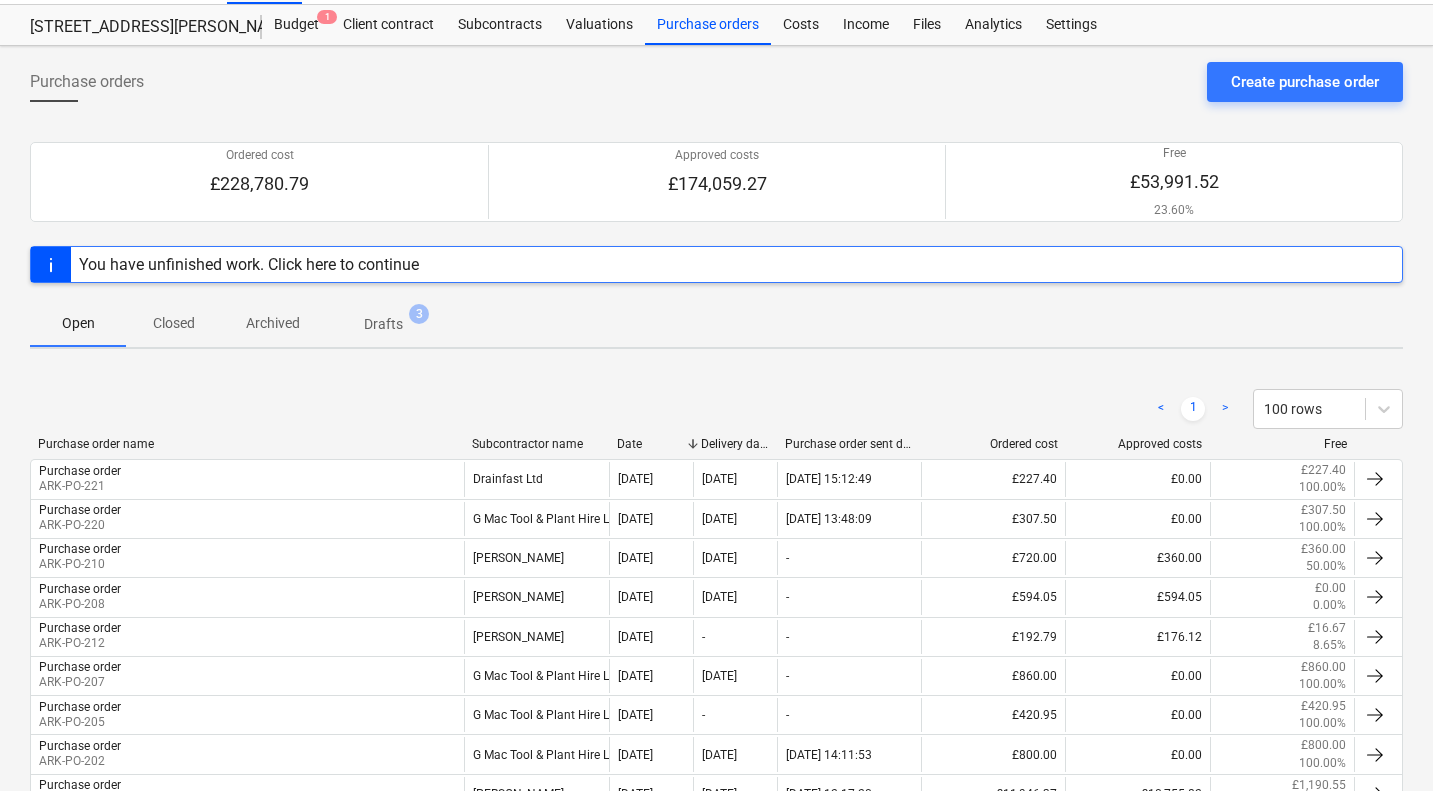 scroll, scrollTop: 0, scrollLeft: 0, axis: both 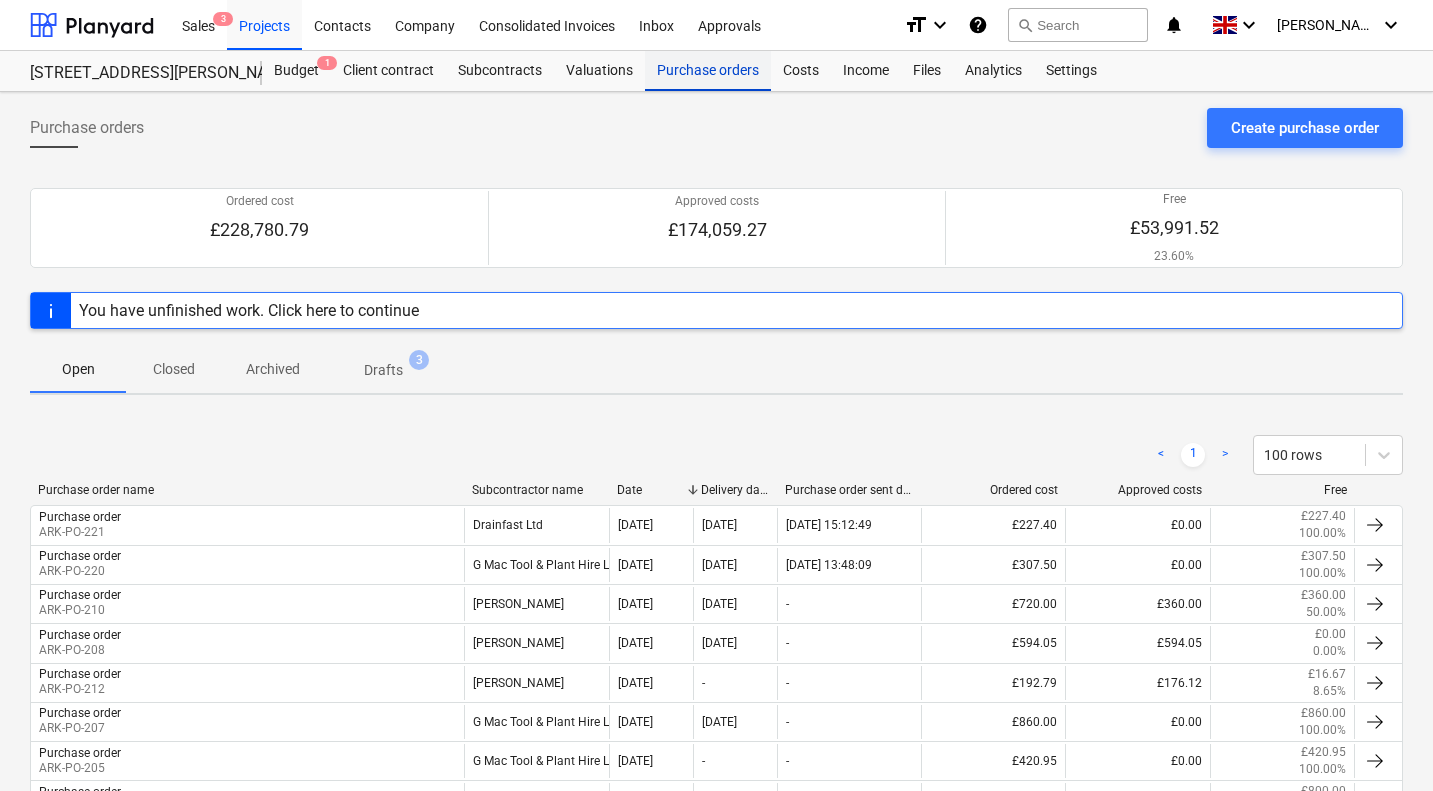 click on "Purchase orders" at bounding box center (708, 71) 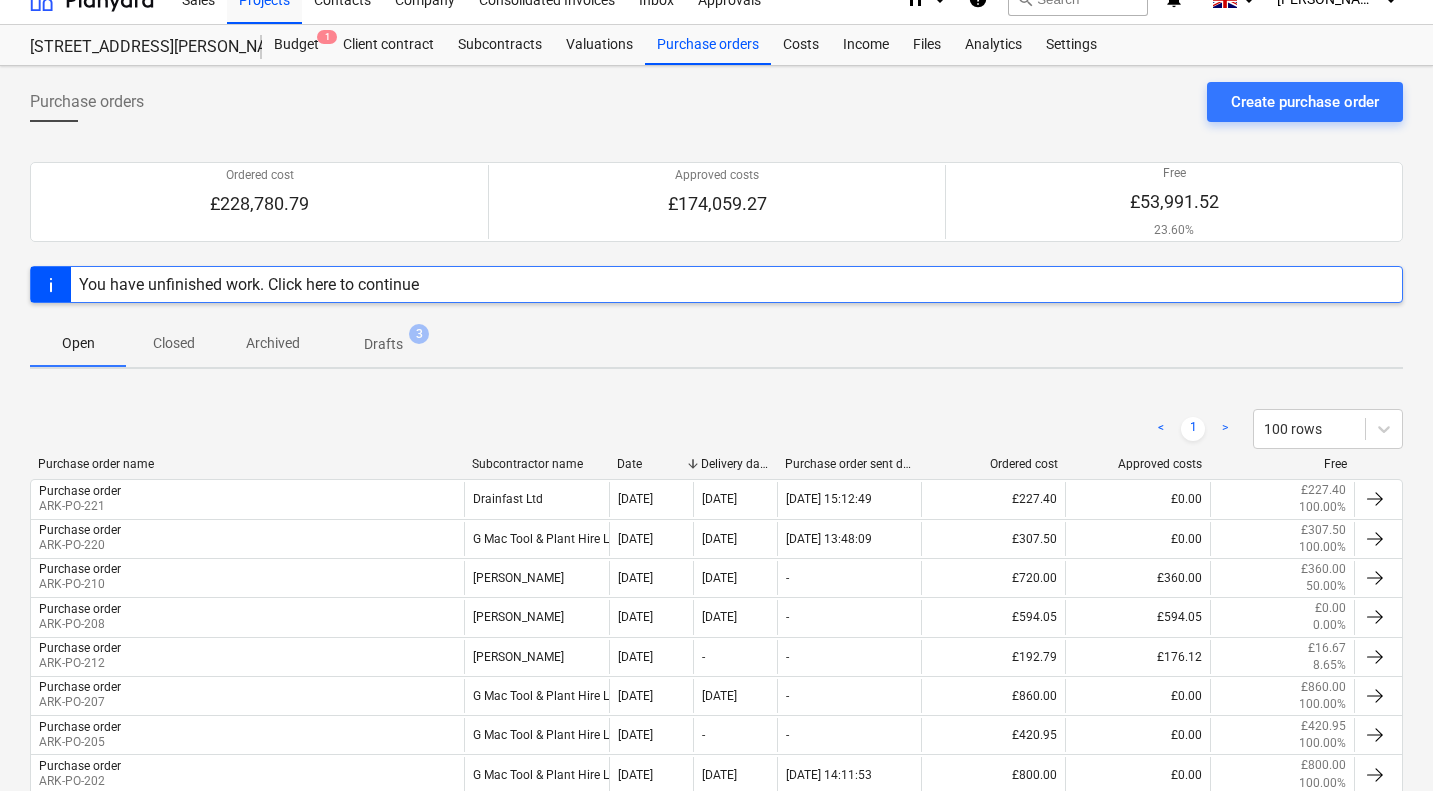scroll, scrollTop: 0, scrollLeft: 0, axis: both 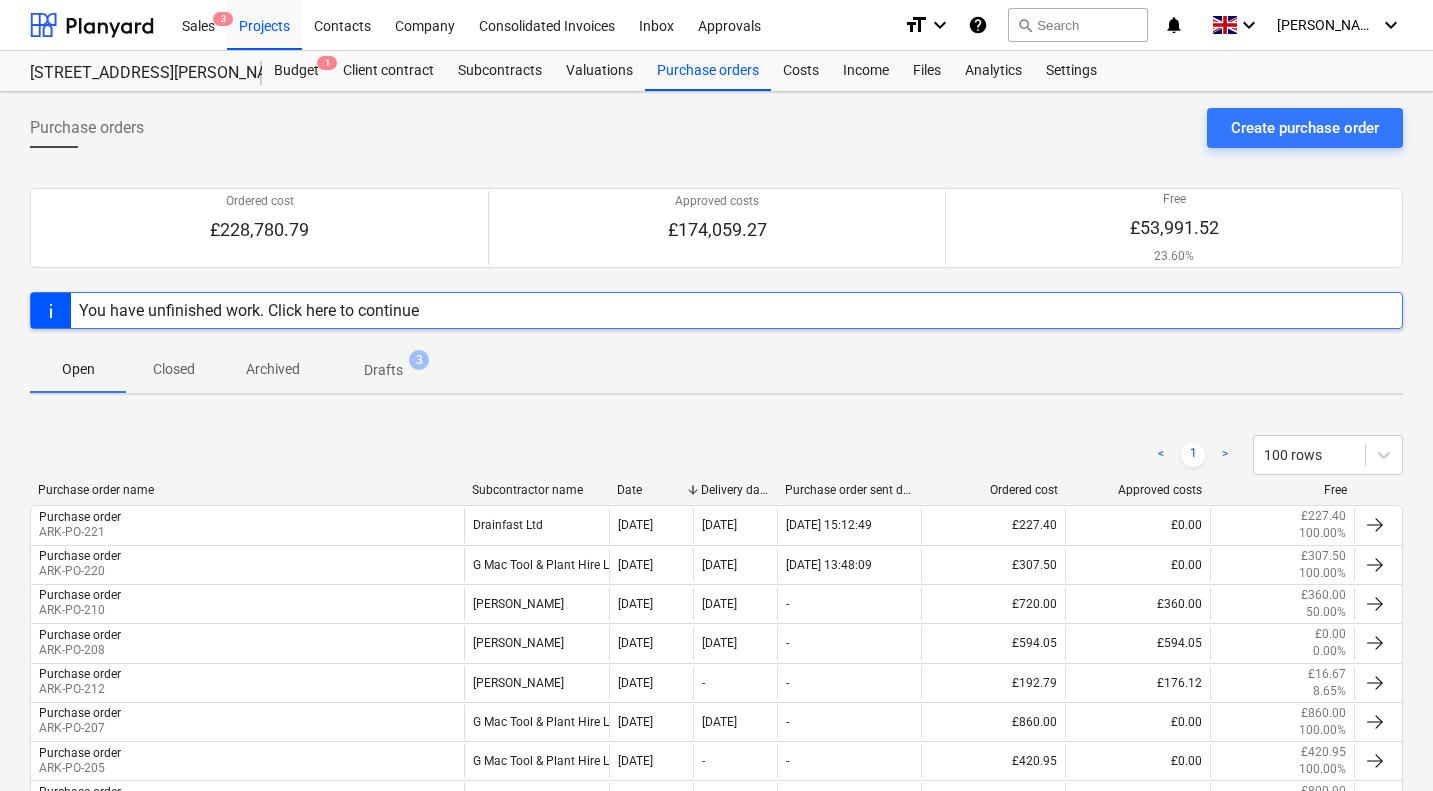 click on "< 1 > 100 rows Purchase order name Subcontractor name Date Delivery date Purchase order sent date Ordered cost Approved costs Free Purchase order ARK-PO-221 Drainfast Ltd 15 Jul 2025 16 Jul 2025 15.07.2025 15:12:49 £227.40 £0.00 £227.40 100.00% Purchase order ARK-PO-220 G Mac Tool & Plant Hire Ltd 15 Jul 2025 16 Jul 2025 15.07.2025 13:48:09 £307.50 £0.00 £307.50 100.00% Purchase order ARK-PO-210 Bp Mitchell 14 Jul 2025 15 Jul 2025 - £720.00 £360.00 £360.00 50.00% Purchase order ARK-PO-208 Travis Perkins 11 Jul 2025 11 Jul 2025 - £594.05 £594.05 £0.00 0.00% Purchase order ARK-PO-212 Travis Perkins 11 Jul 2025 - - £192.79 £176.12 £16.67 8.65% Purchase order ARK-PO-207 G Mac Tool & Plant Hire Ltd 10 Jul 2025 10 Jul 2025 - £860.00 £0.00 £860.00 100.00% Purchase order ARK-PO-205 G Mac Tool & Plant Hire Ltd 08 Jul 2025 - - £420.95 £0.00 £420.95 100.00% Purchase order ARK-PO-202 G Mac Tool & Plant Hire Ltd 02 Jul 2025 12 Jun 2025 02.07.2025 14:11:53 £800.00 £0.00 £800.00 100.00% ARK-PO-196 -" at bounding box center [716, 1029] 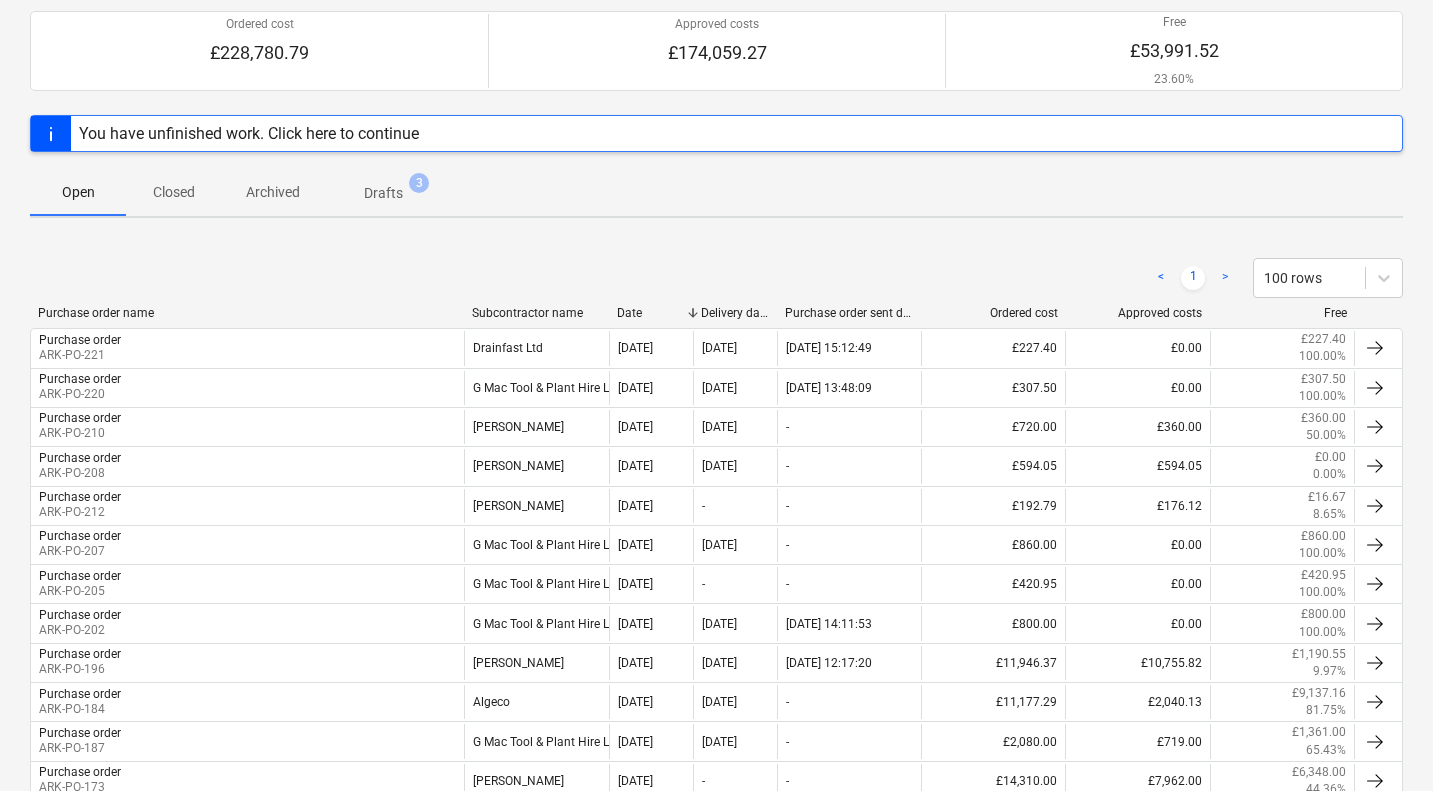 scroll, scrollTop: 0, scrollLeft: 0, axis: both 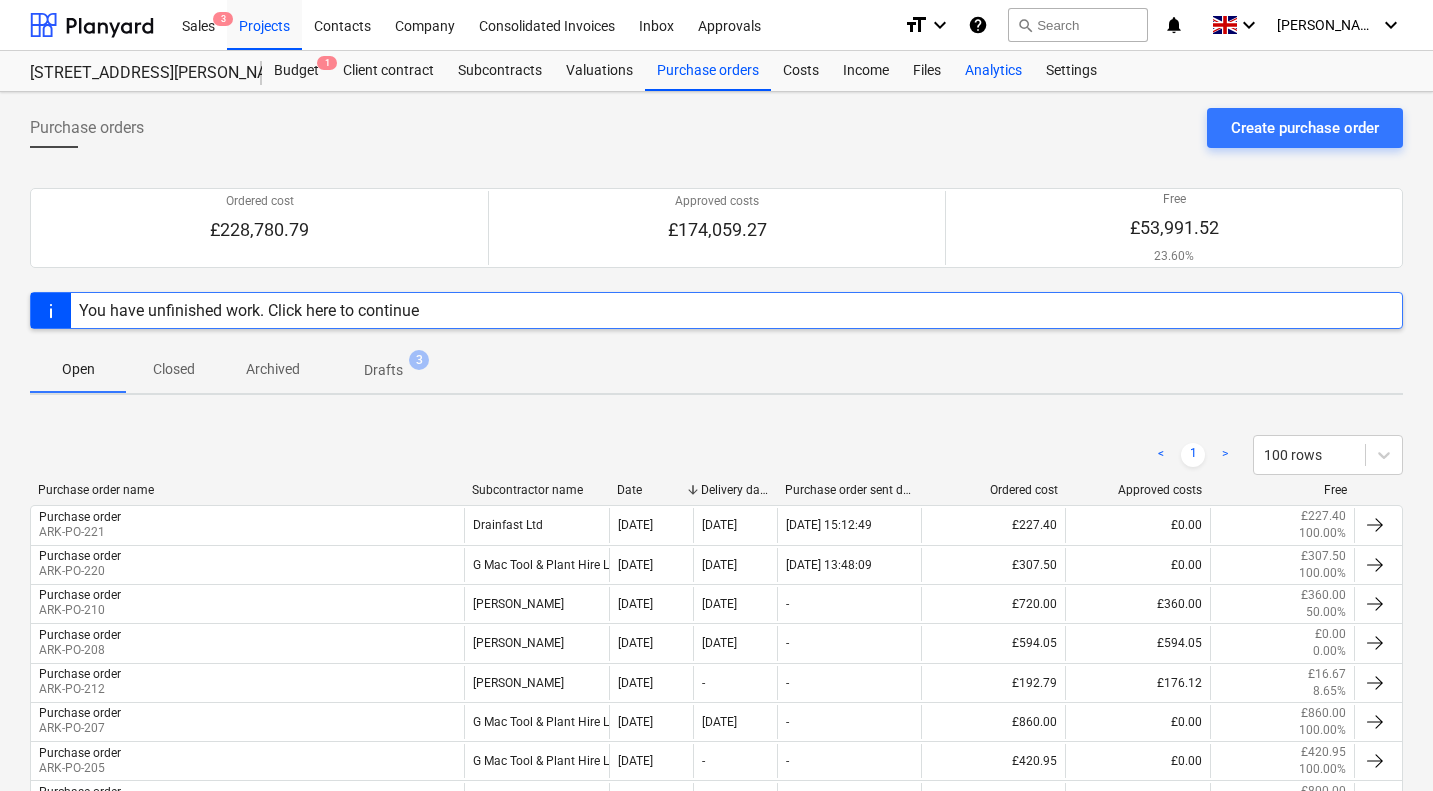 click on "Analytics" at bounding box center [993, 71] 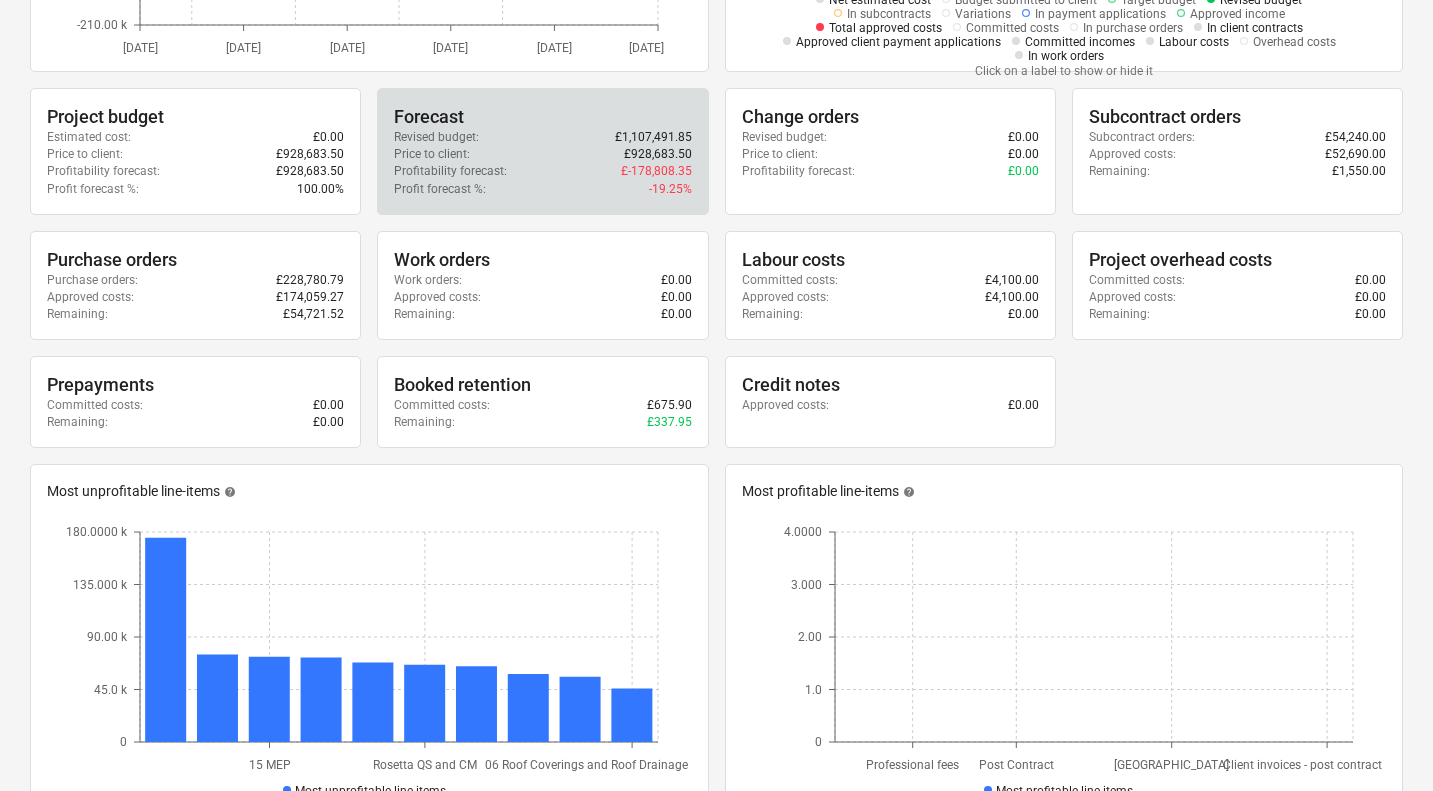 scroll, scrollTop: 573, scrollLeft: 0, axis: vertical 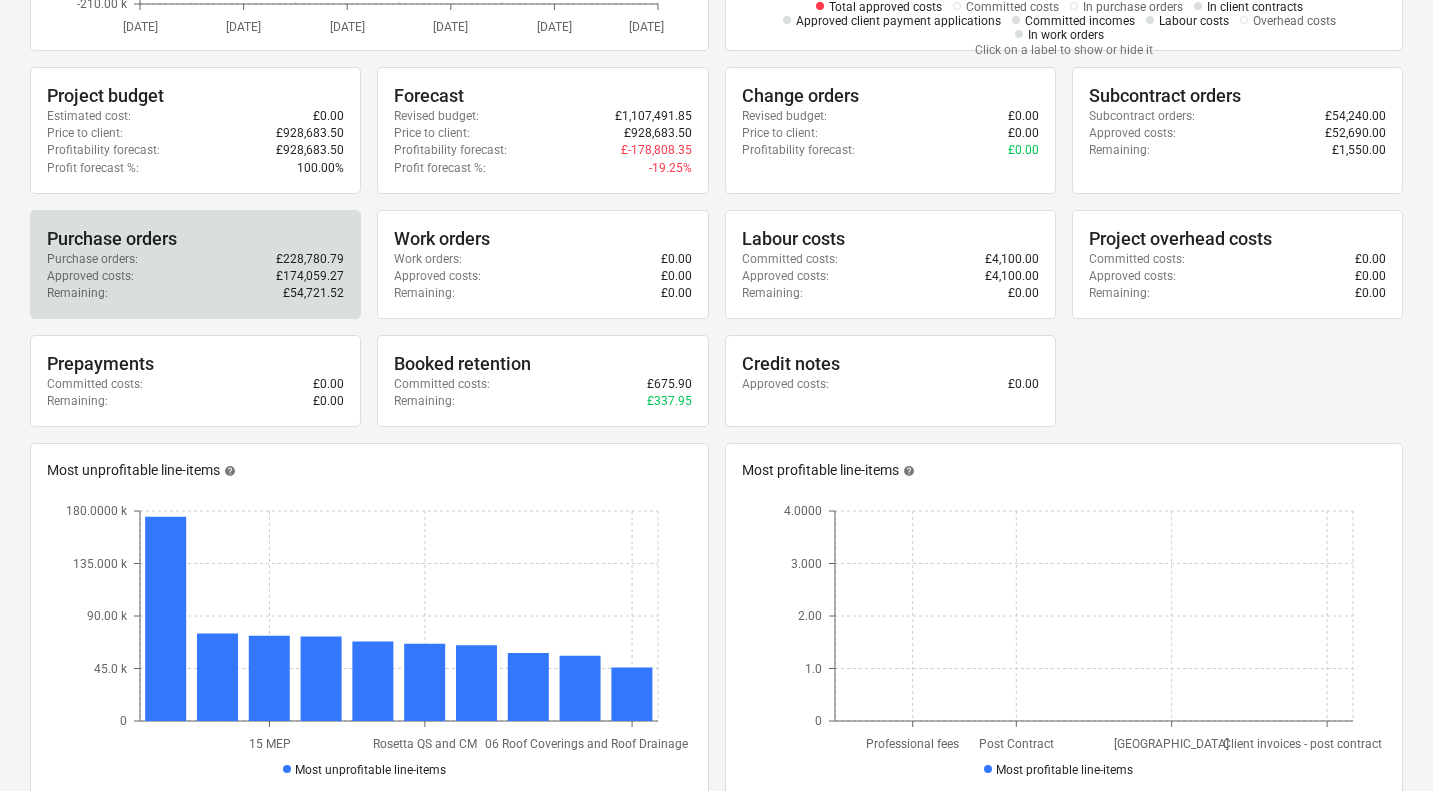 click on "Purchase orders : £228,780.79" at bounding box center (195, 259) 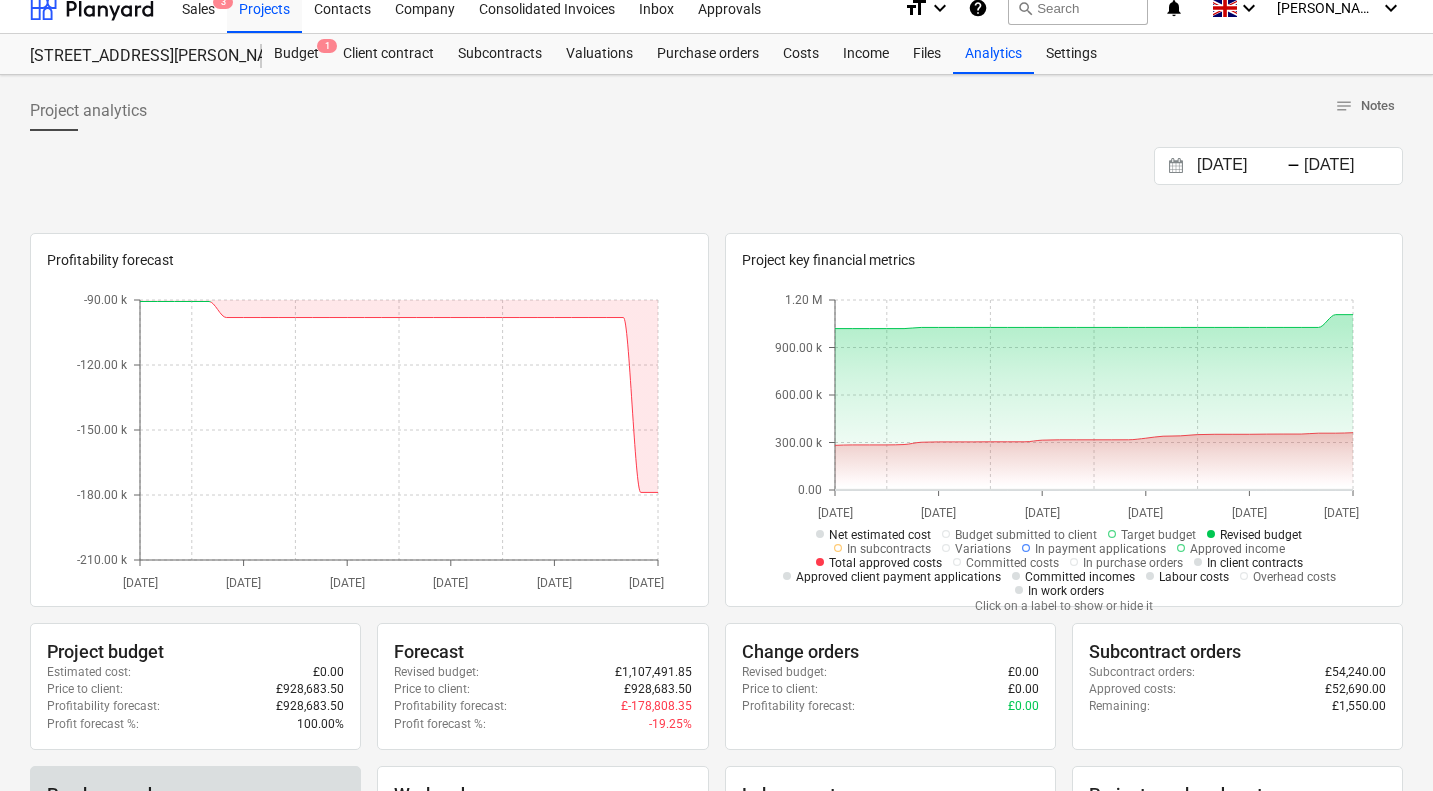 scroll, scrollTop: 16, scrollLeft: 0, axis: vertical 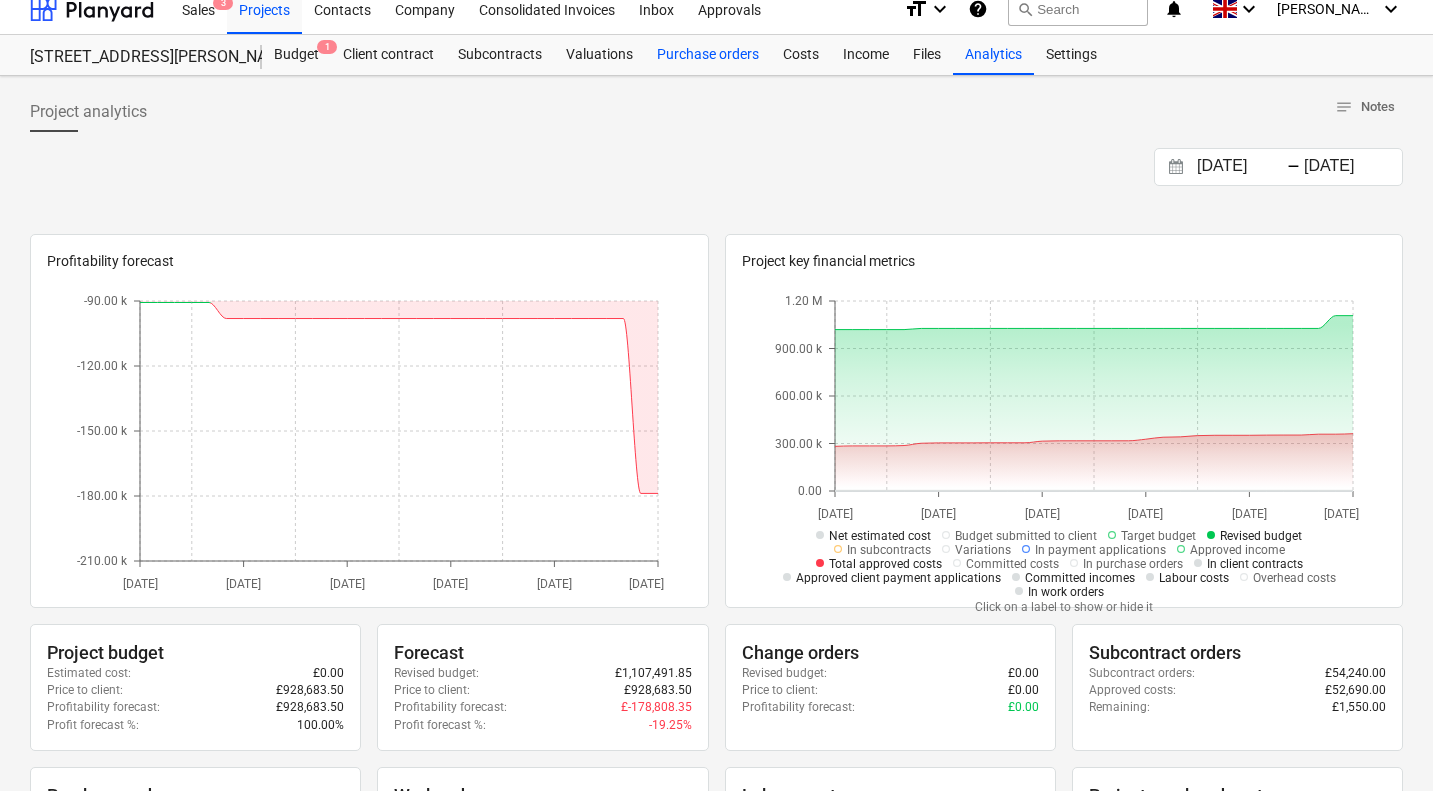 click on "Purchase orders" at bounding box center [708, 55] 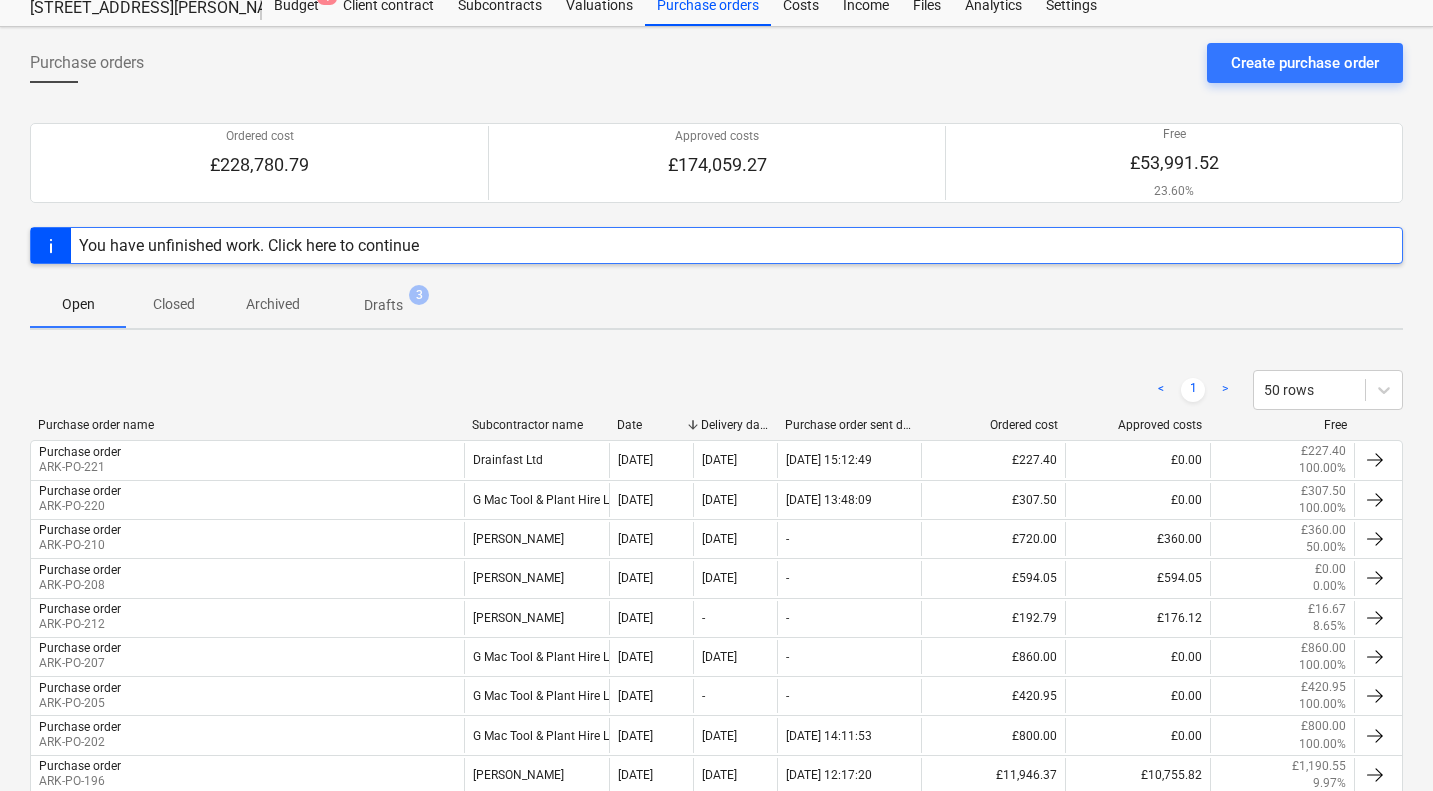 scroll, scrollTop: 0, scrollLeft: 0, axis: both 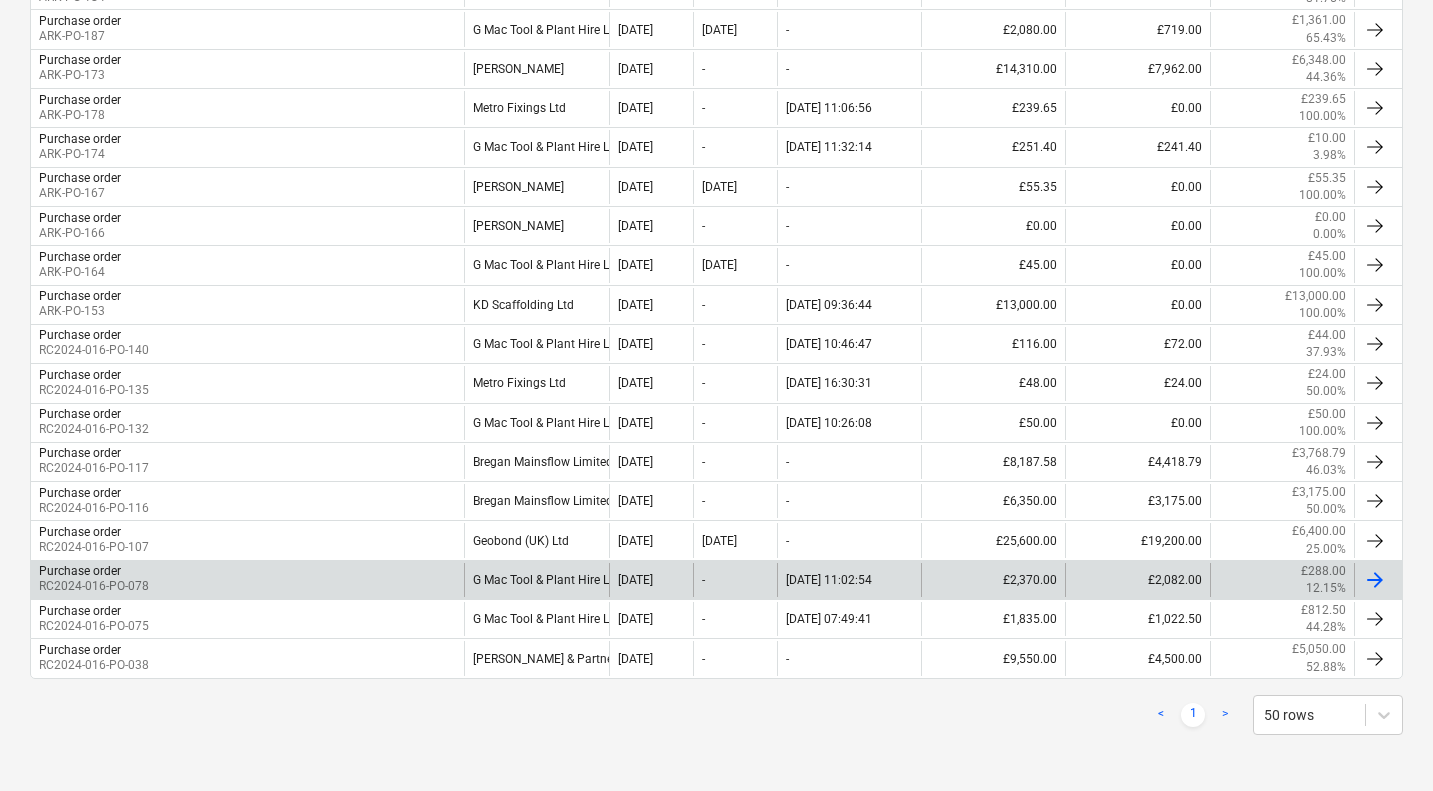 click on "G Mac Tool & Plant Hire Ltd" at bounding box center [536, 580] 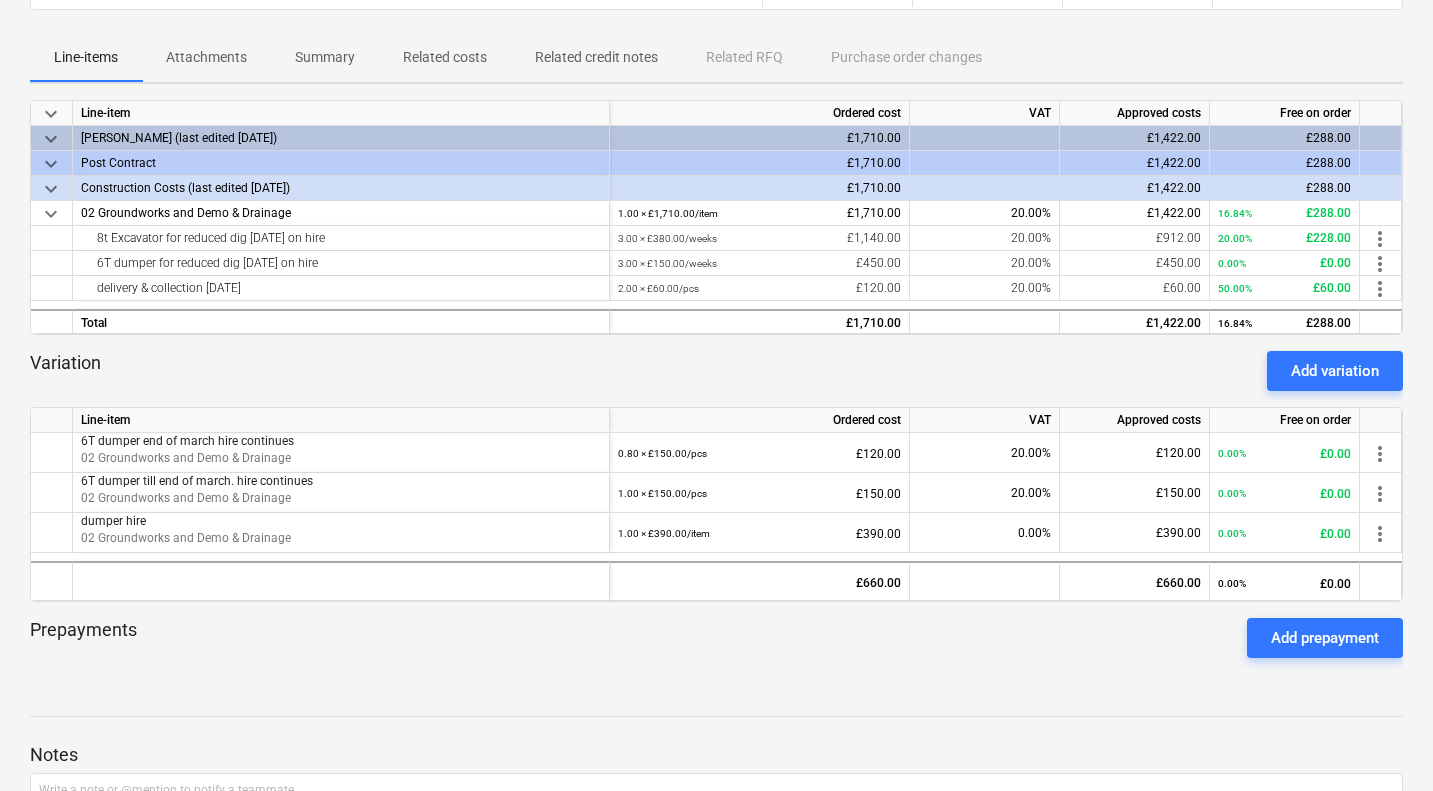 scroll, scrollTop: 0, scrollLeft: 0, axis: both 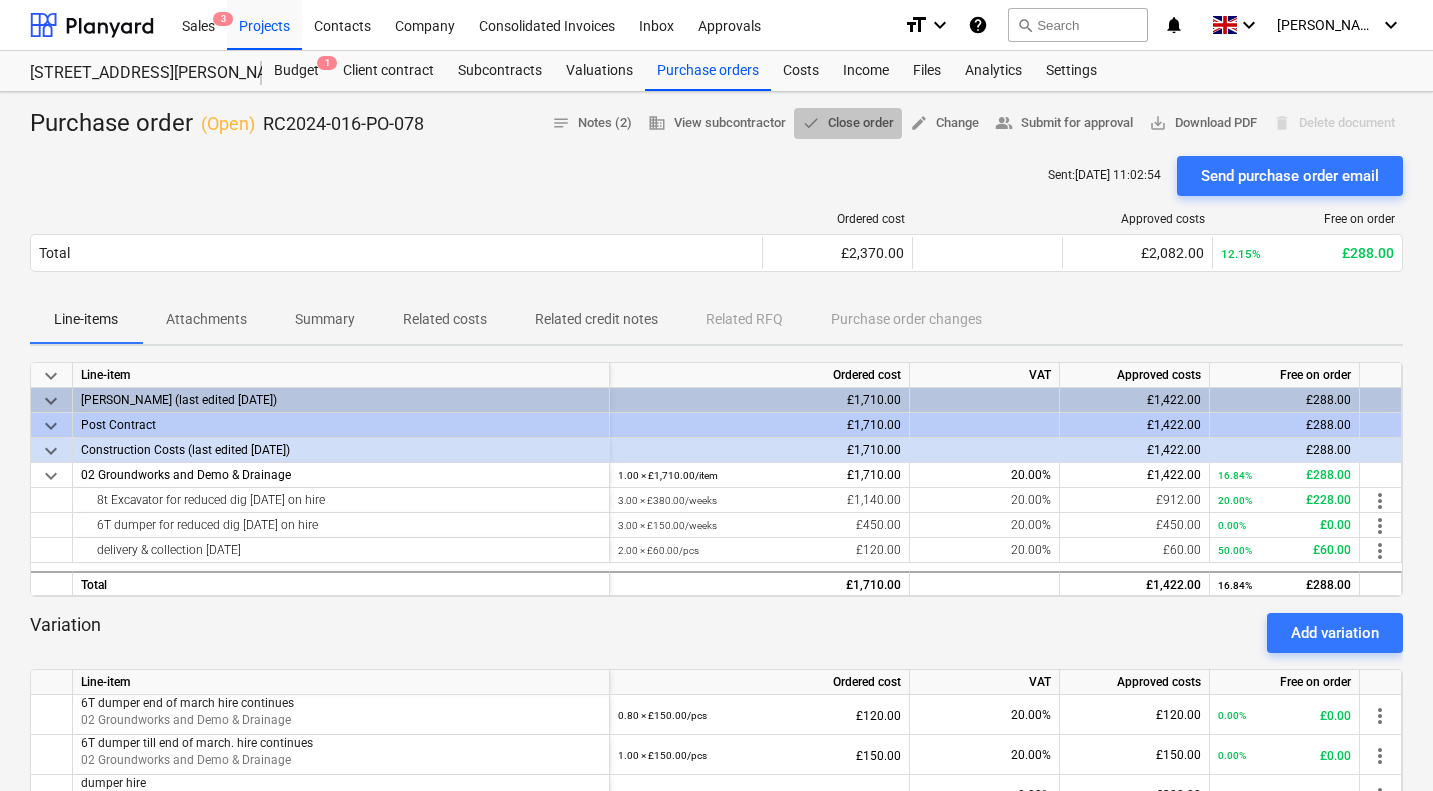 click on "done Close order" at bounding box center (848, 123) 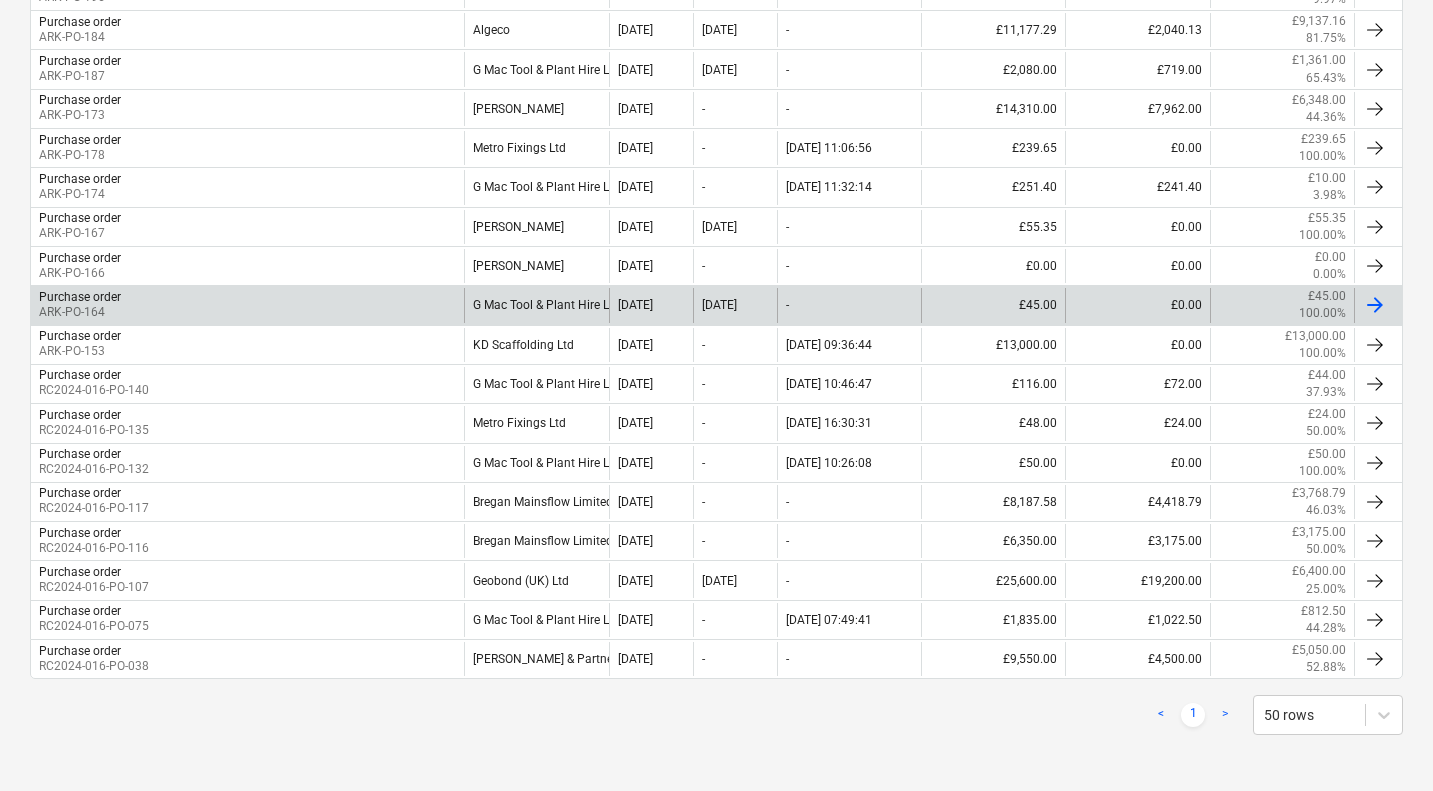 scroll, scrollTop: 850, scrollLeft: 0, axis: vertical 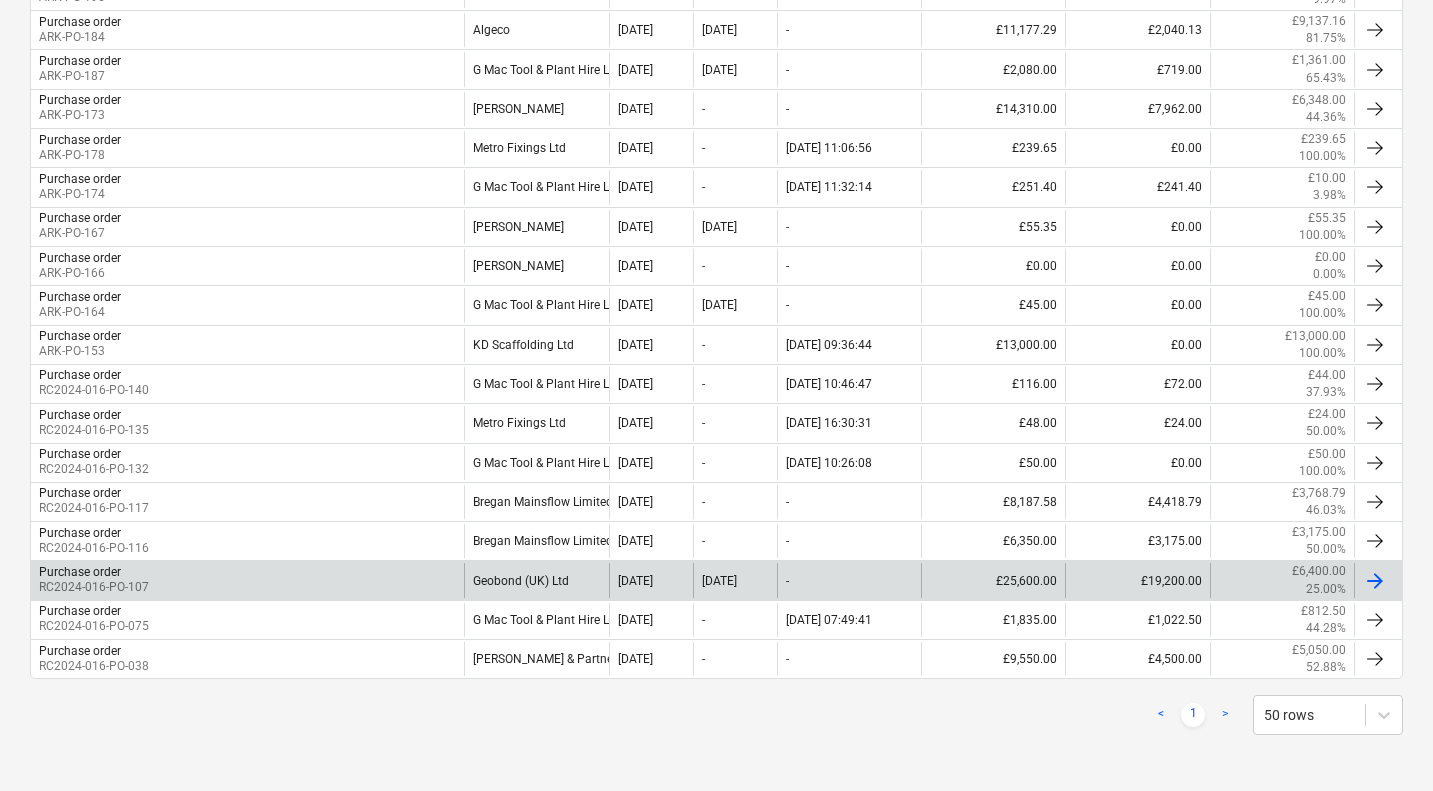 click on "Geobond (UK) Ltd" at bounding box center (536, 580) 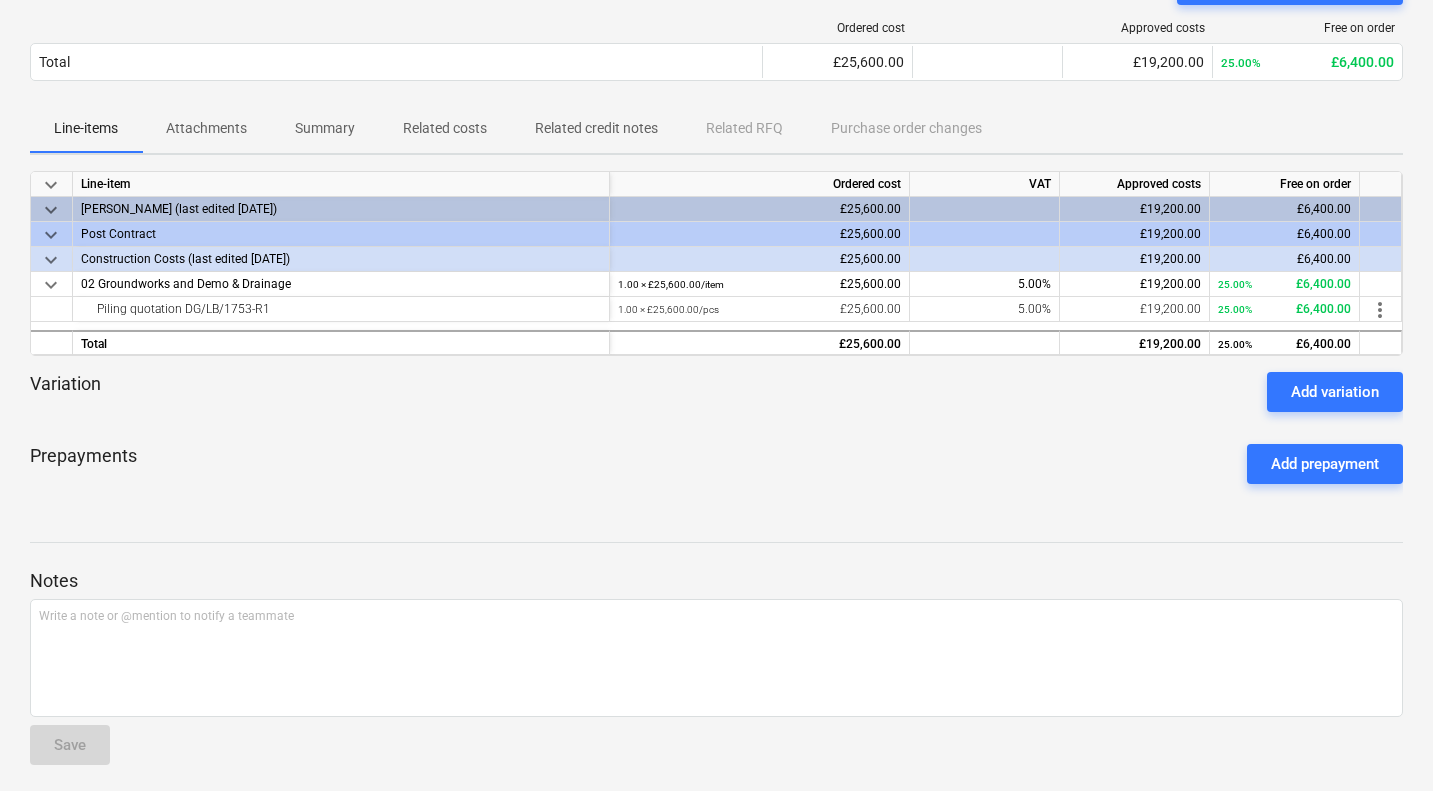 scroll, scrollTop: 197, scrollLeft: 0, axis: vertical 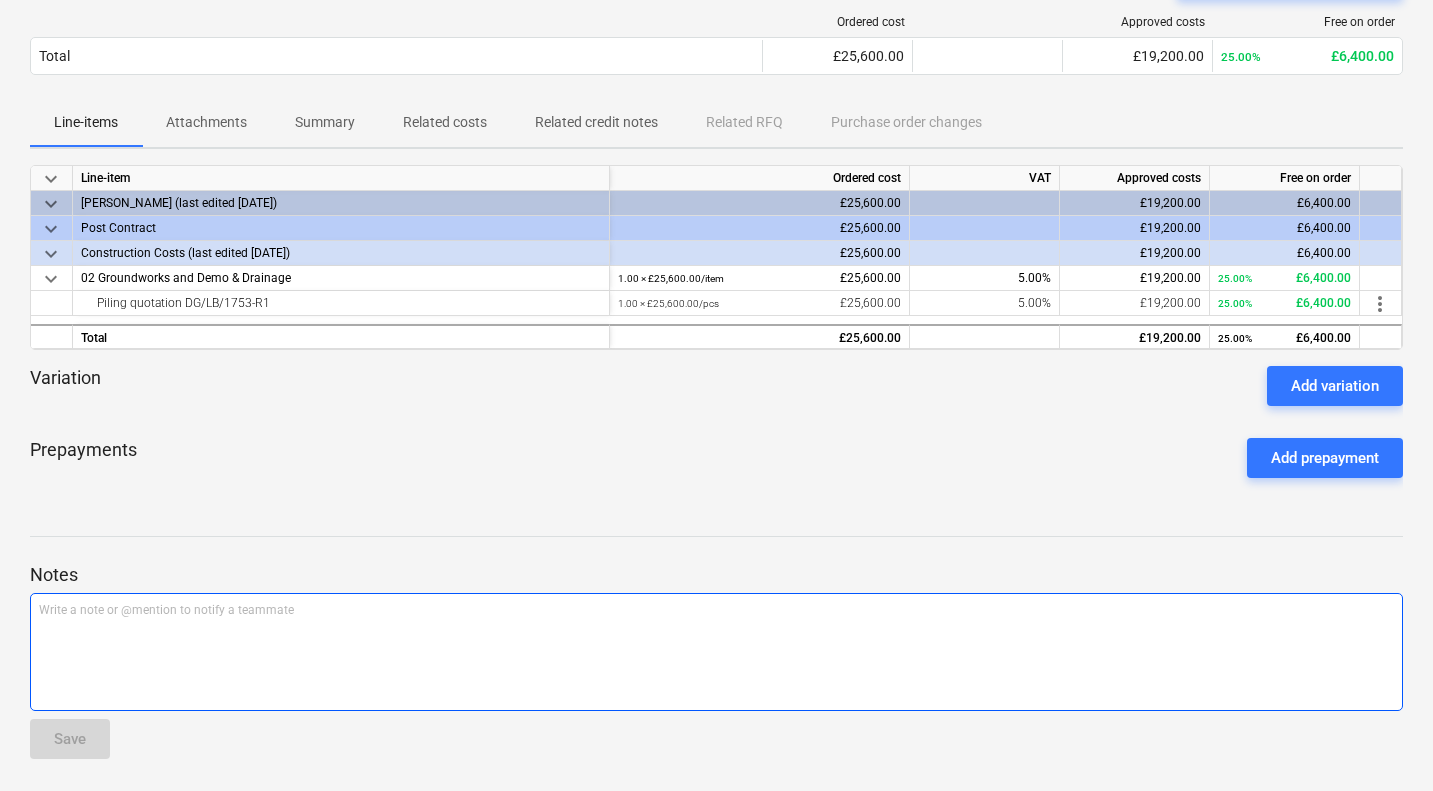 click on "Write a note or @mention to notify a teammate ﻿" at bounding box center [716, 610] 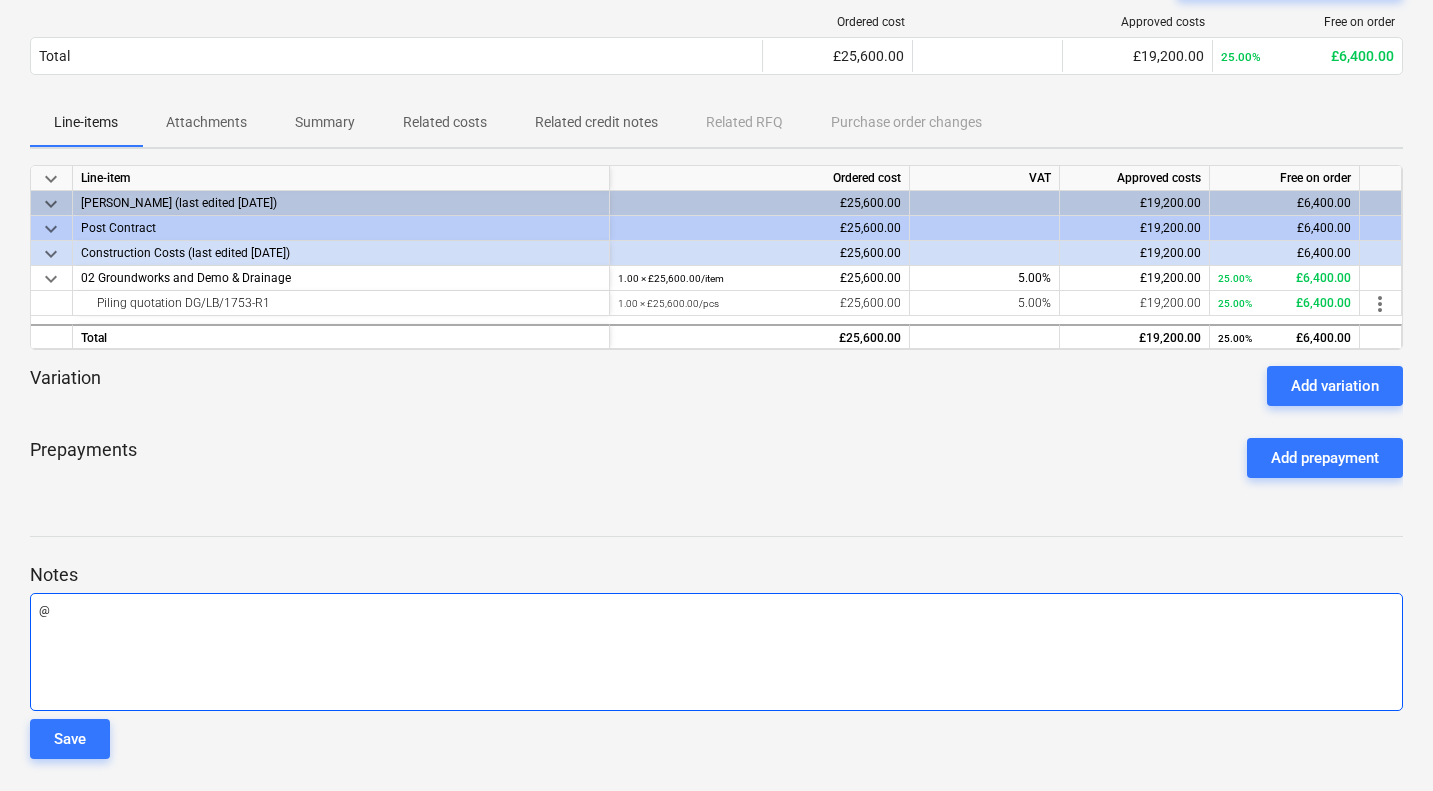 type 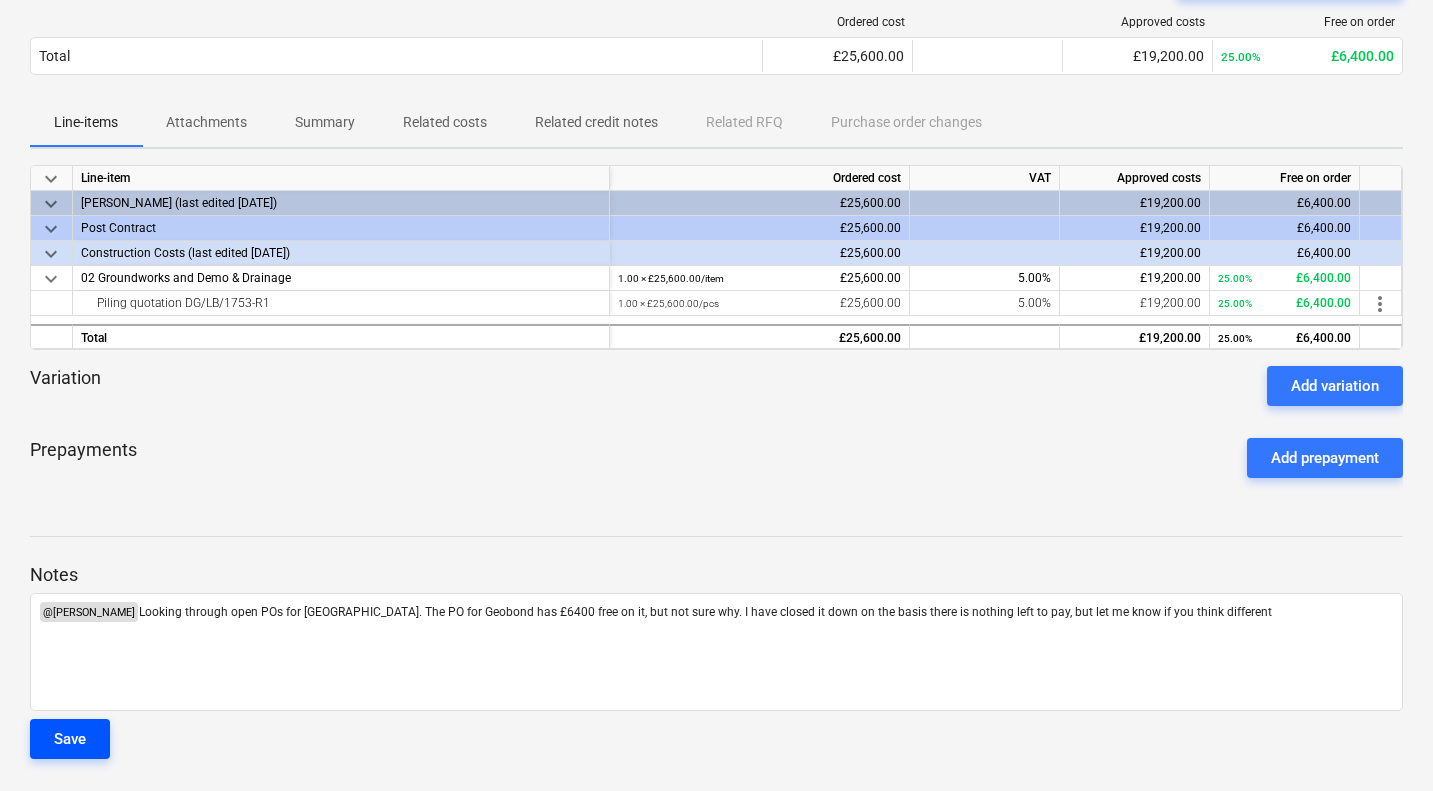 click on "Save" at bounding box center [70, 739] 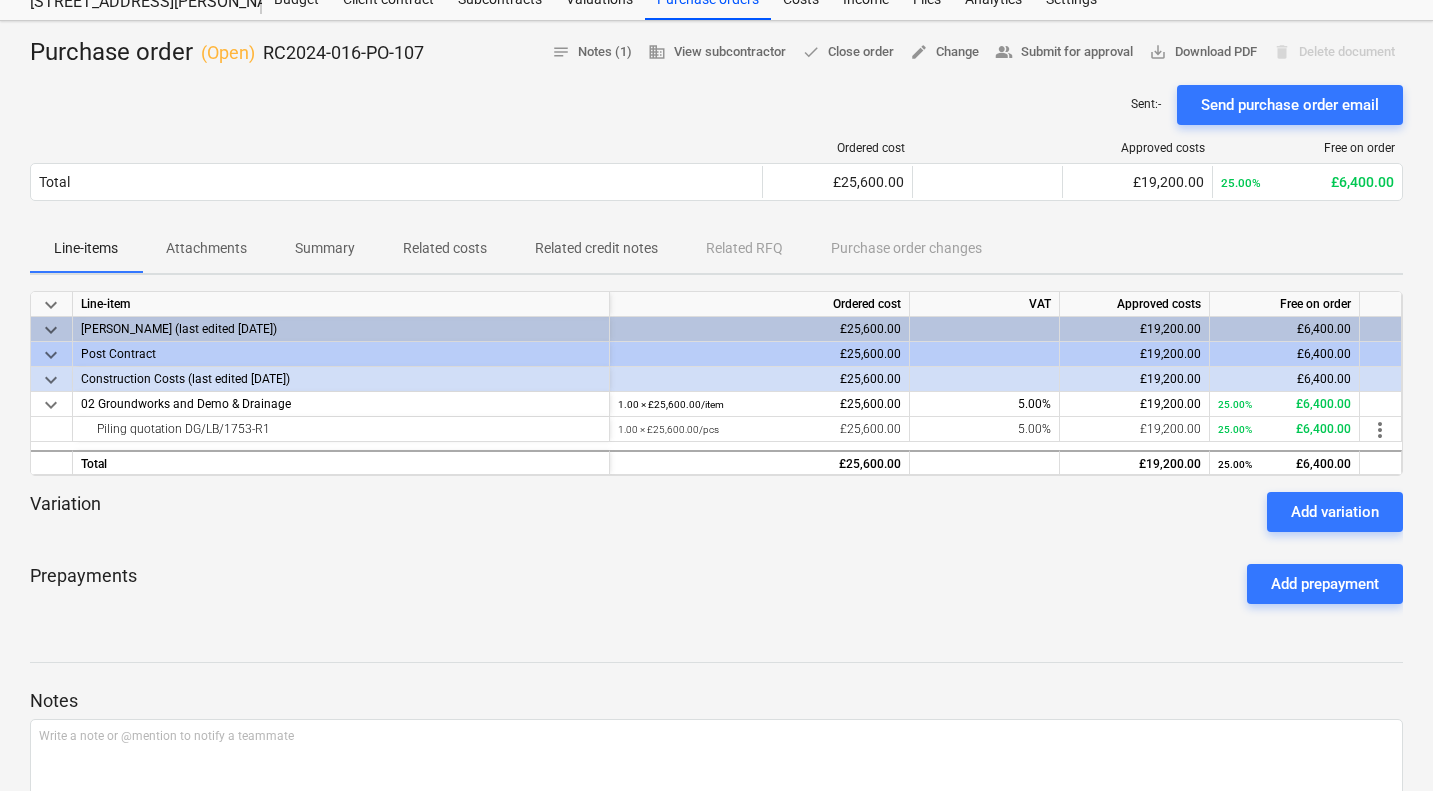scroll, scrollTop: 0, scrollLeft: 0, axis: both 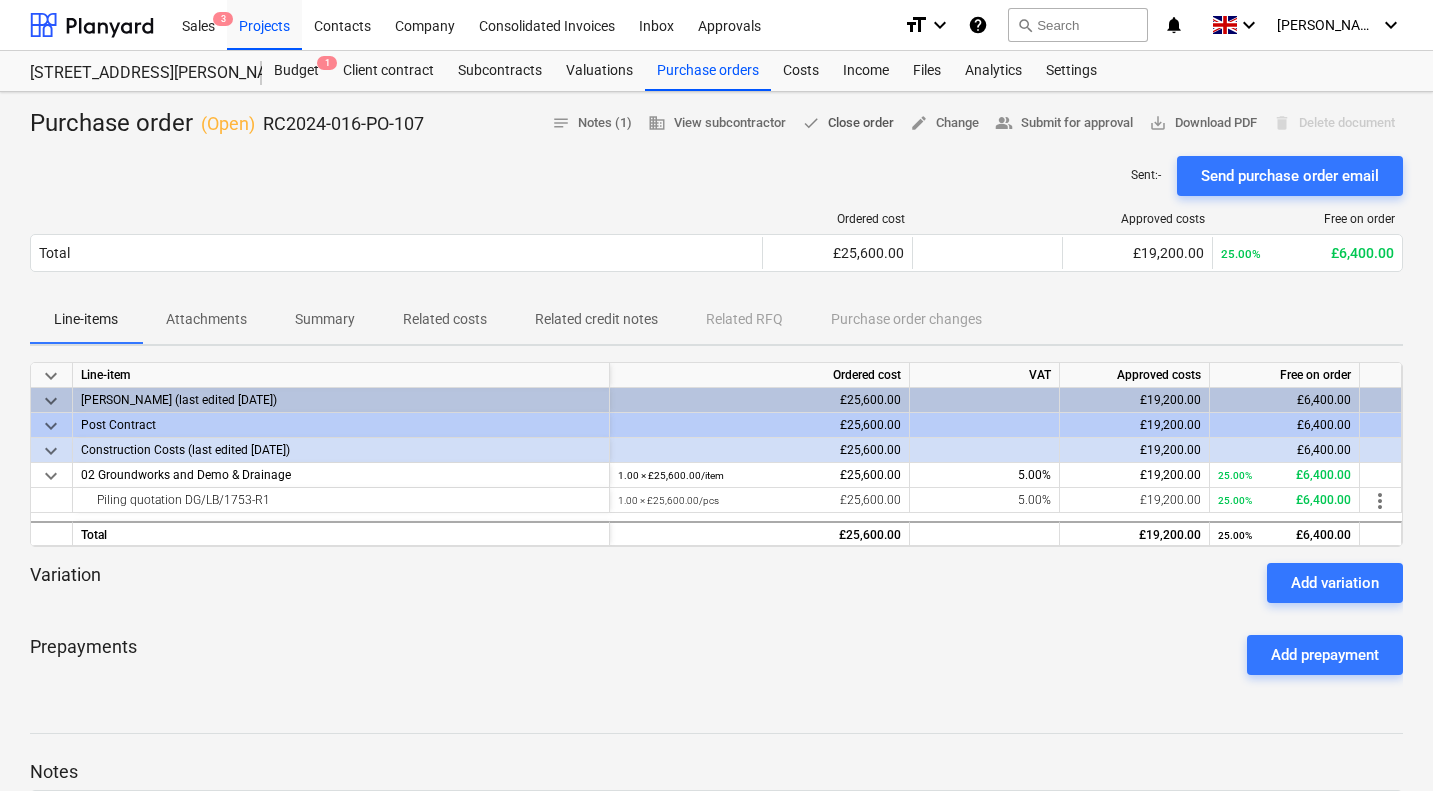 click on "done Close order" at bounding box center [848, 123] 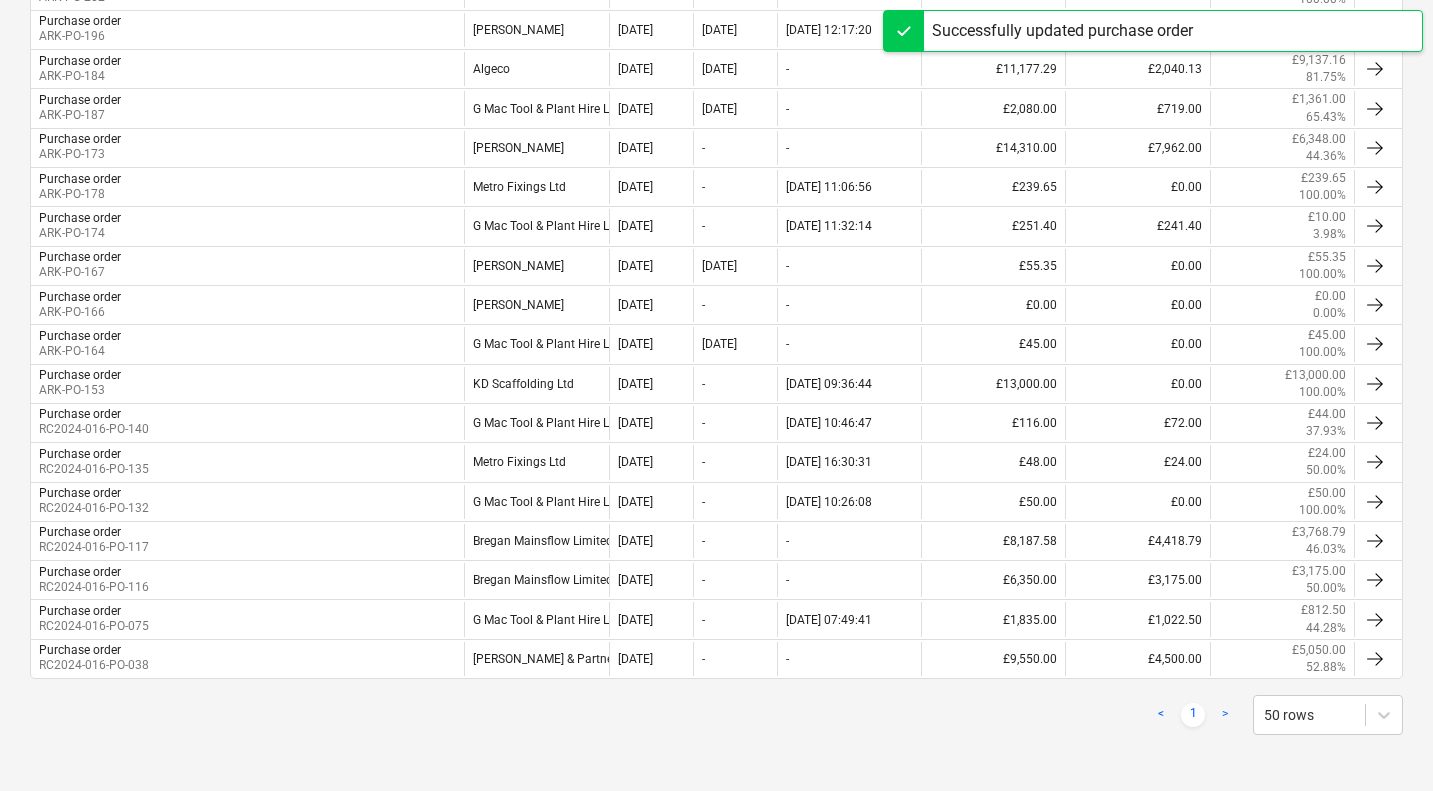 scroll, scrollTop: 810, scrollLeft: 0, axis: vertical 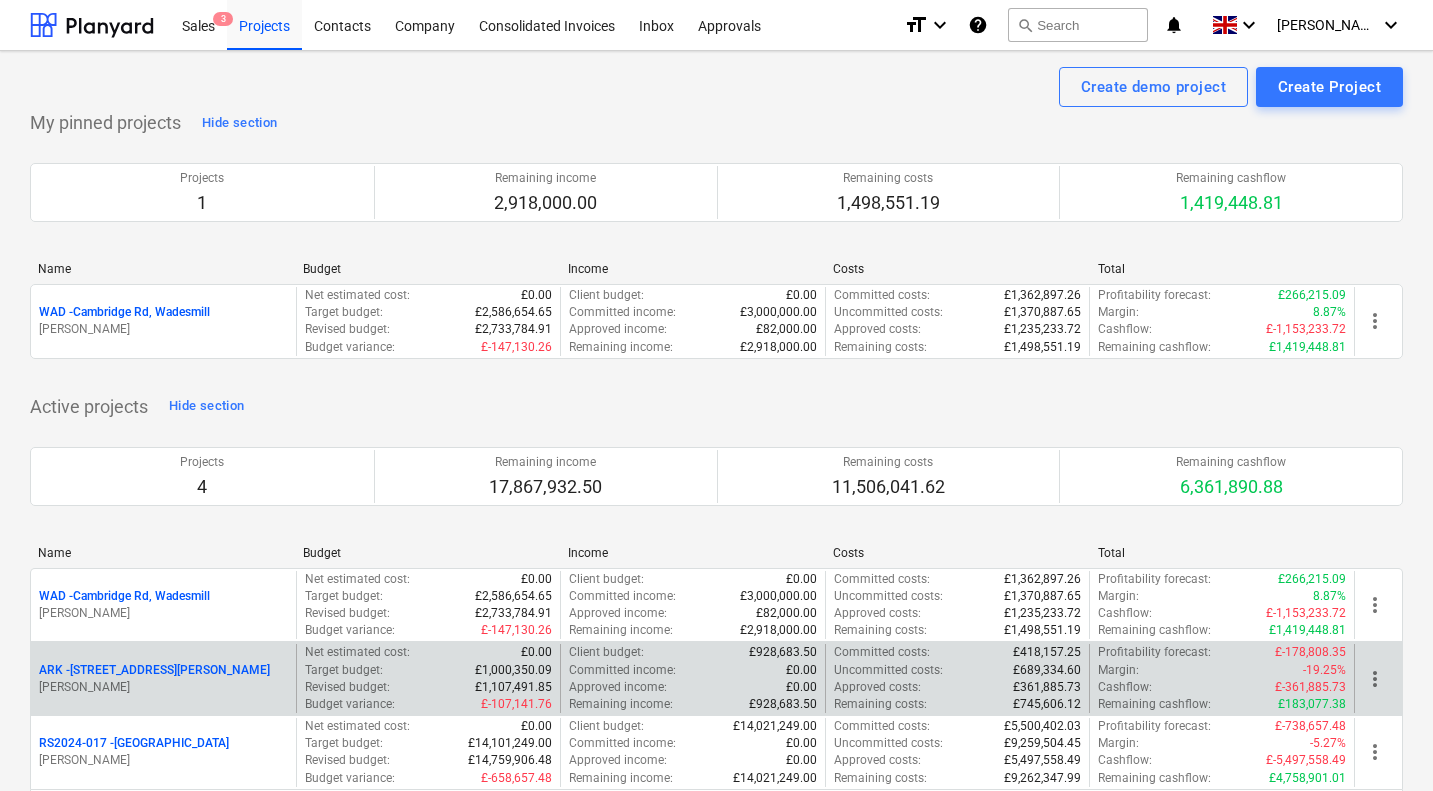click on "ARK -  2 Galley [PERSON_NAME]" at bounding box center (154, 670) 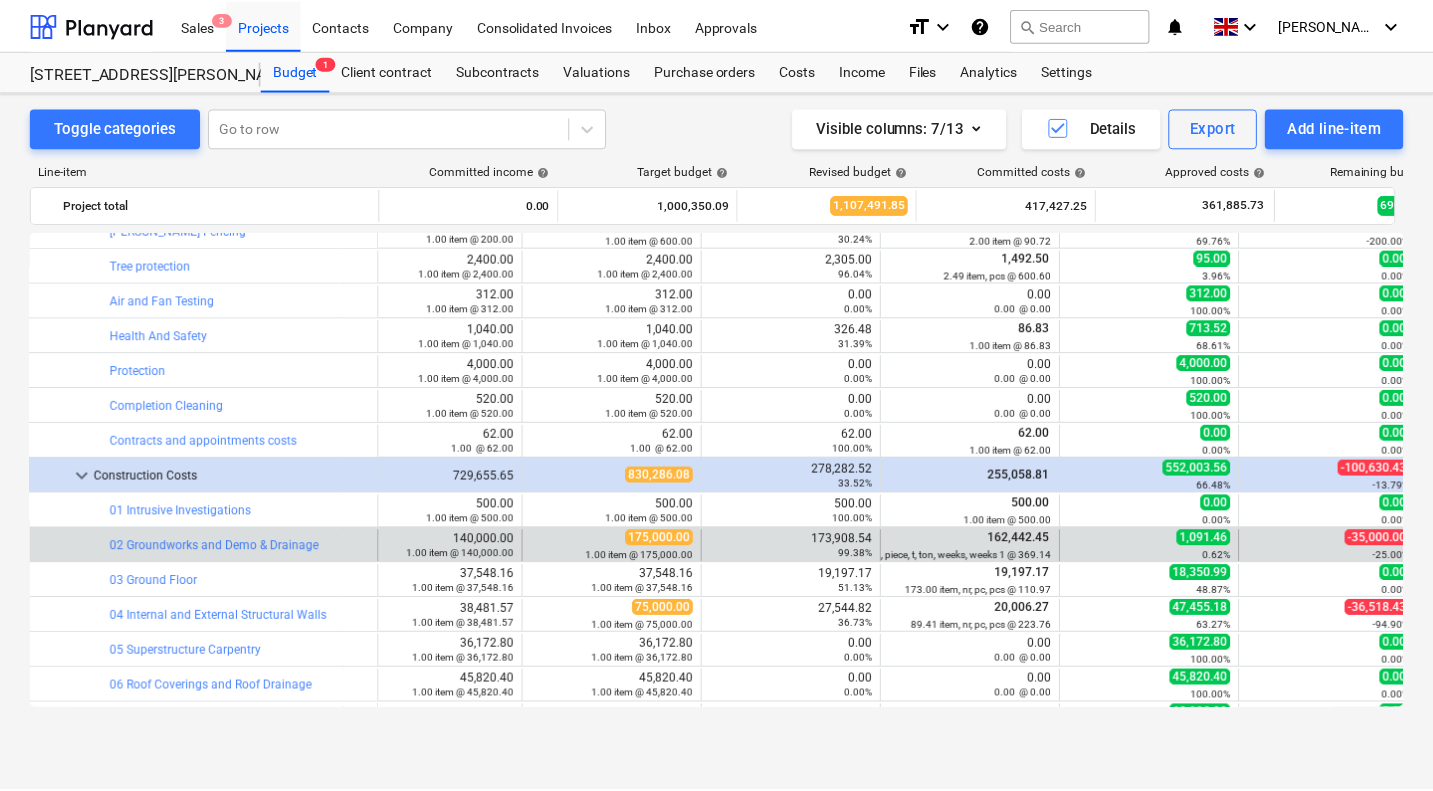scroll, scrollTop: 475, scrollLeft: 227, axis: both 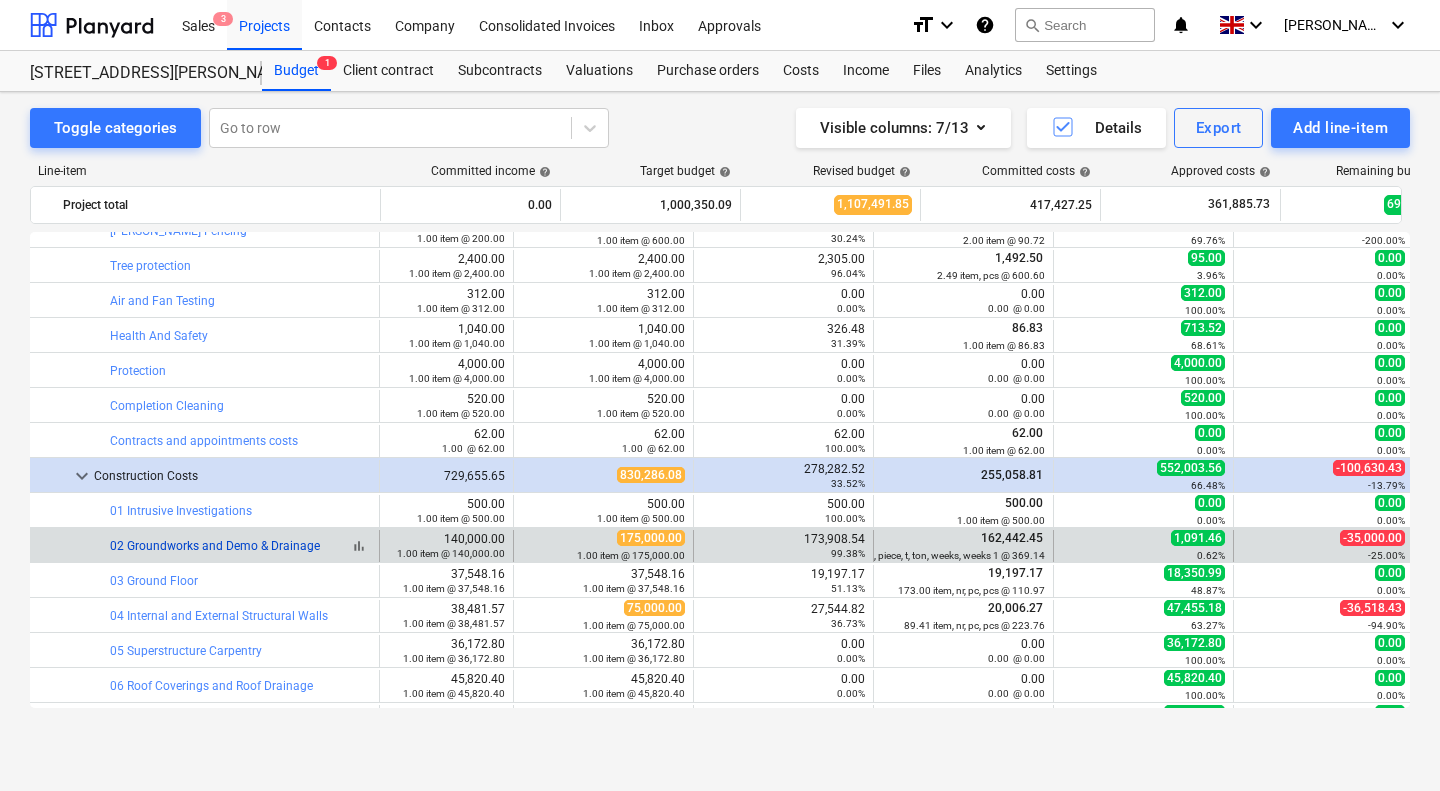 click on "02 Groundworks and Demo & Drainage" at bounding box center (215, 546) 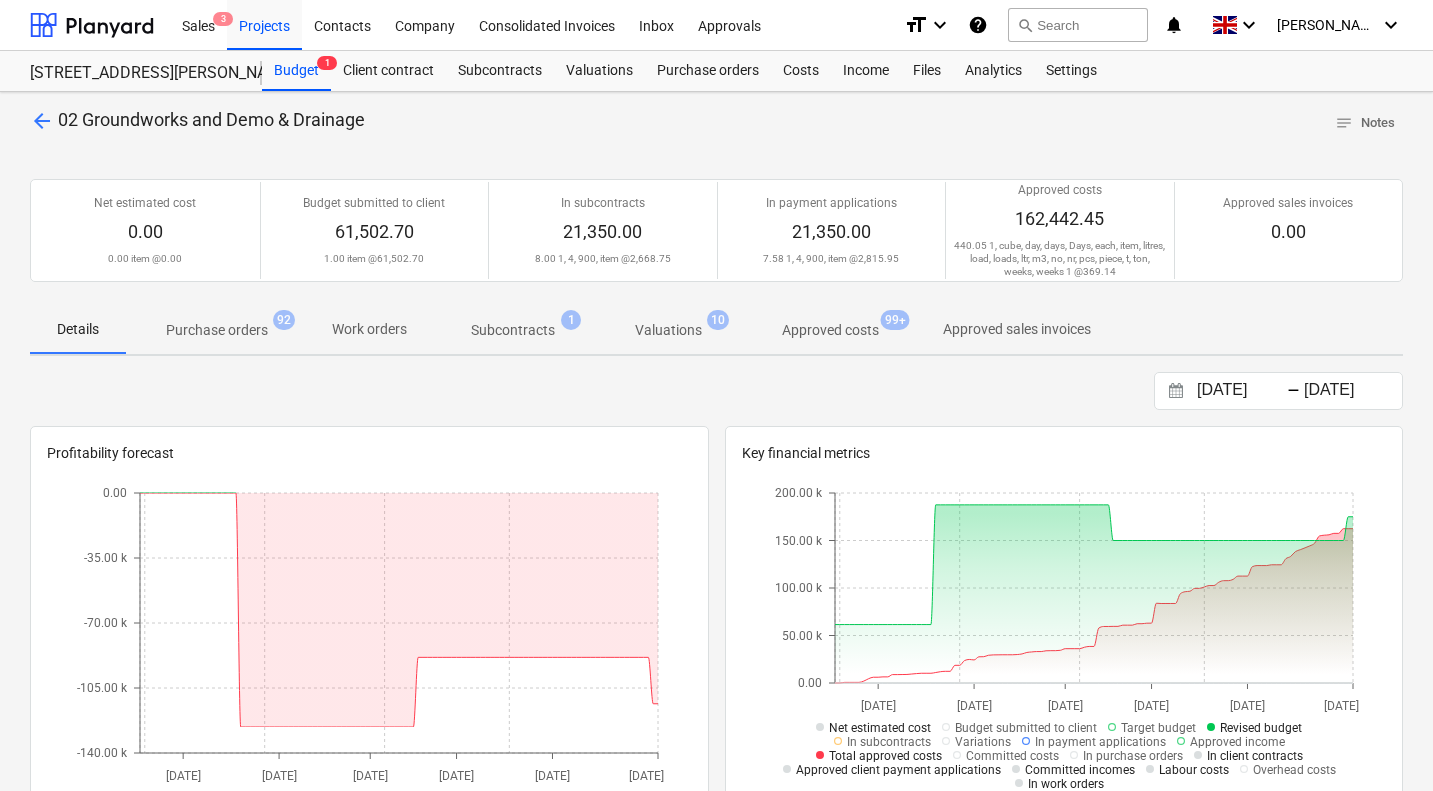 click on "Purchase orders" at bounding box center (217, 330) 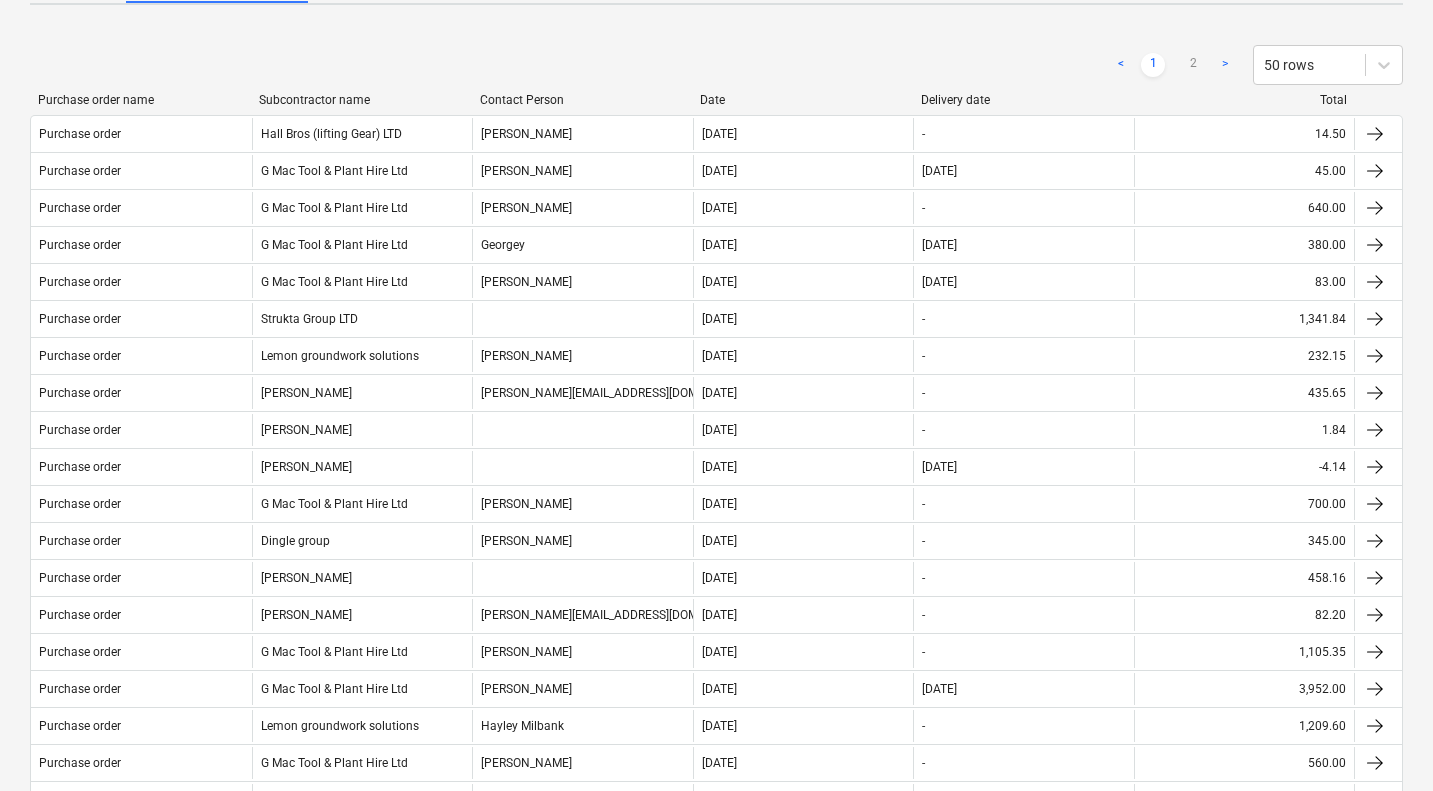 scroll, scrollTop: 0, scrollLeft: 0, axis: both 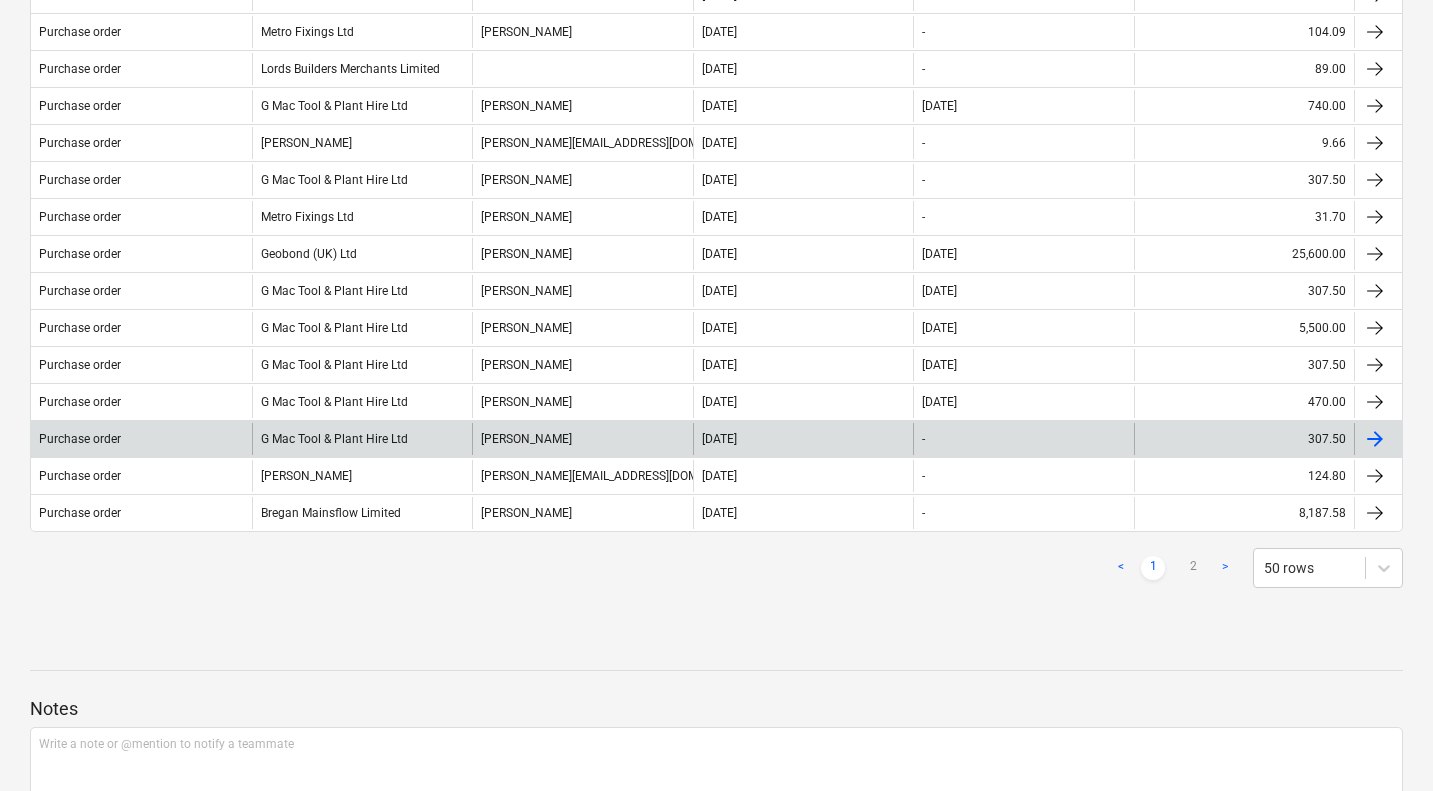 type 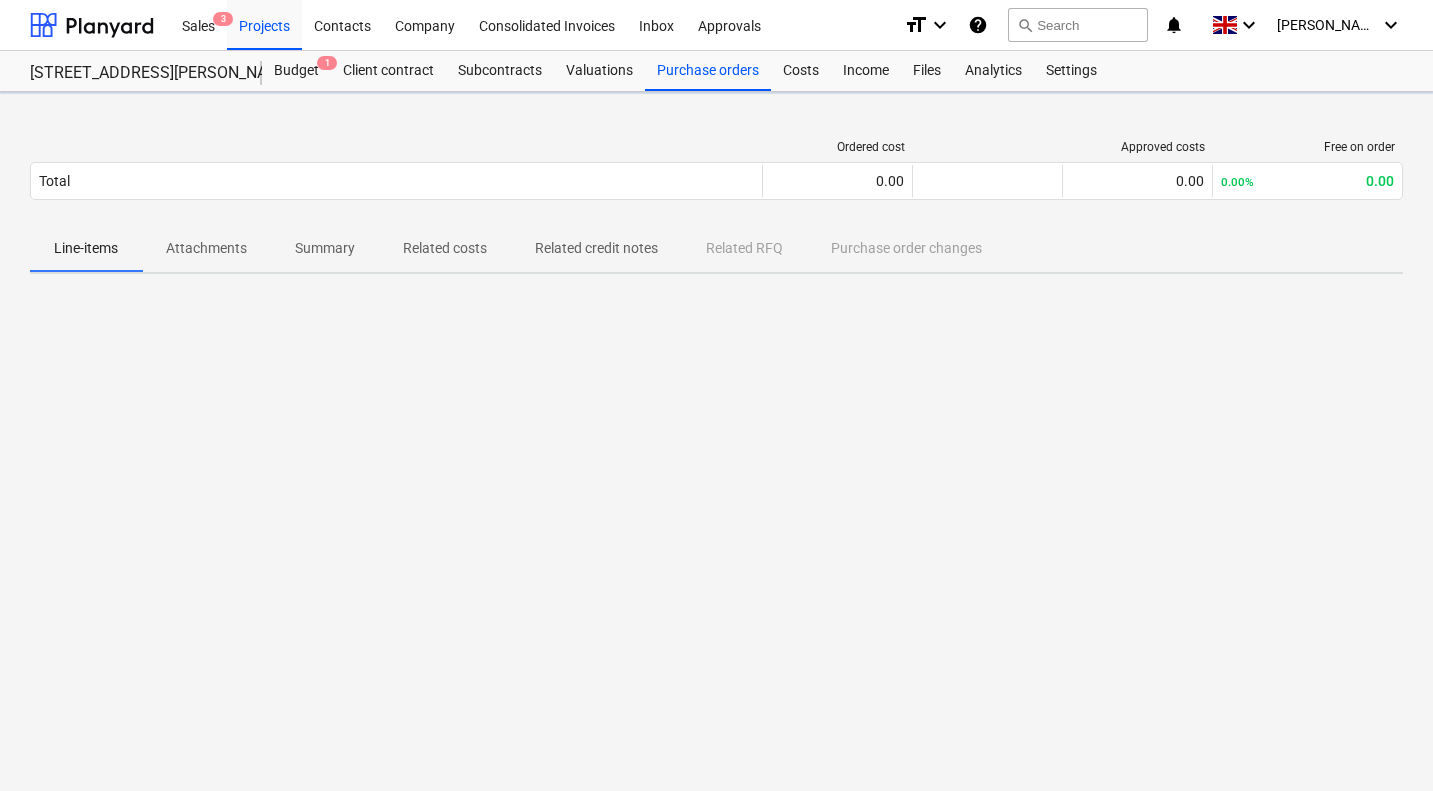 scroll, scrollTop: 0, scrollLeft: 0, axis: both 